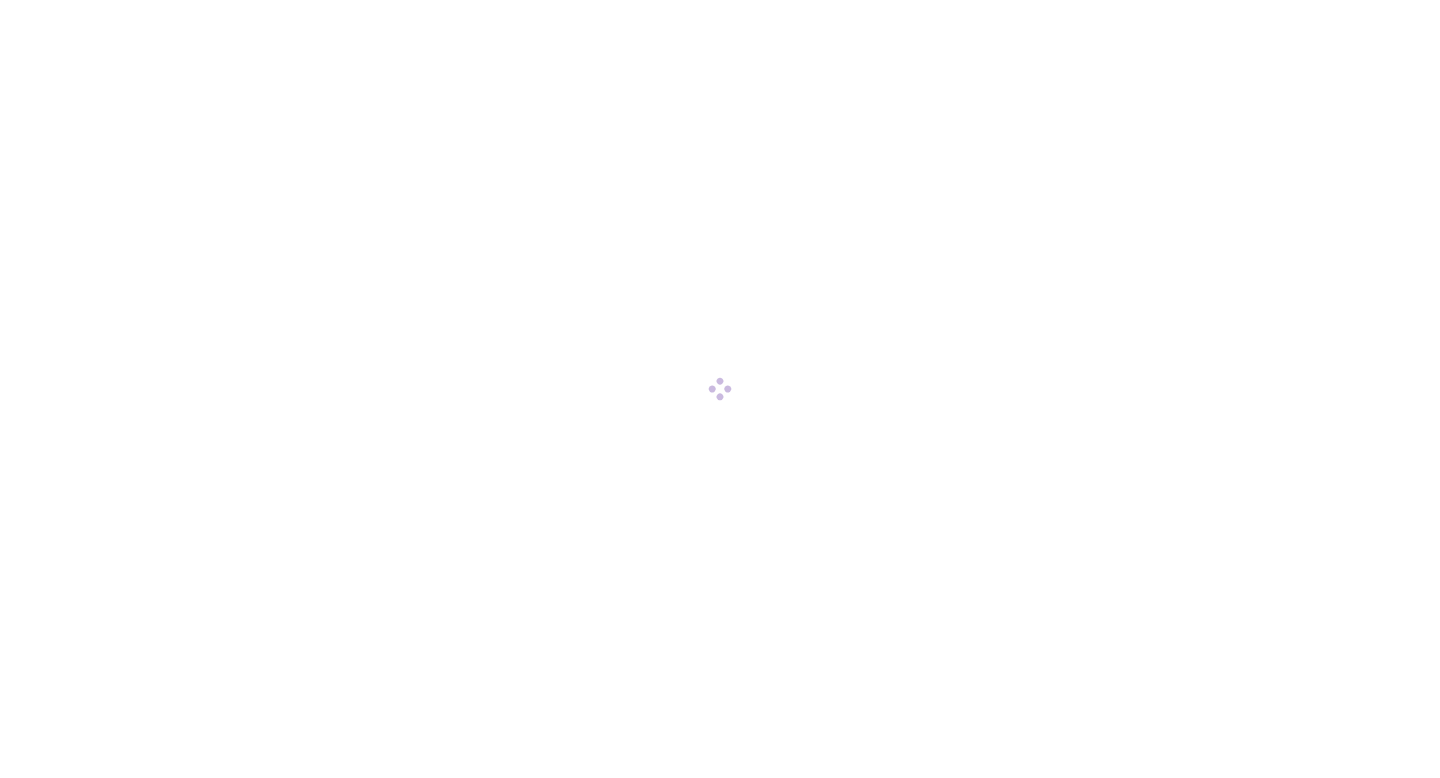 scroll, scrollTop: 0, scrollLeft: 0, axis: both 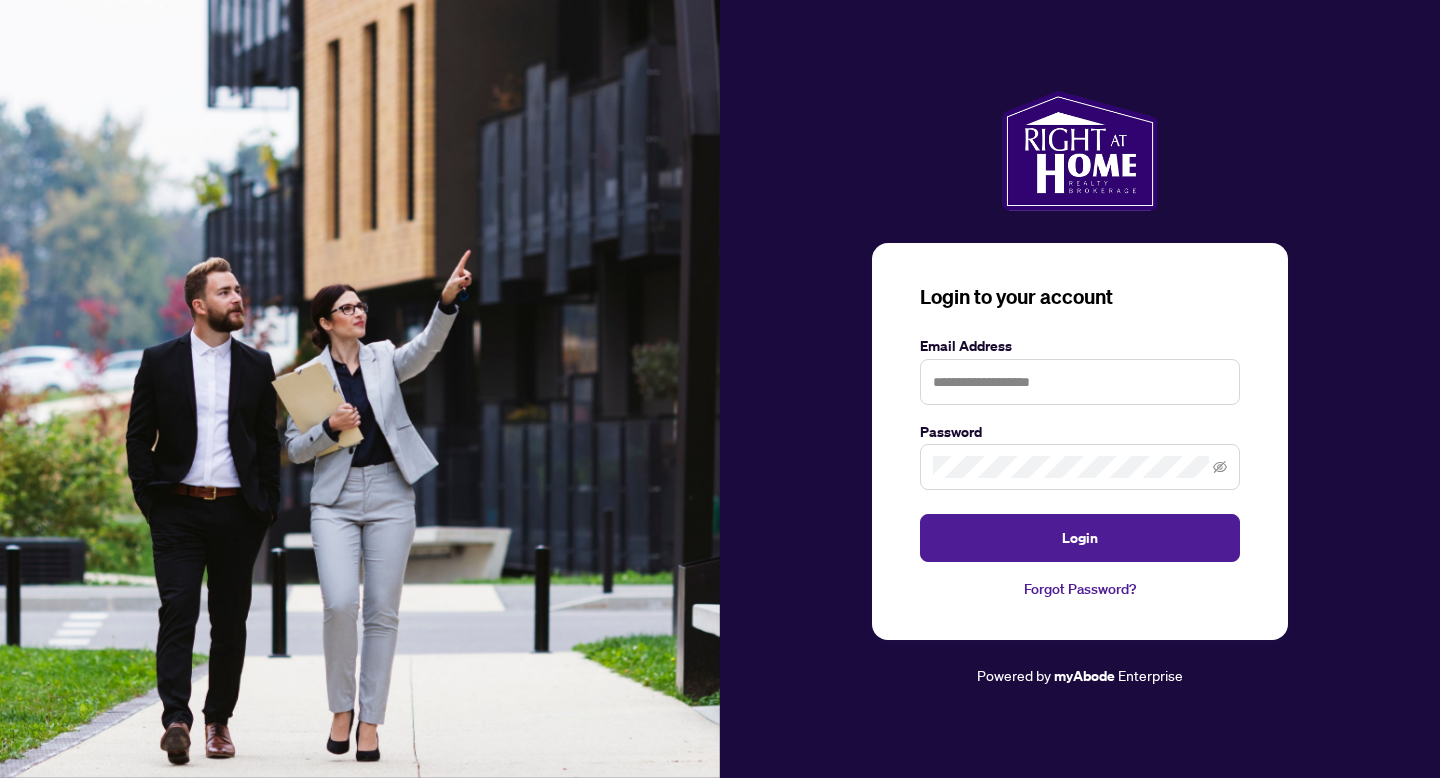 click on "Email Address Password Login" at bounding box center [1080, 449] 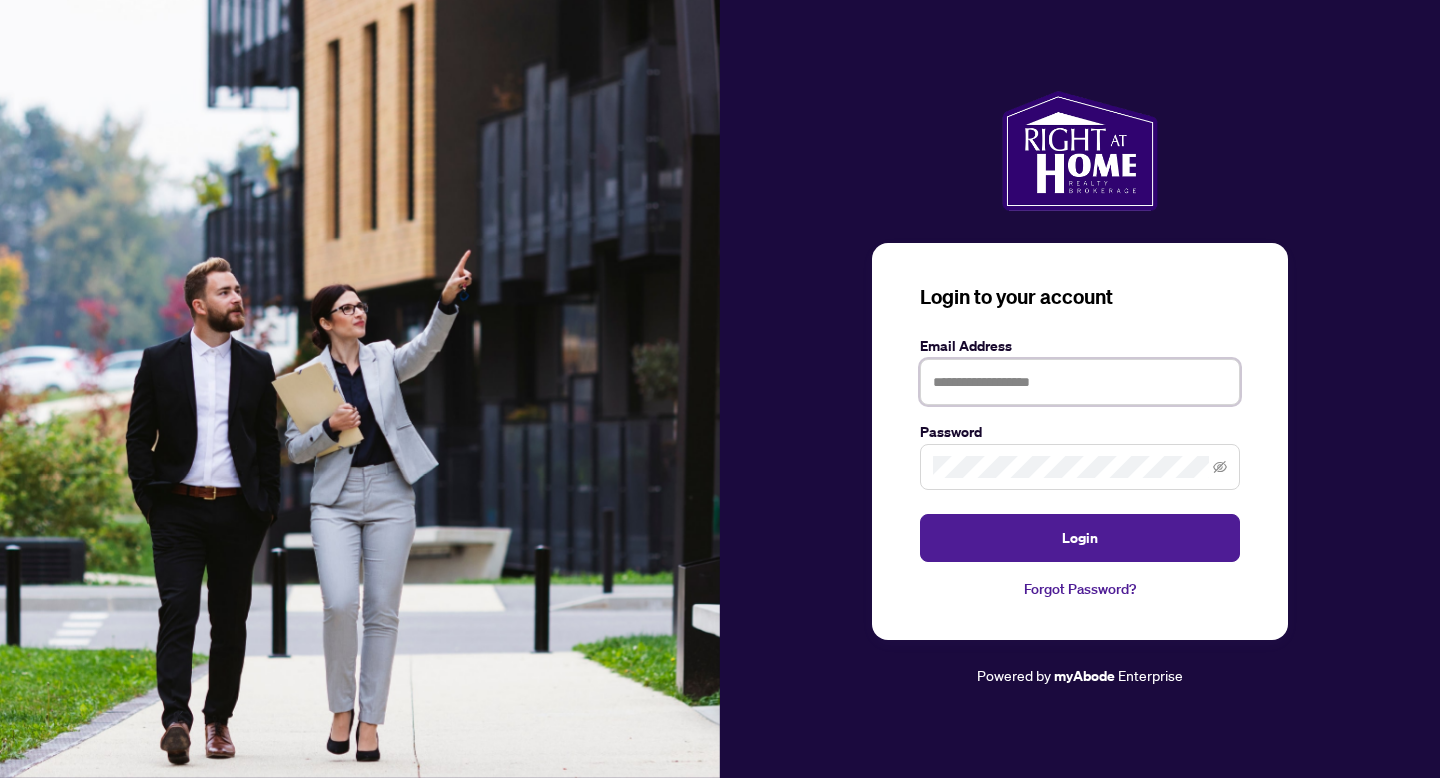 click at bounding box center [1080, 382] 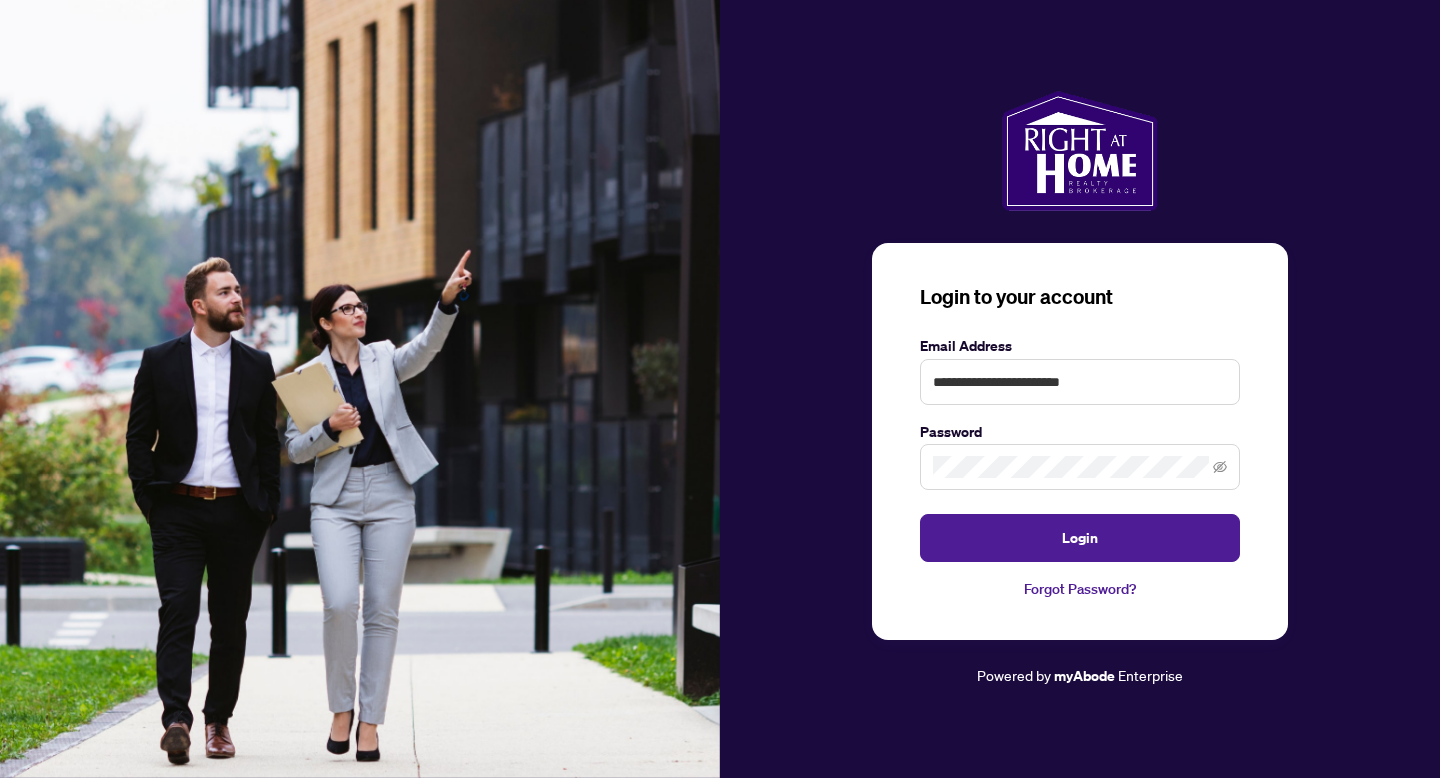 click at bounding box center (1080, 467) 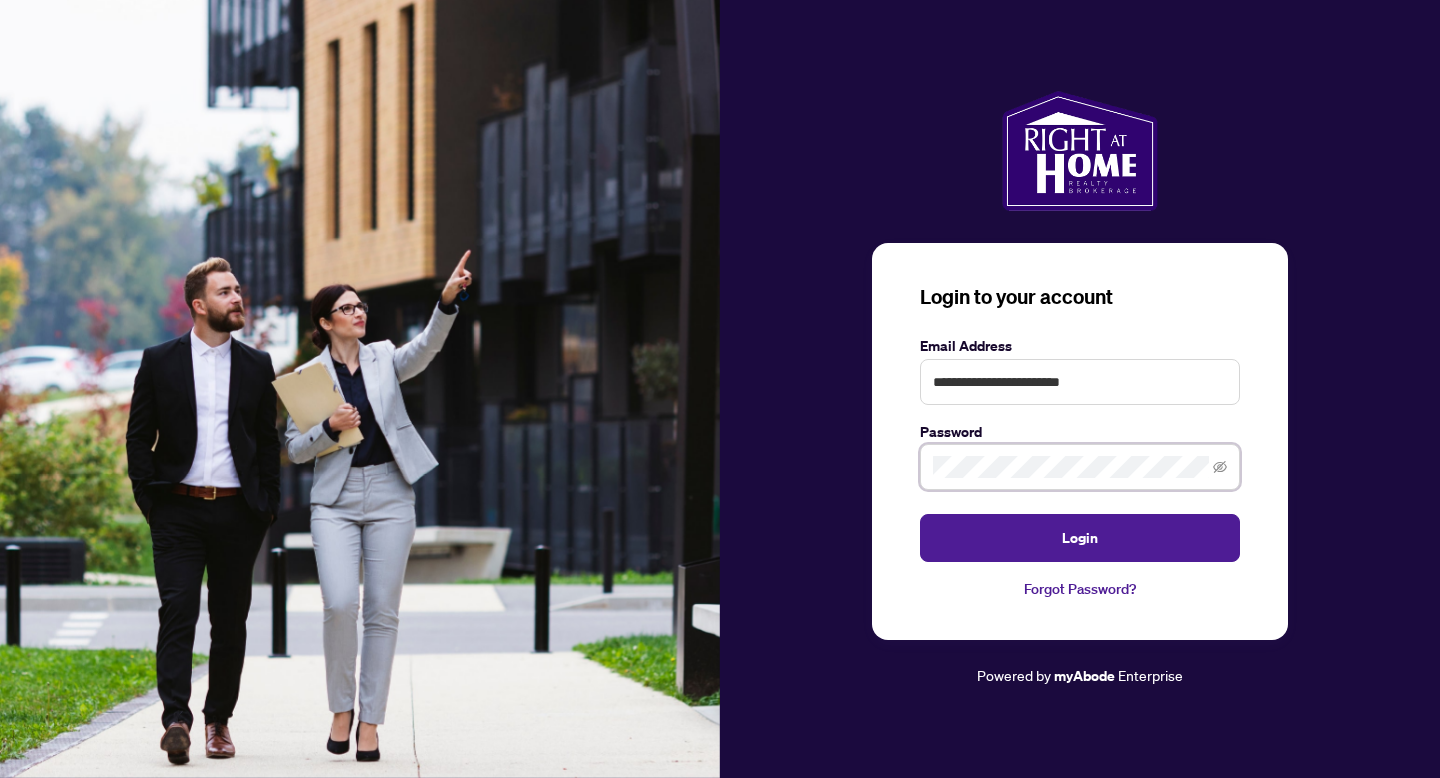 click on "Login" at bounding box center (1080, 538) 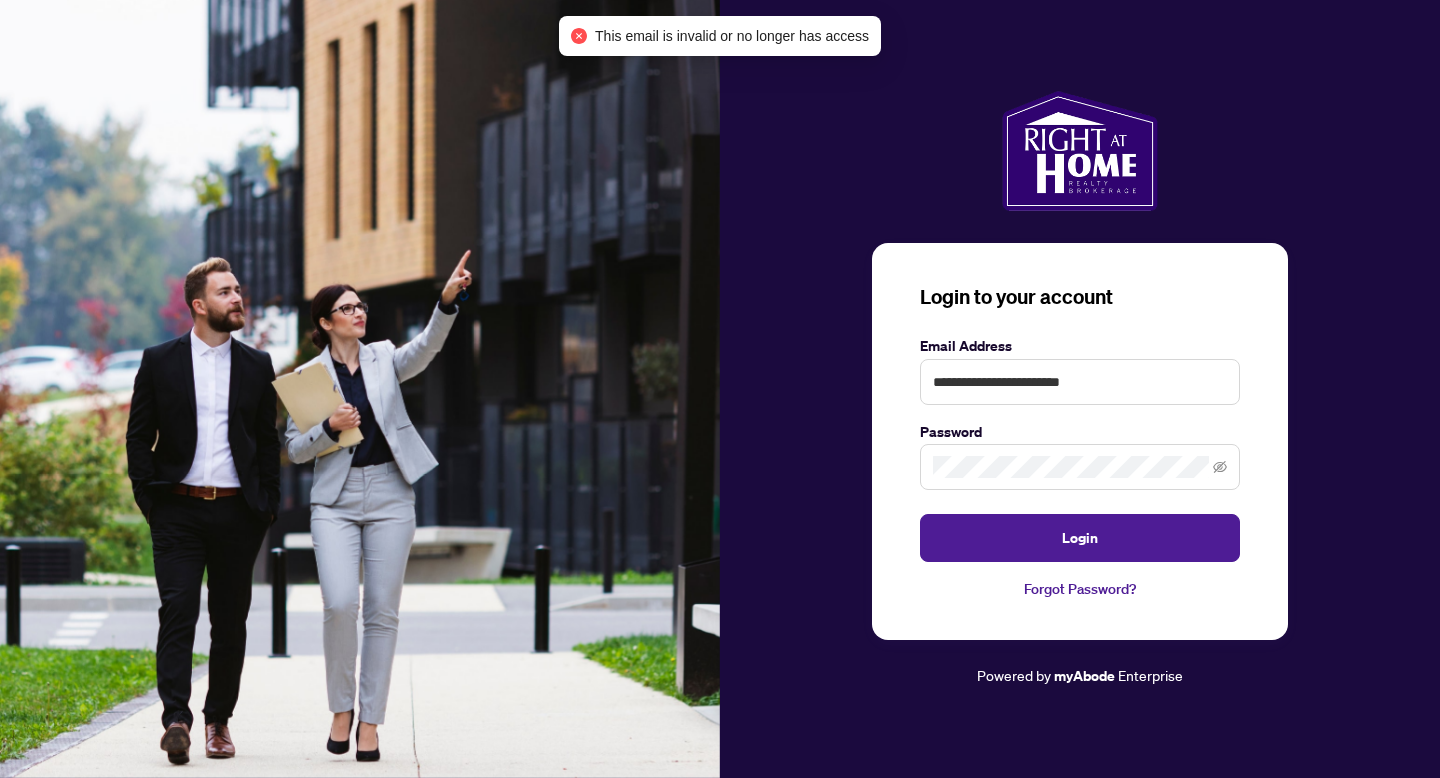 click at bounding box center (1080, 467) 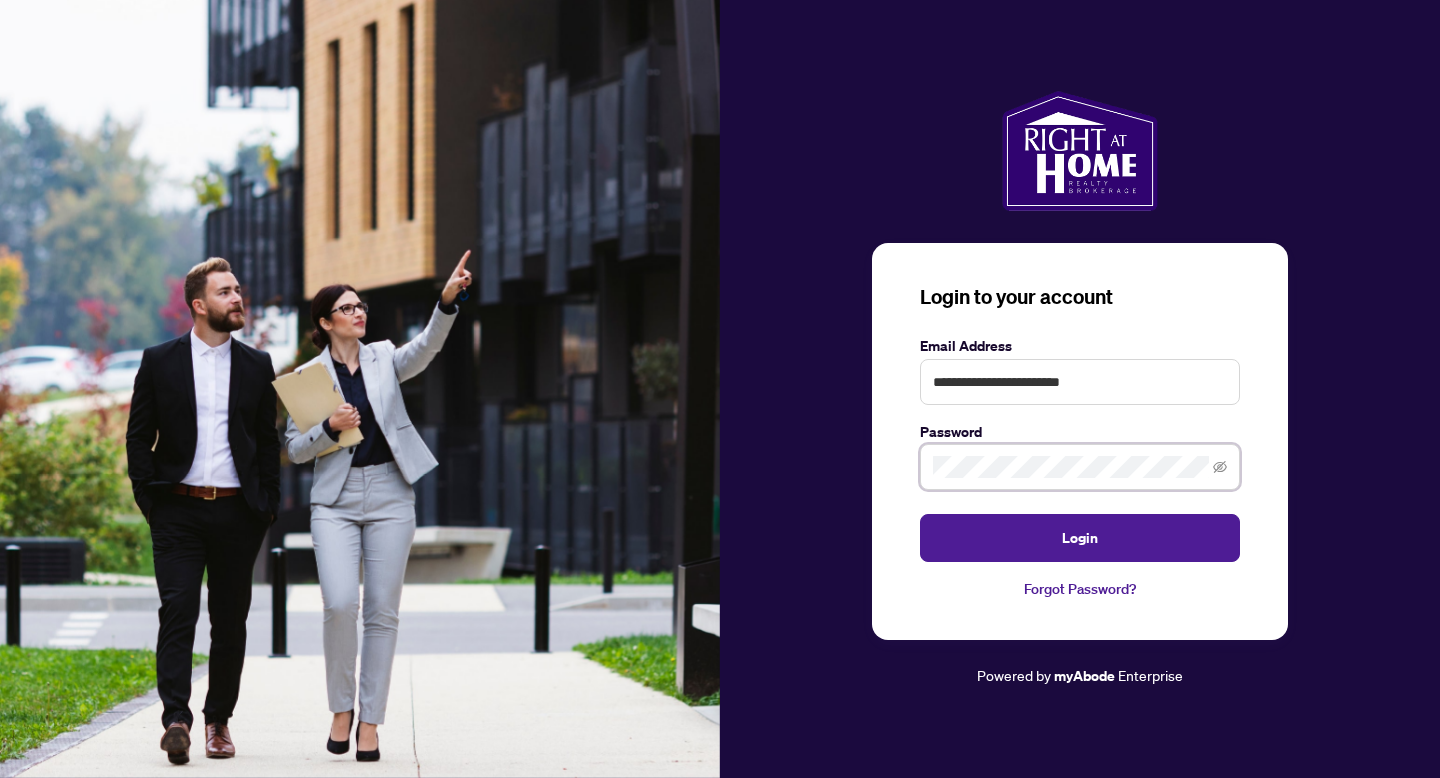 click on "Login" at bounding box center (1080, 538) 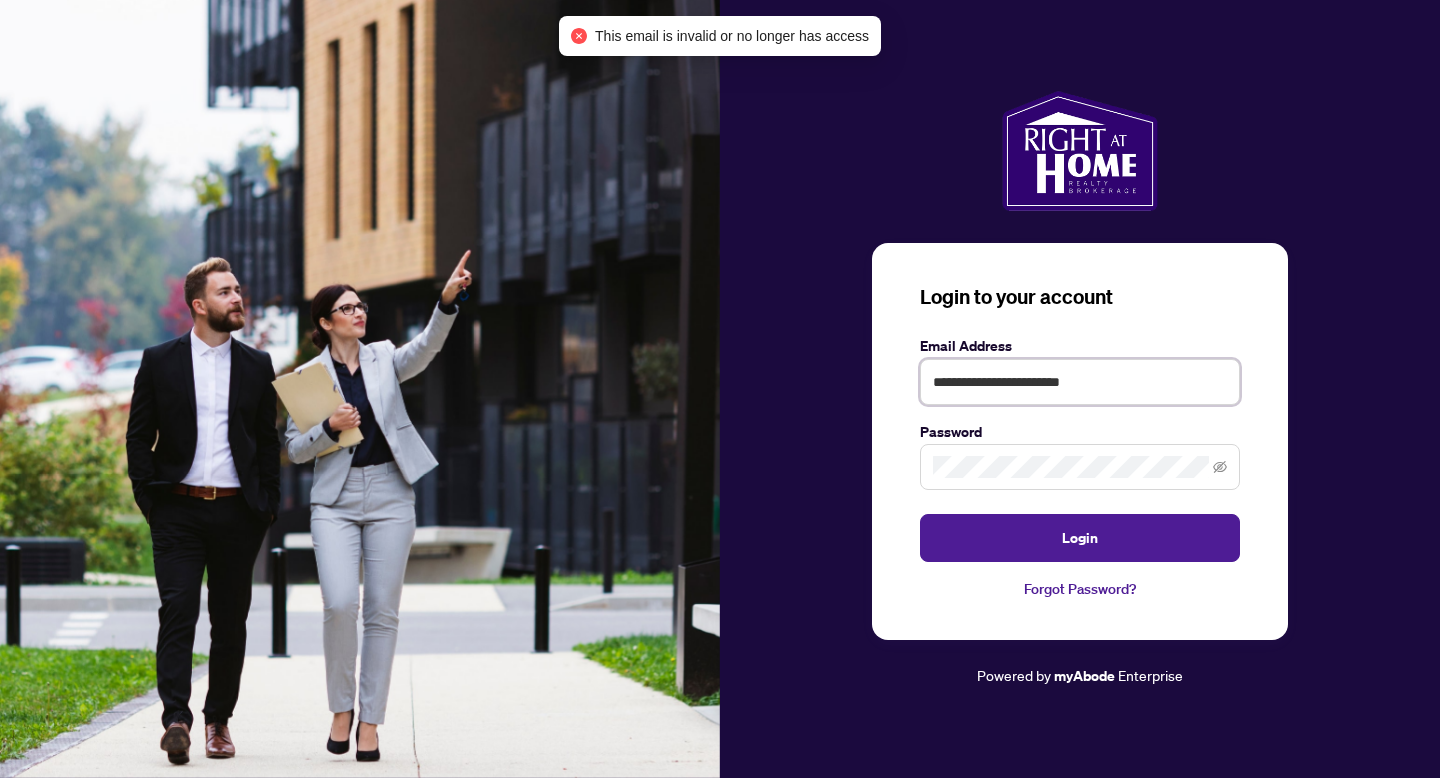 drag, startPoint x: 1140, startPoint y: 378, endPoint x: 655, endPoint y: 341, distance: 486.4093 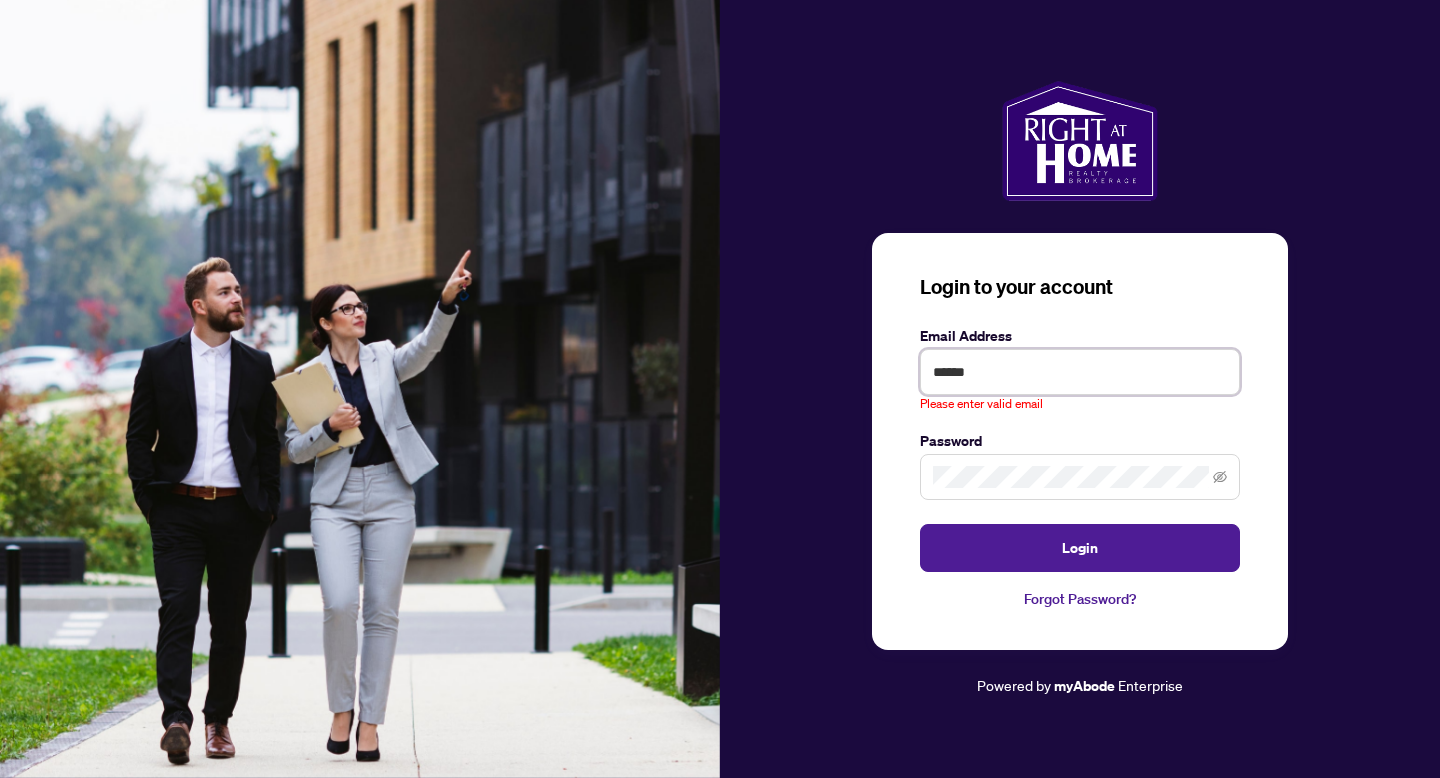 type on "**********" 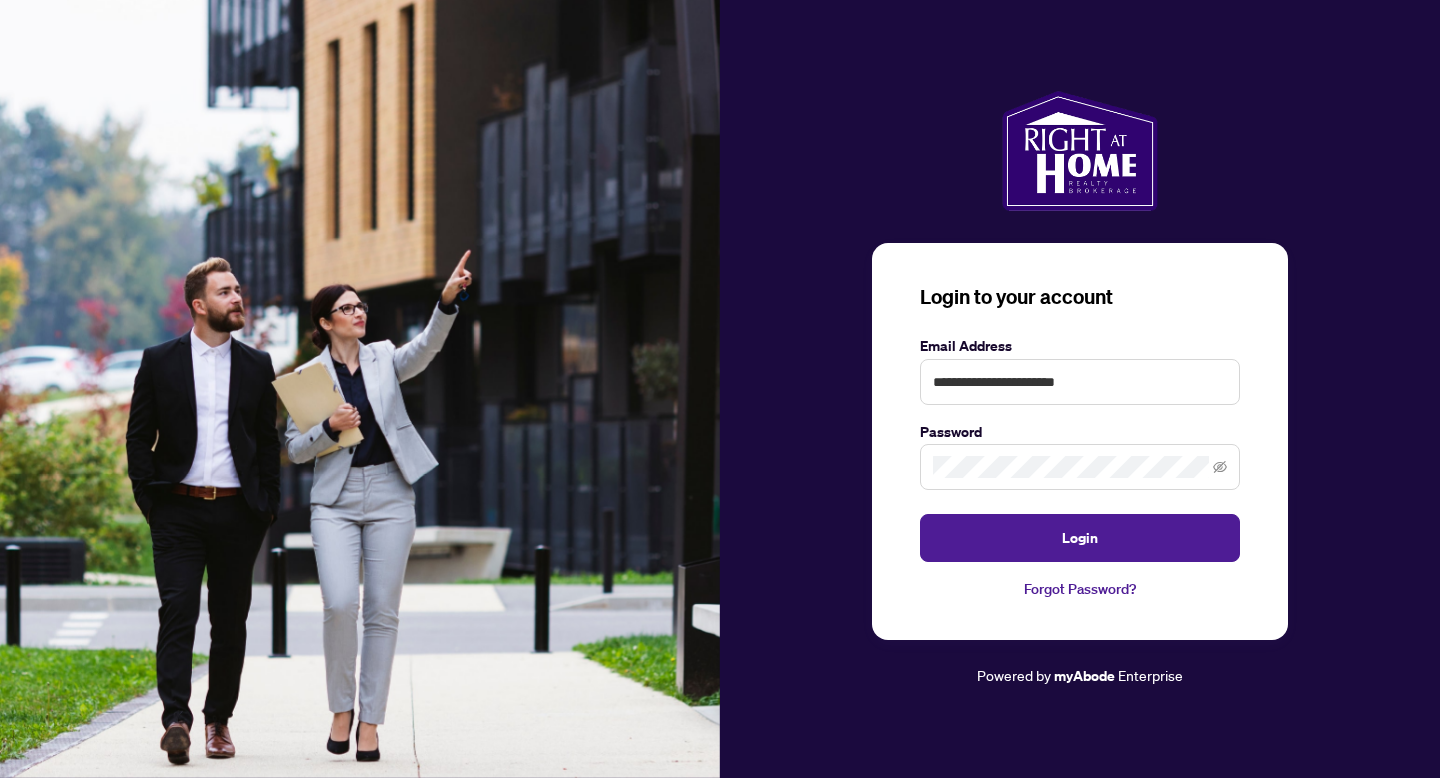 click at bounding box center [1080, 467] 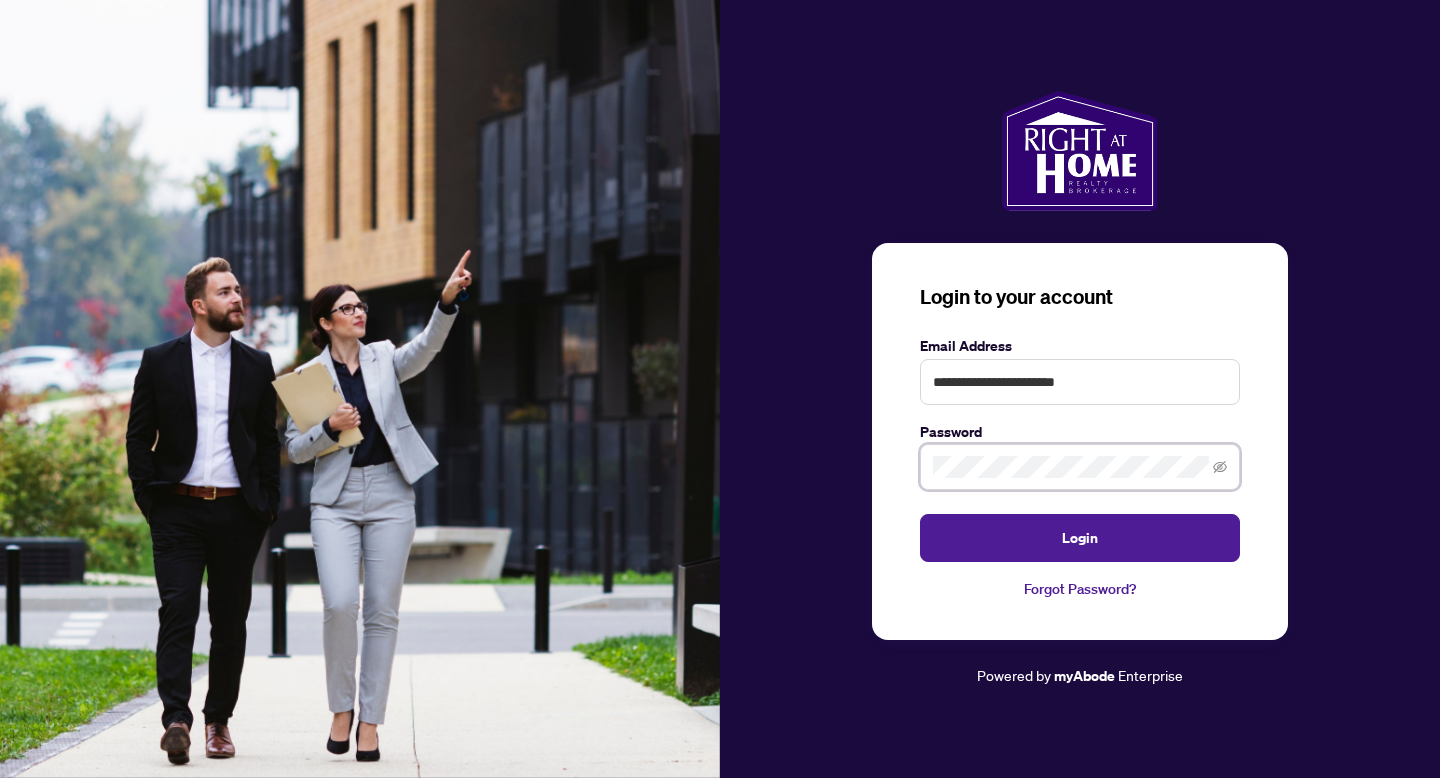 click on "Login" at bounding box center [1080, 538] 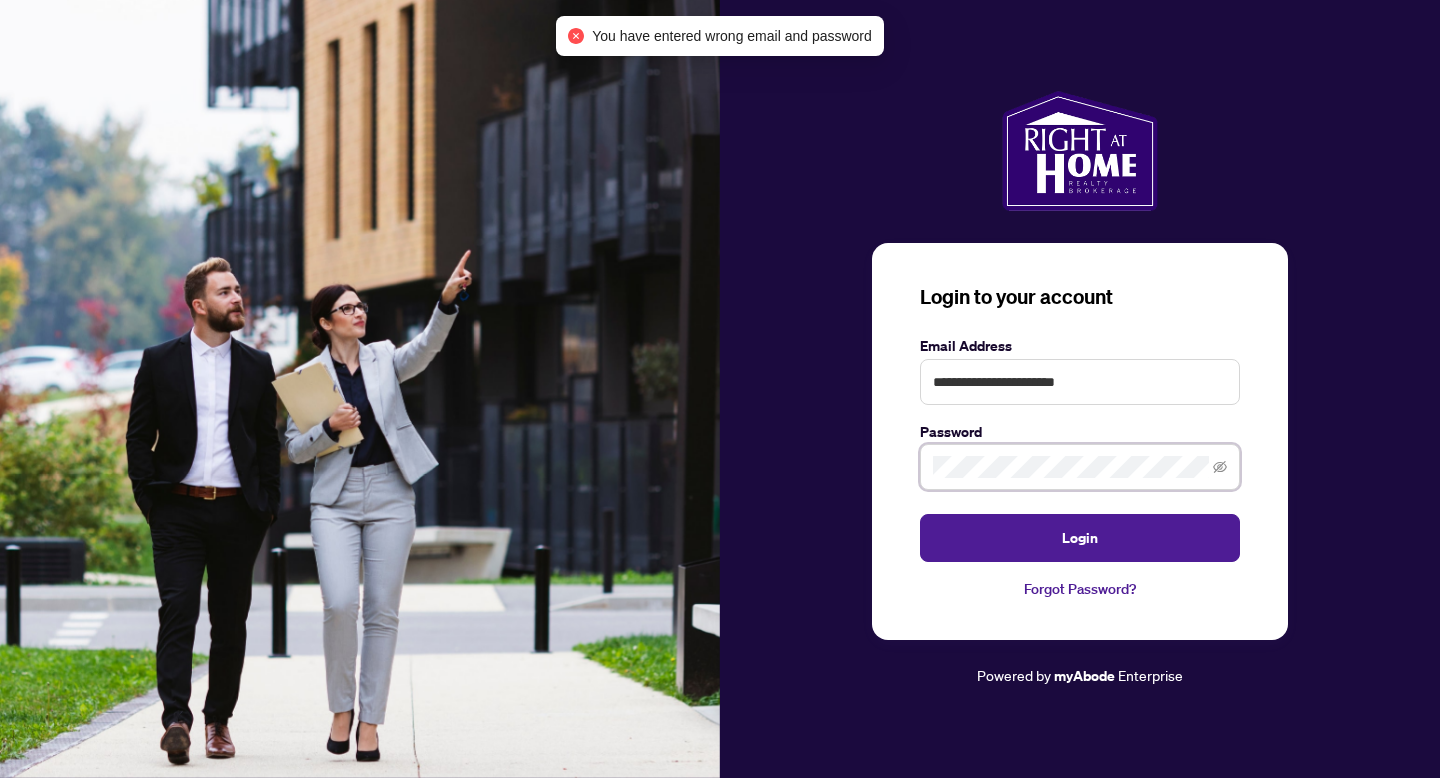 click on "Login" at bounding box center (1080, 538) 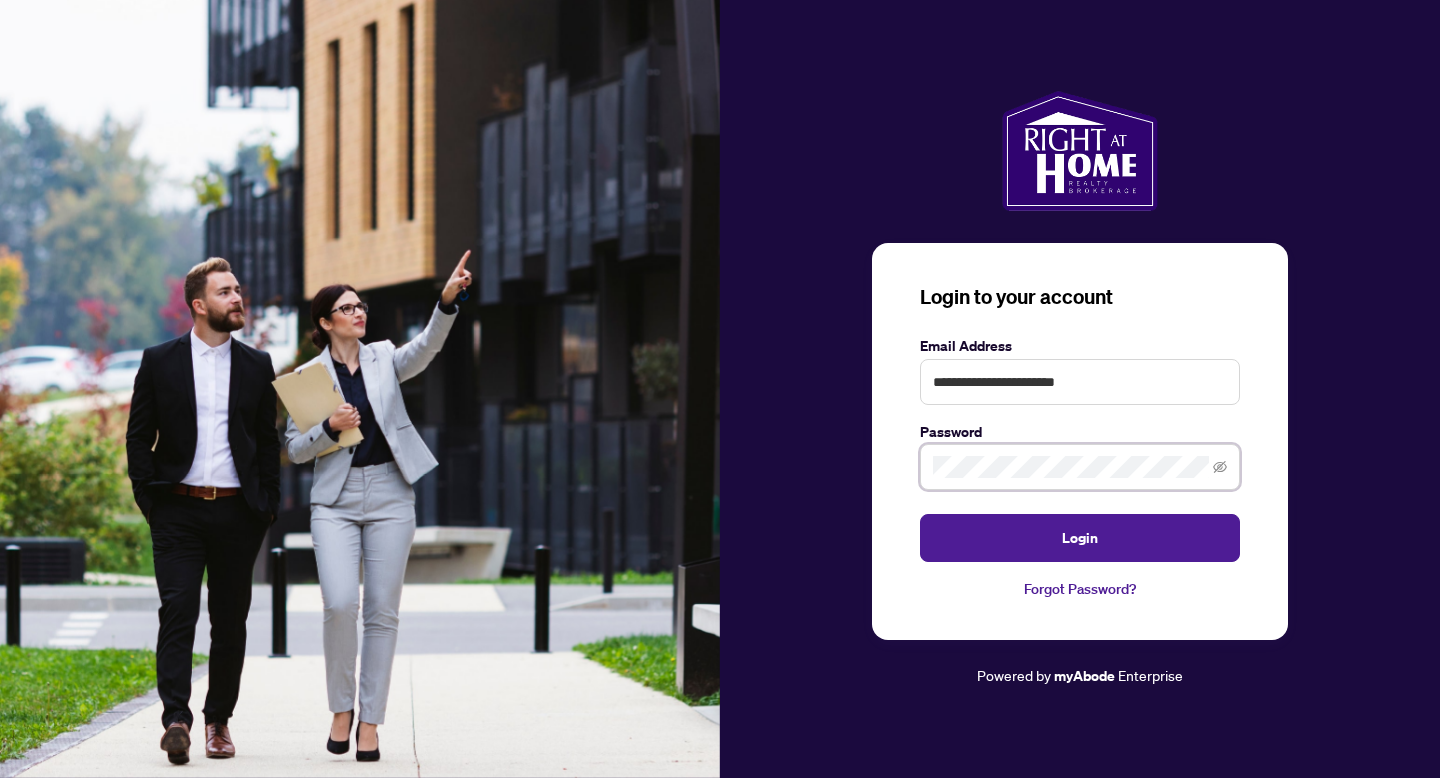 click on "Login" at bounding box center [1080, 538] 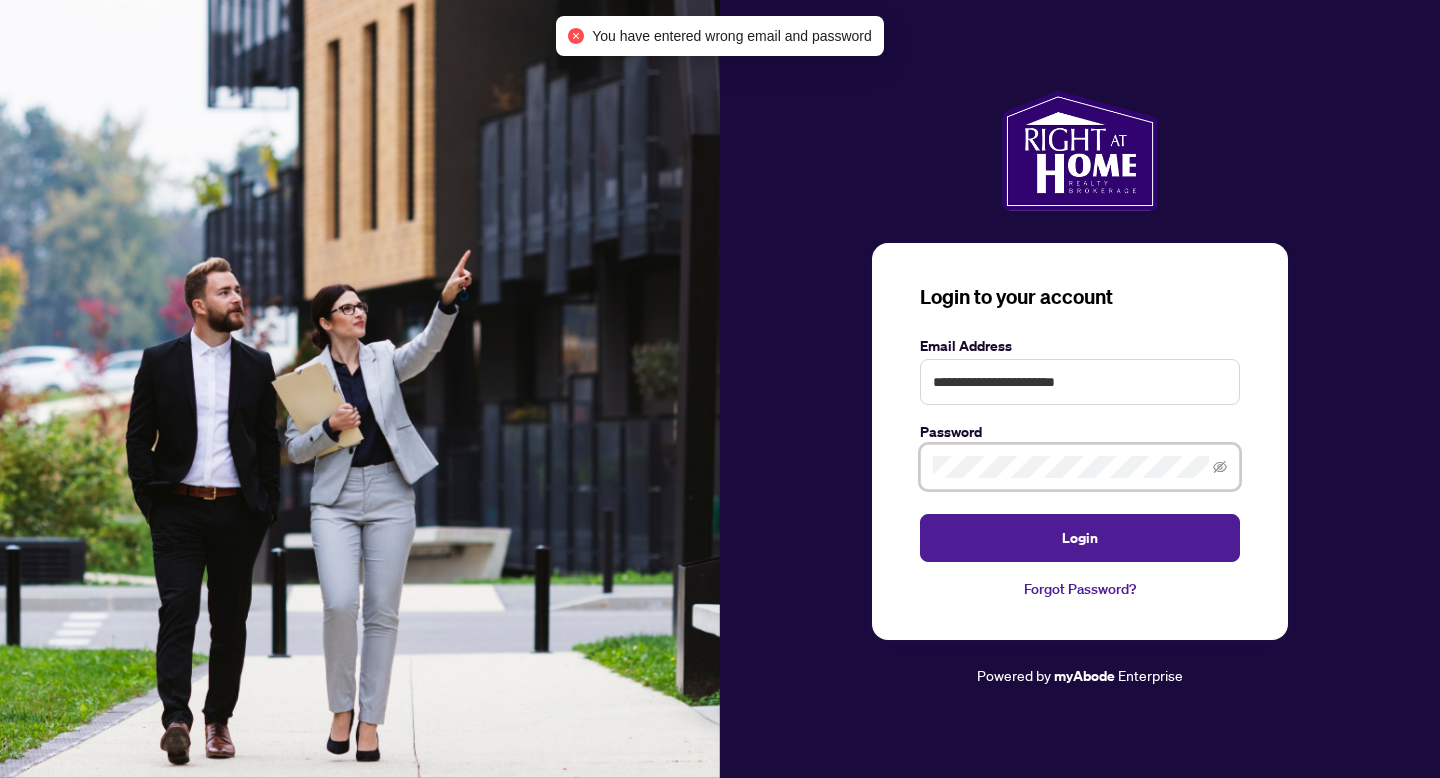 click on "**********" at bounding box center (1080, 389) 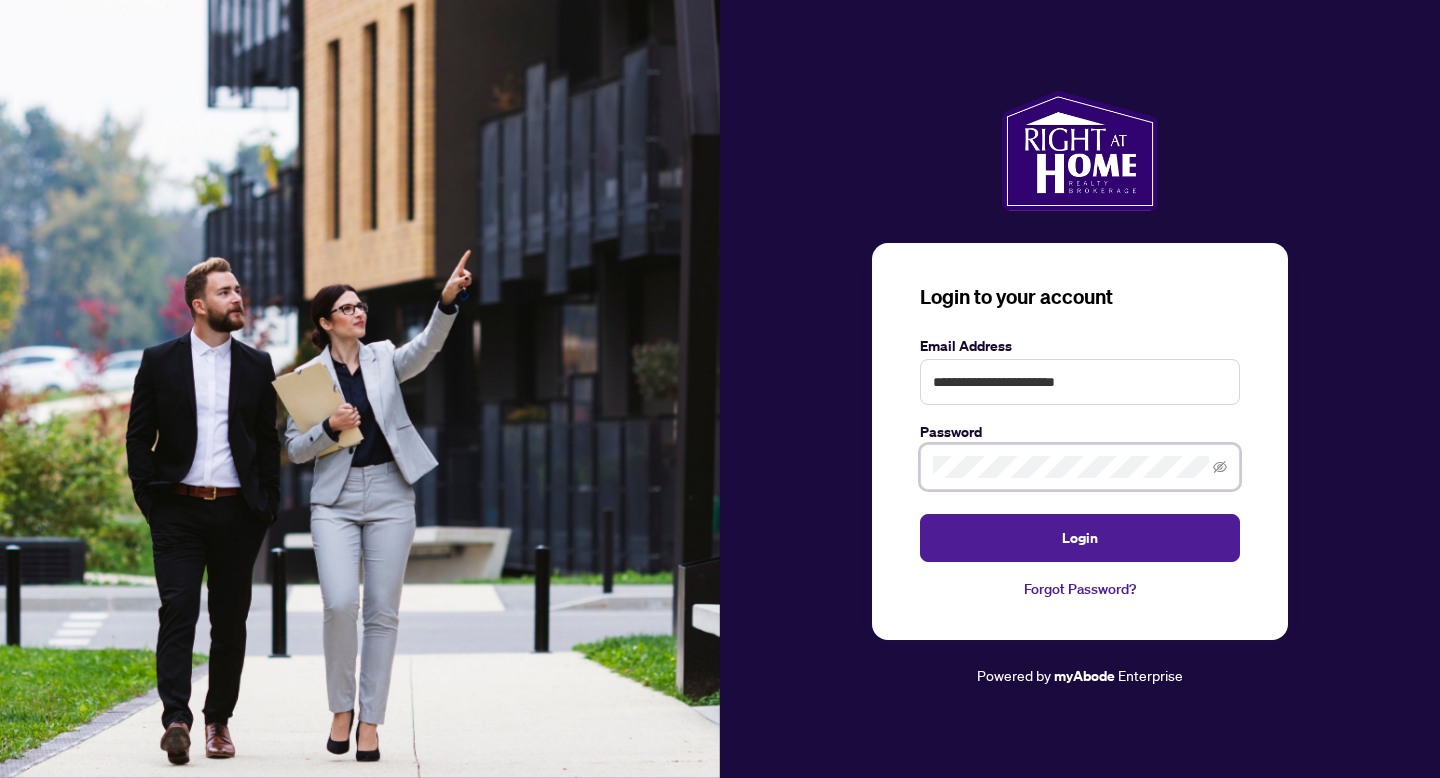 click on "Login" at bounding box center [1080, 538] 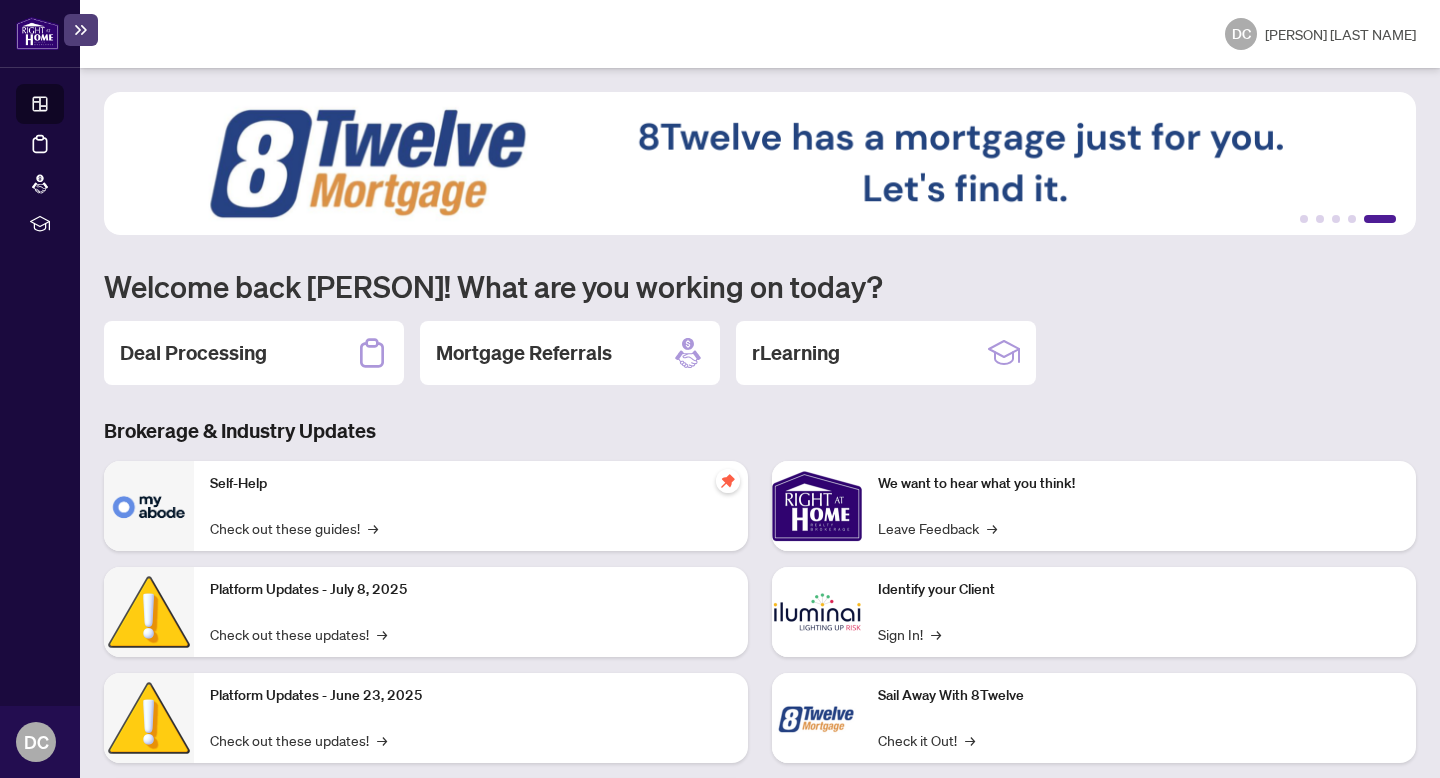 click on "Brokerage & Industry Updates" at bounding box center (760, 431) 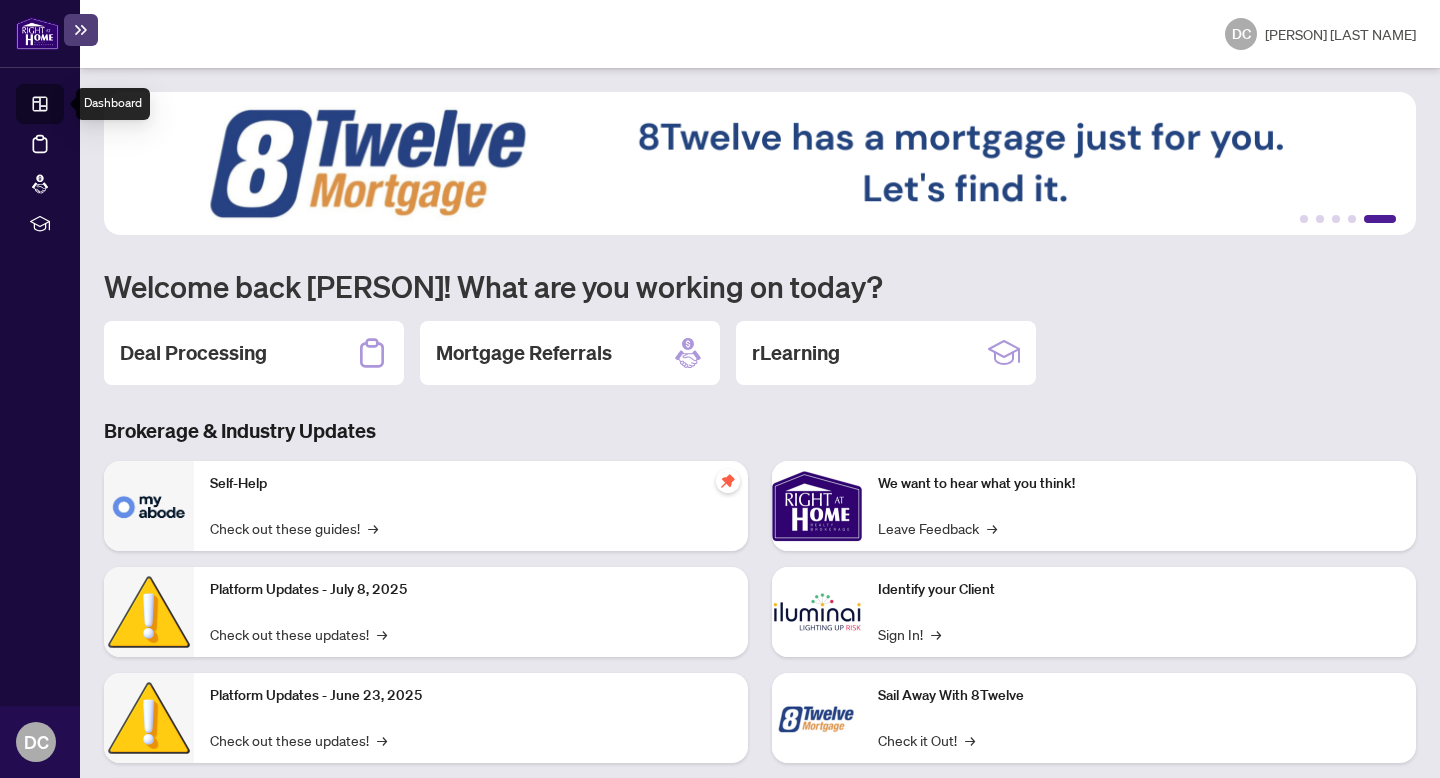 click on "Dashboard" at bounding box center [62, 107] 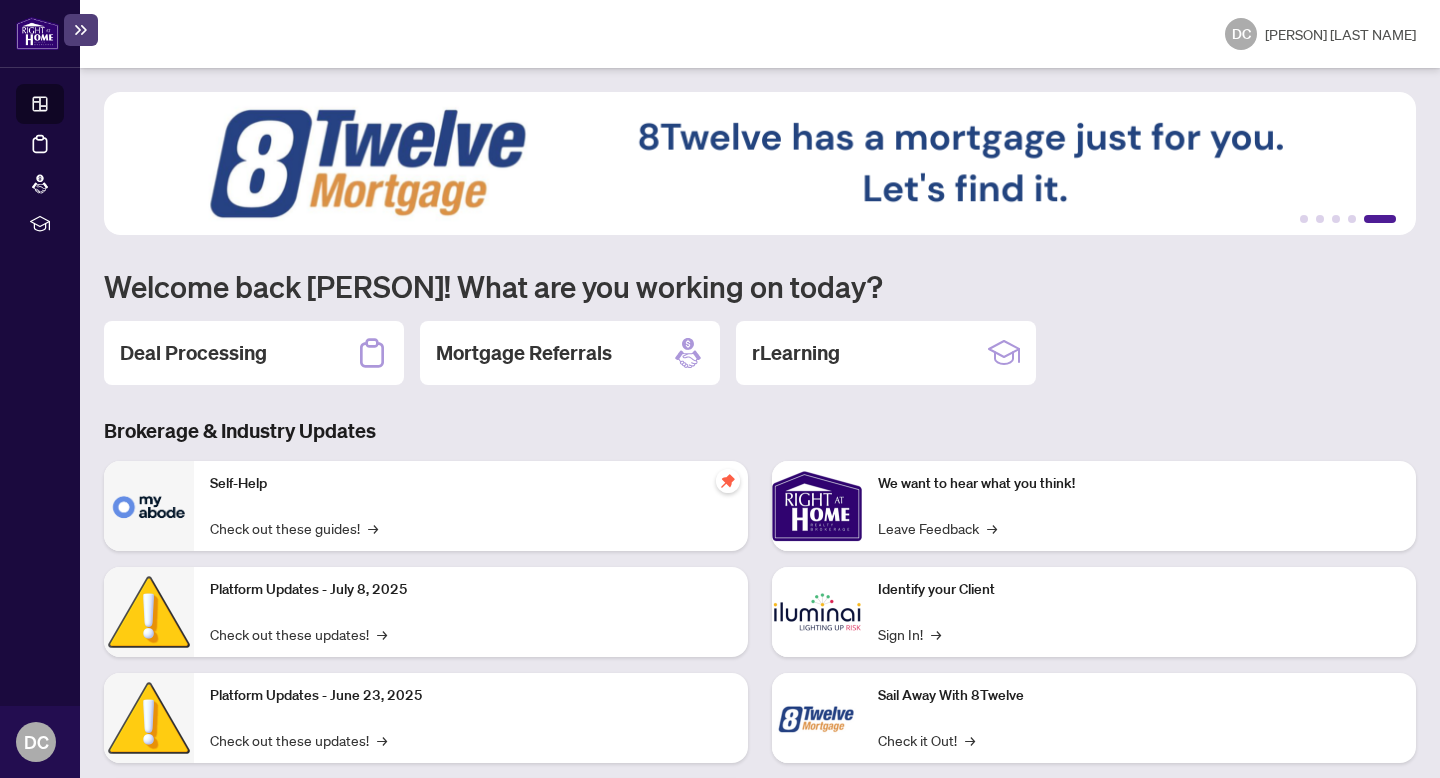 click on "Brokerage & Industry Updates" at bounding box center [760, 431] 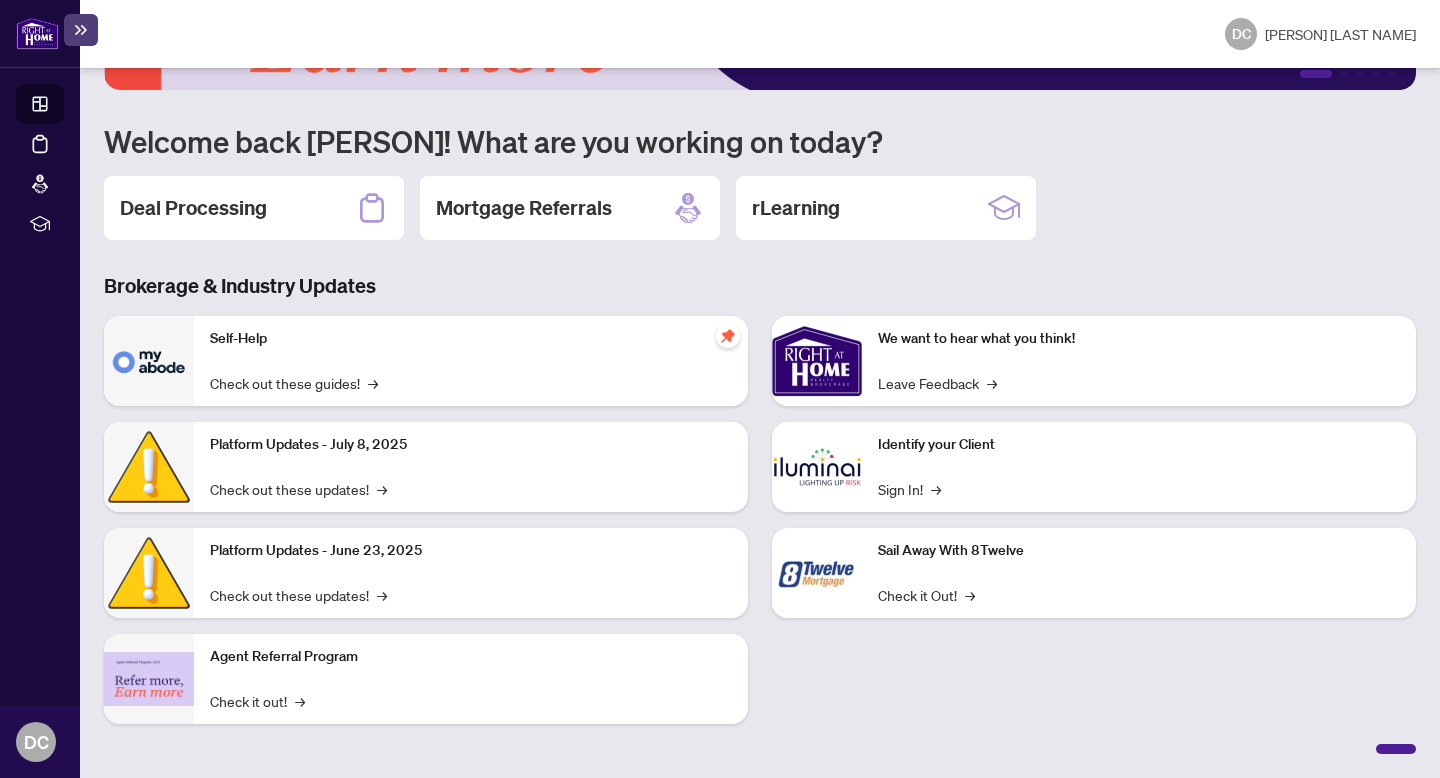 scroll, scrollTop: 0, scrollLeft: 0, axis: both 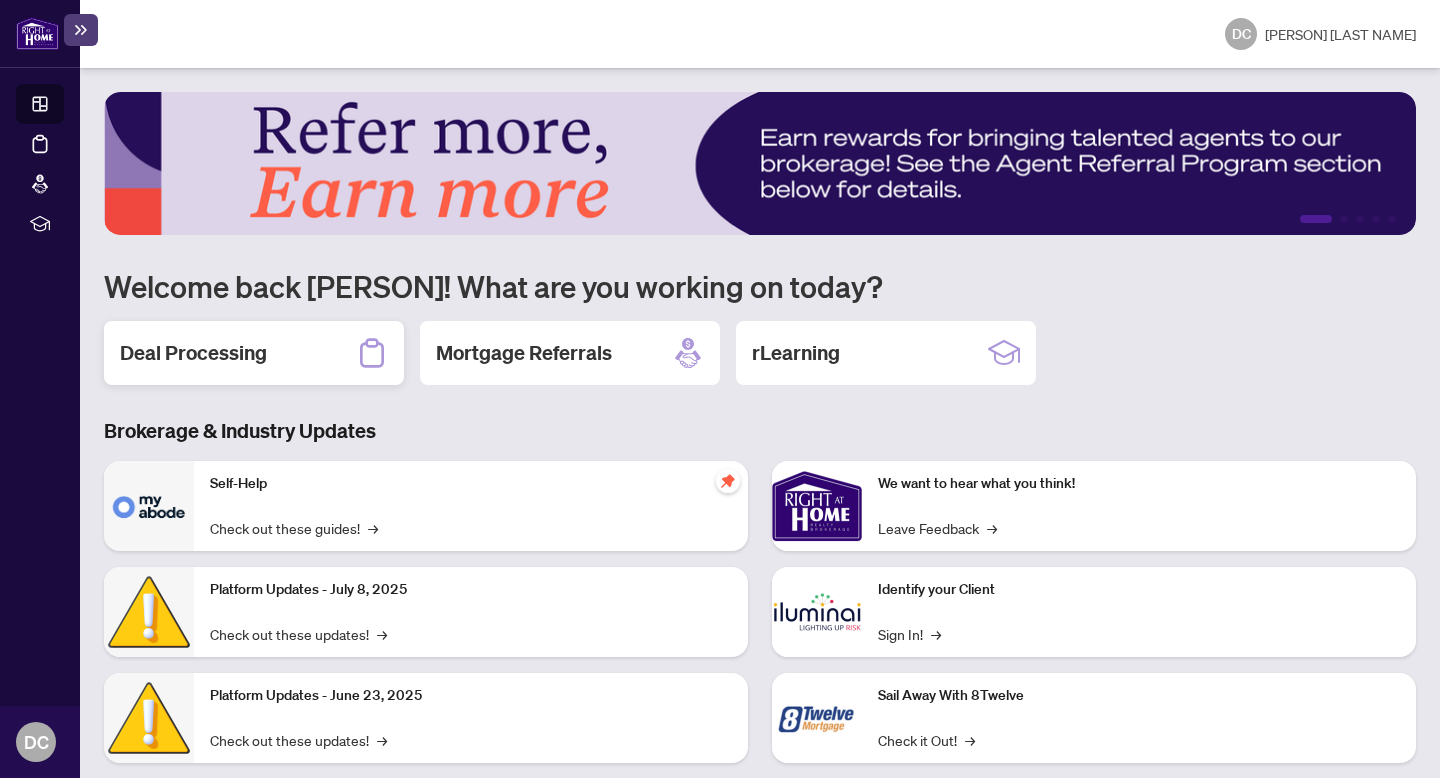 click on "Deal Processing" at bounding box center (254, 353) 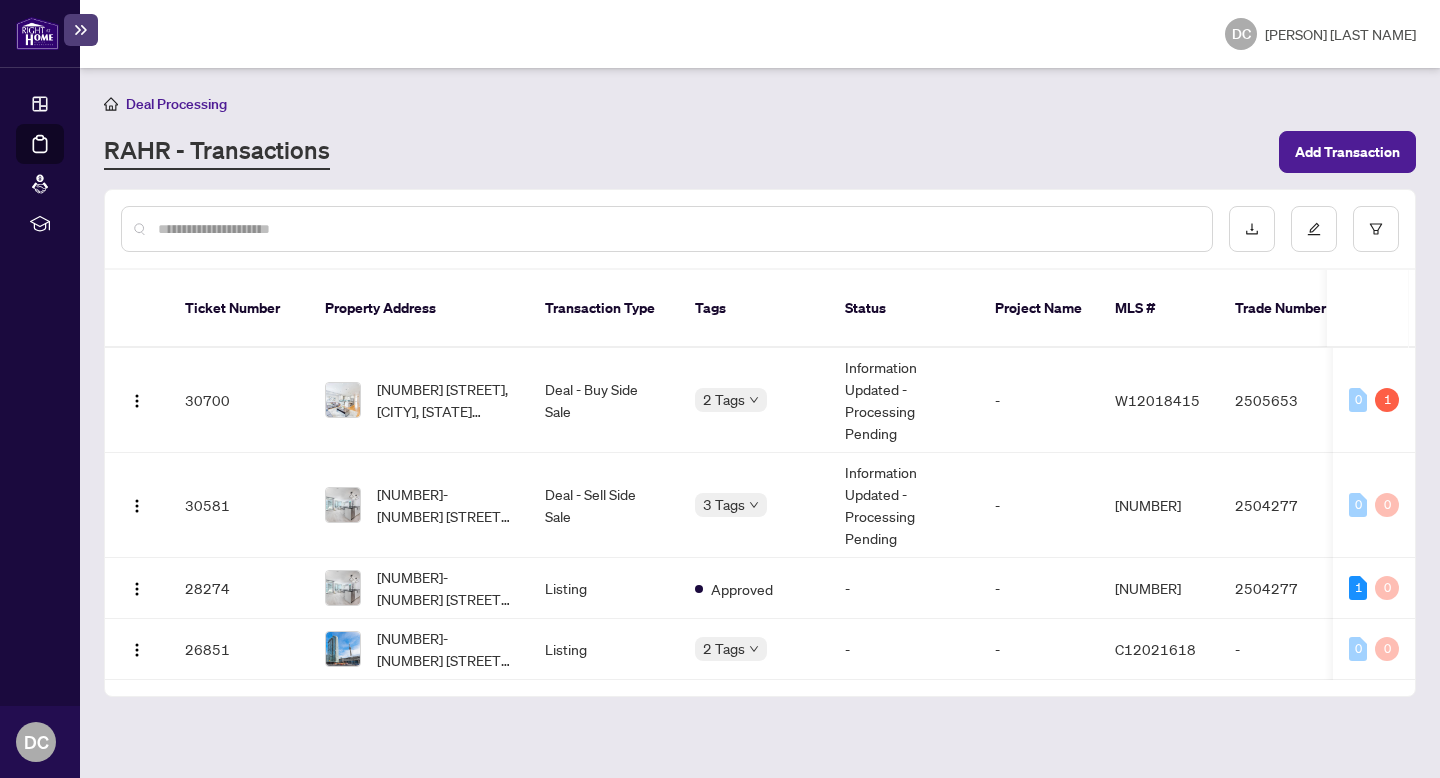 click on "RAHR - Transactions" at bounding box center (685, 152) 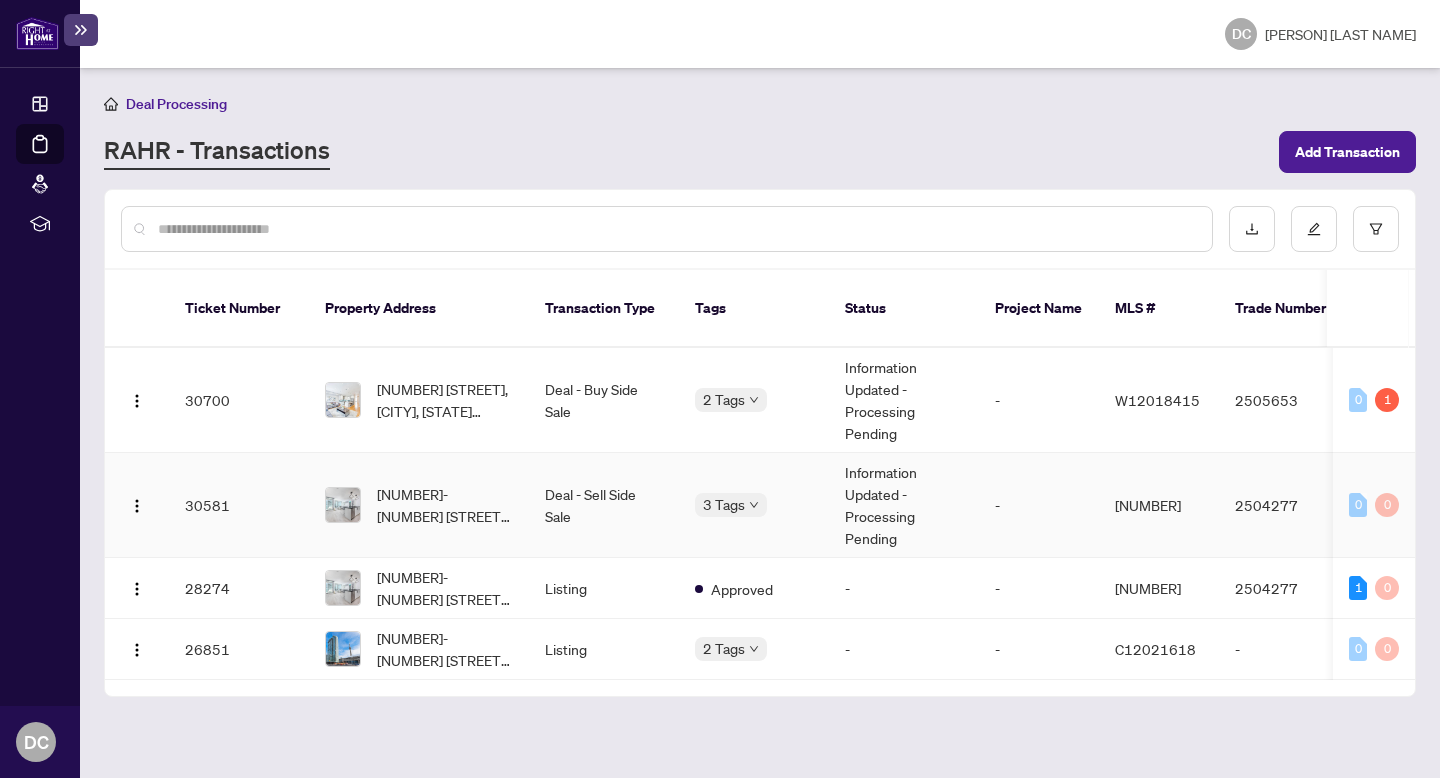 click on "Information Updated - Processing Pending" at bounding box center (904, 505) 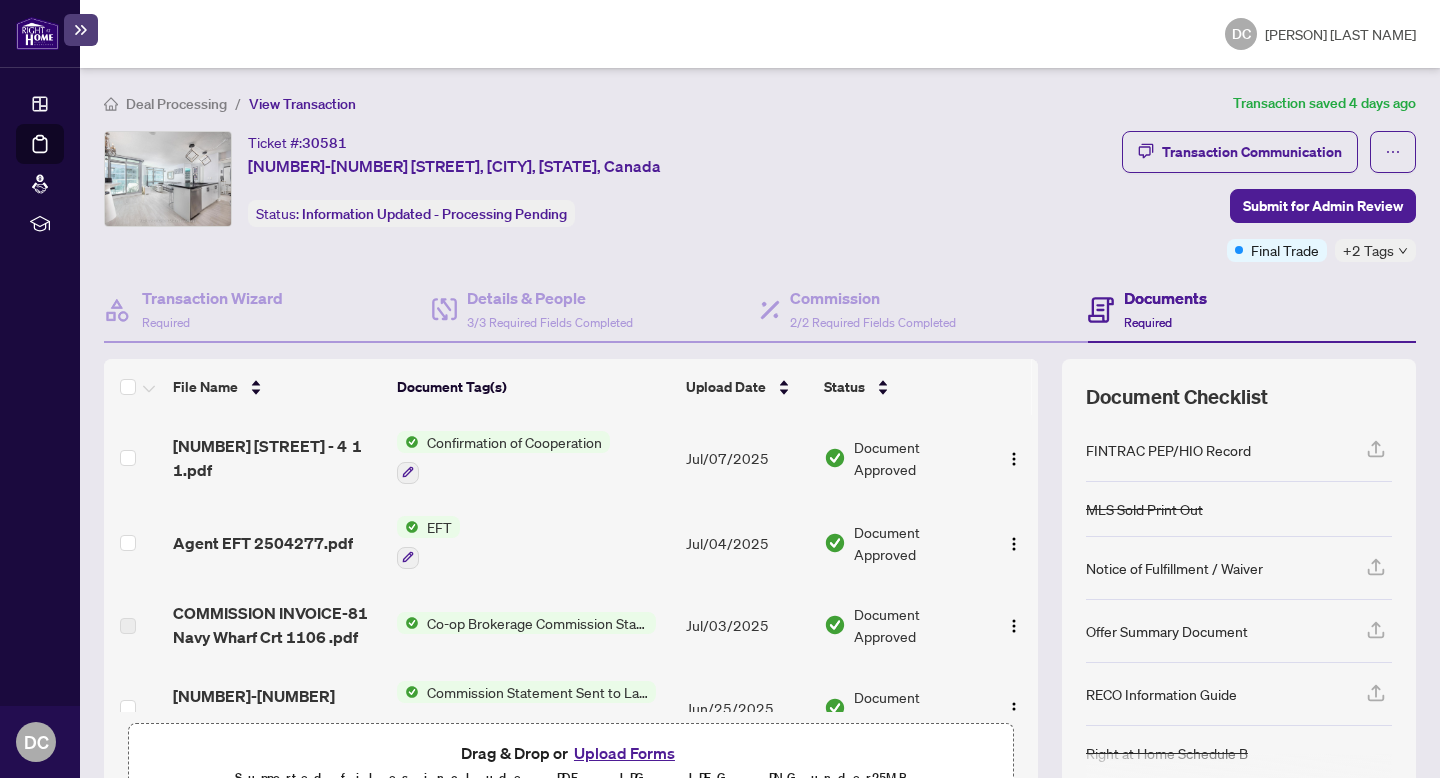 scroll, scrollTop: 188, scrollLeft: 0, axis: vertical 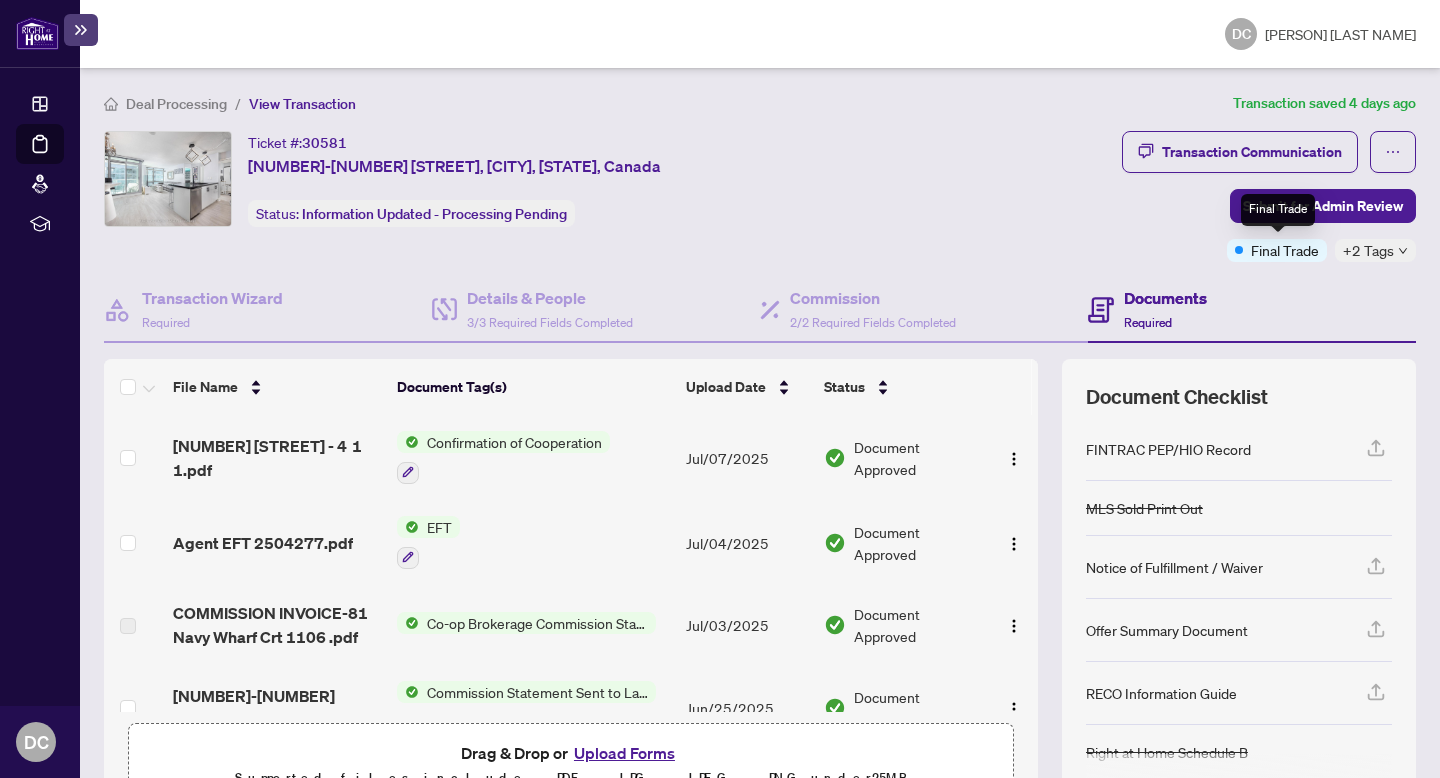 click on "Final Trade" at bounding box center (1285, 250) 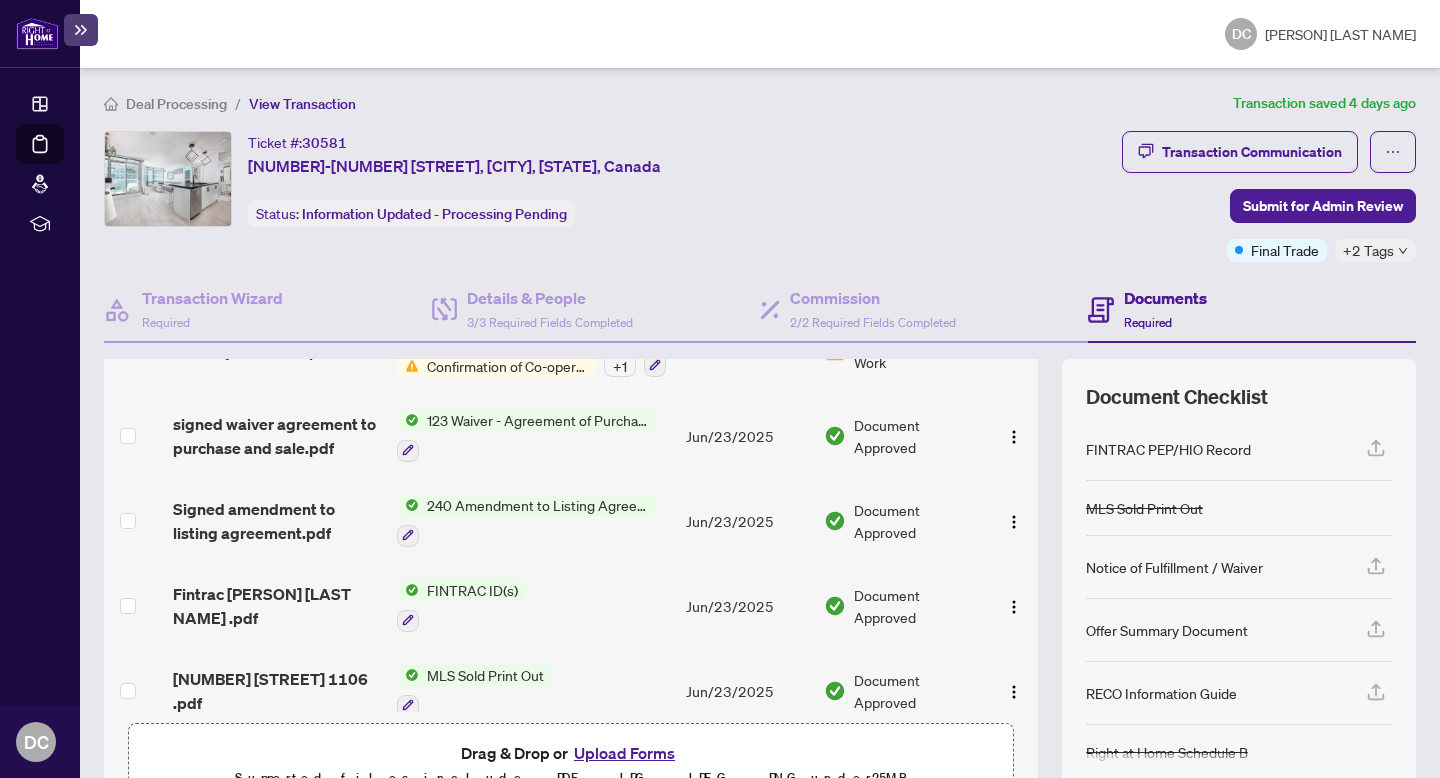 scroll, scrollTop: 629, scrollLeft: 0, axis: vertical 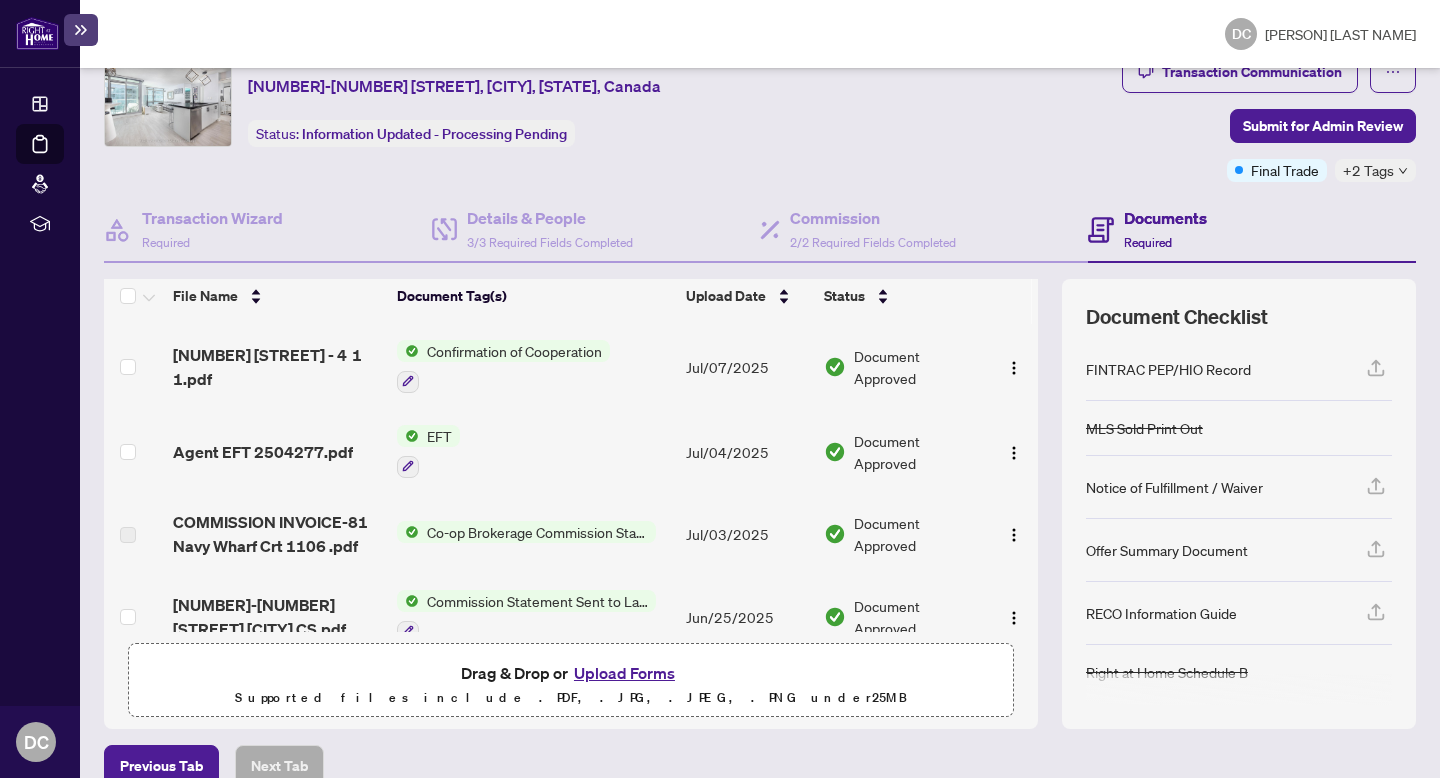 click on "[NUMBER] [STREET] - 4  1 1.pdf Confirmation of Cooperation [MONTH]/[DAY]/[YEAR] Document Approved Agent EFT 2504277.pdf EFT [MONTH]/[DAY]/[YEAR] Document Approved COMMISSION INVOICE-81 Navy Wharf Crt  1106 .pdf Co-op Brokerage Commission Statement [MONTH]/[DAY]/[YEAR] Document Approved 106-81 Navy Wharf Crt CS.pdf Commission Statement Sent to Lawyer [MONTH]/[DAY]/[YEAR] Document Approved 81 Navy Wharf trade show.pdf Trade Sheet [MONTH]/[DAY]/[YEAR] Document Approved 81 Navy Wharf - 4 .pdf Agreement of Purchase and Sale Confirmation of Co-operation and Representation—Buyer/Seller + 1 [MONTH]/[DAY]/[YEAR] Document Needs Work signed waiver agreement to purchase and sale.pdf 123 Waiver - Agreement of Purchase and Sale [MONTH]/[DAY]/[YEAR] Document Approved Signed amendment to listing agreement.pdf 240 Amendment to Listing Agreement - Authority to Offer for Sale
Price Change/Extension/Amendment(s) [MONTH]/[DAY]/[YEAR] Document Approved Fintrac [PERSON] [LAST NAME] .pdf FINTRAC ID(s) [MONTH]/[DAY]/[YEAR] Document Approved MLS Sold Print Out" at bounding box center [760, 504] 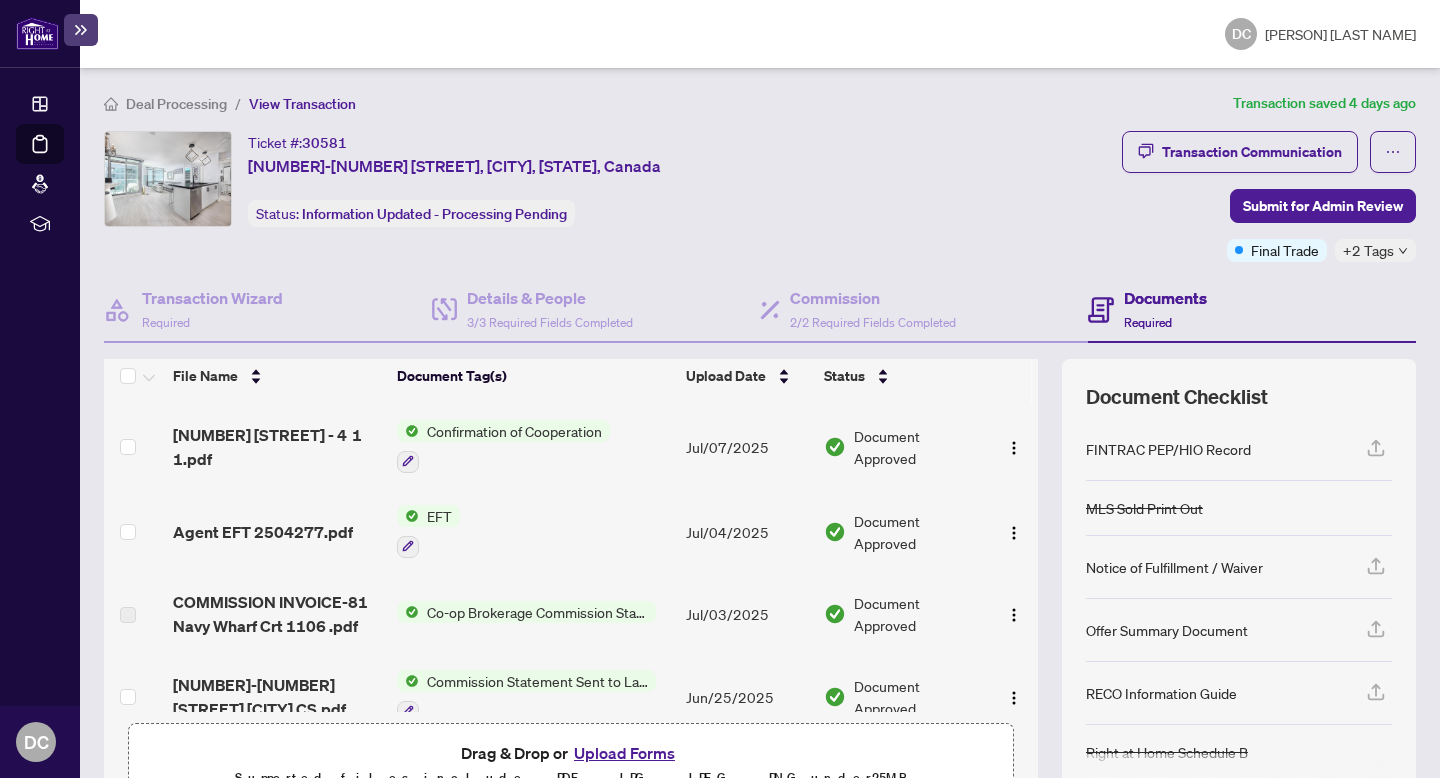 scroll, scrollTop: 111, scrollLeft: 0, axis: vertical 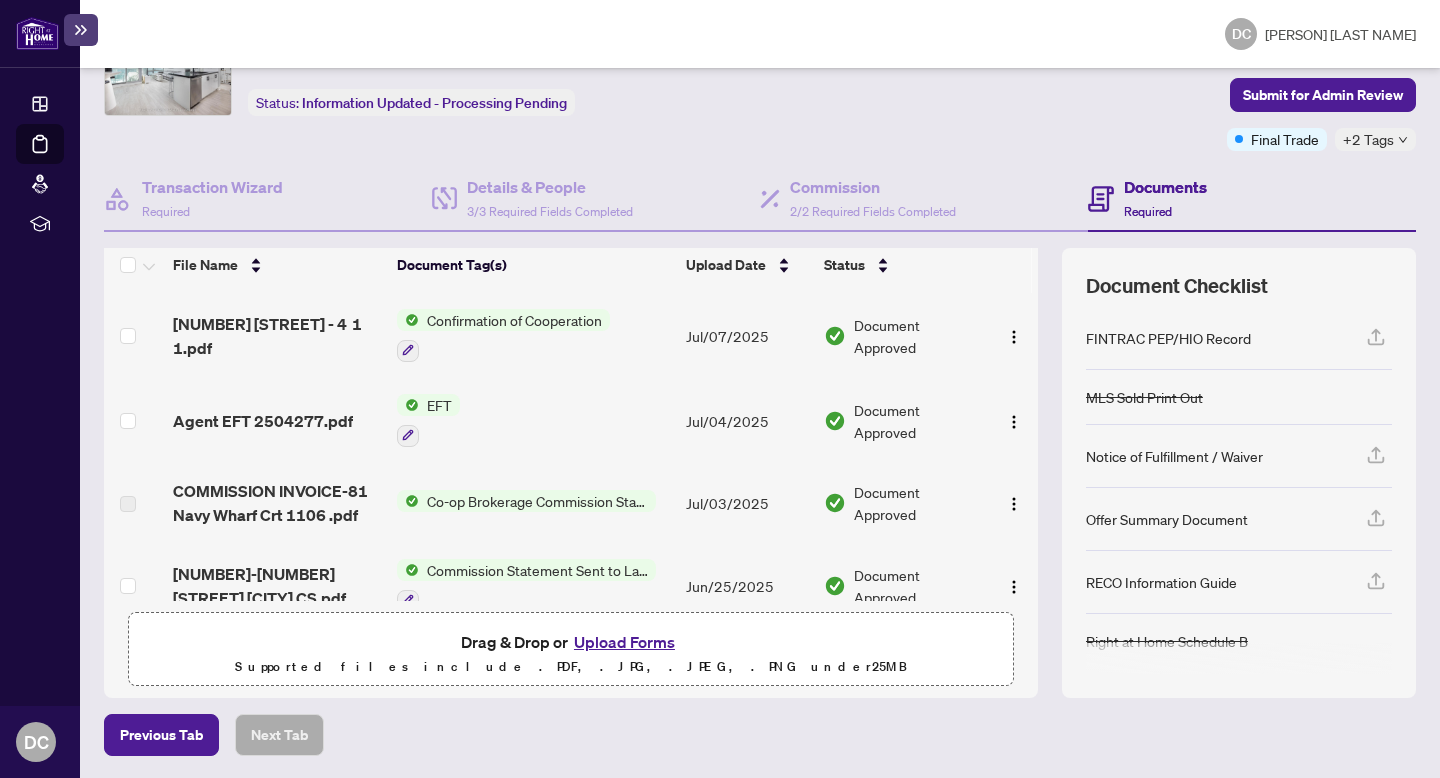 click on "Documents Required" at bounding box center (1165, 198) 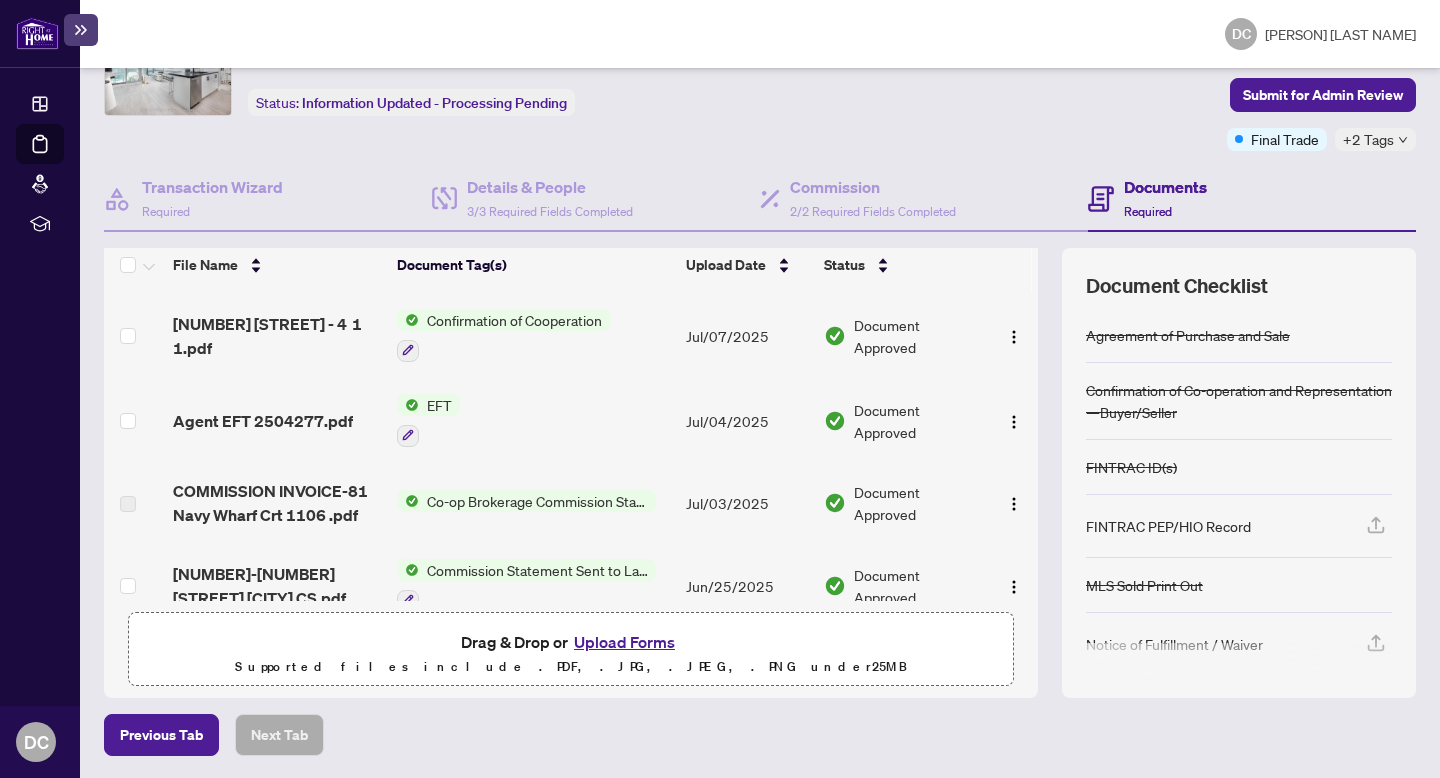 scroll, scrollTop: 0, scrollLeft: 0, axis: both 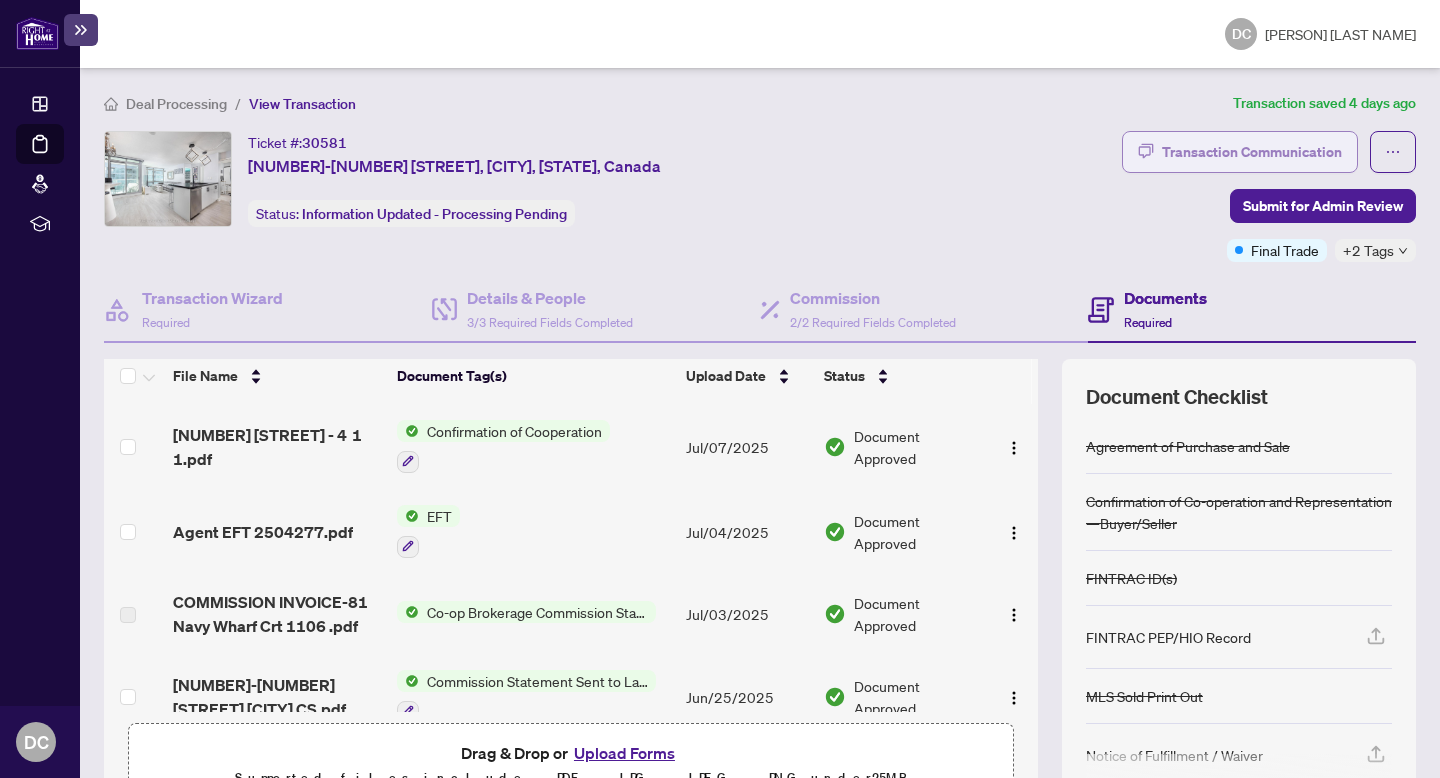 click on "Transaction Communication" at bounding box center [1252, 152] 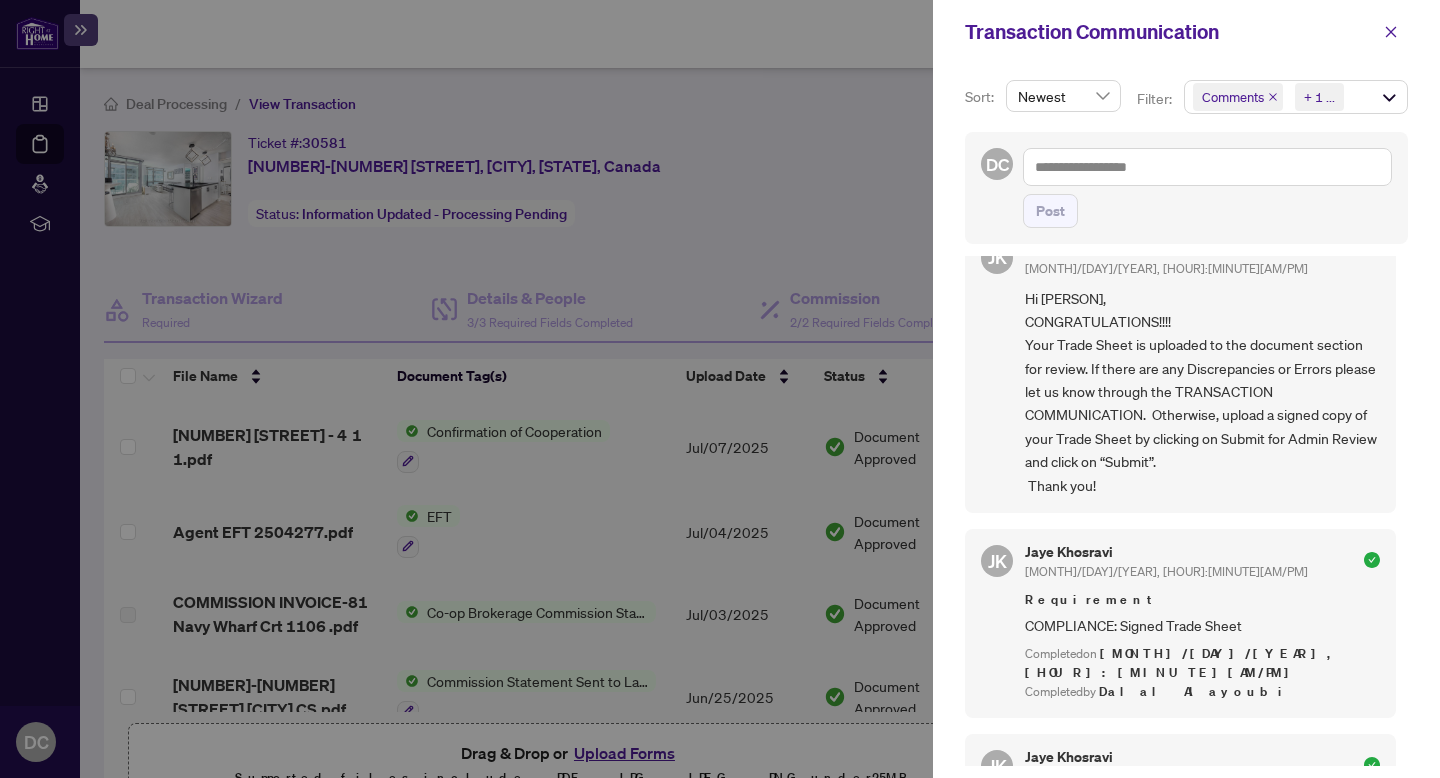 scroll, scrollTop: 1112, scrollLeft: 0, axis: vertical 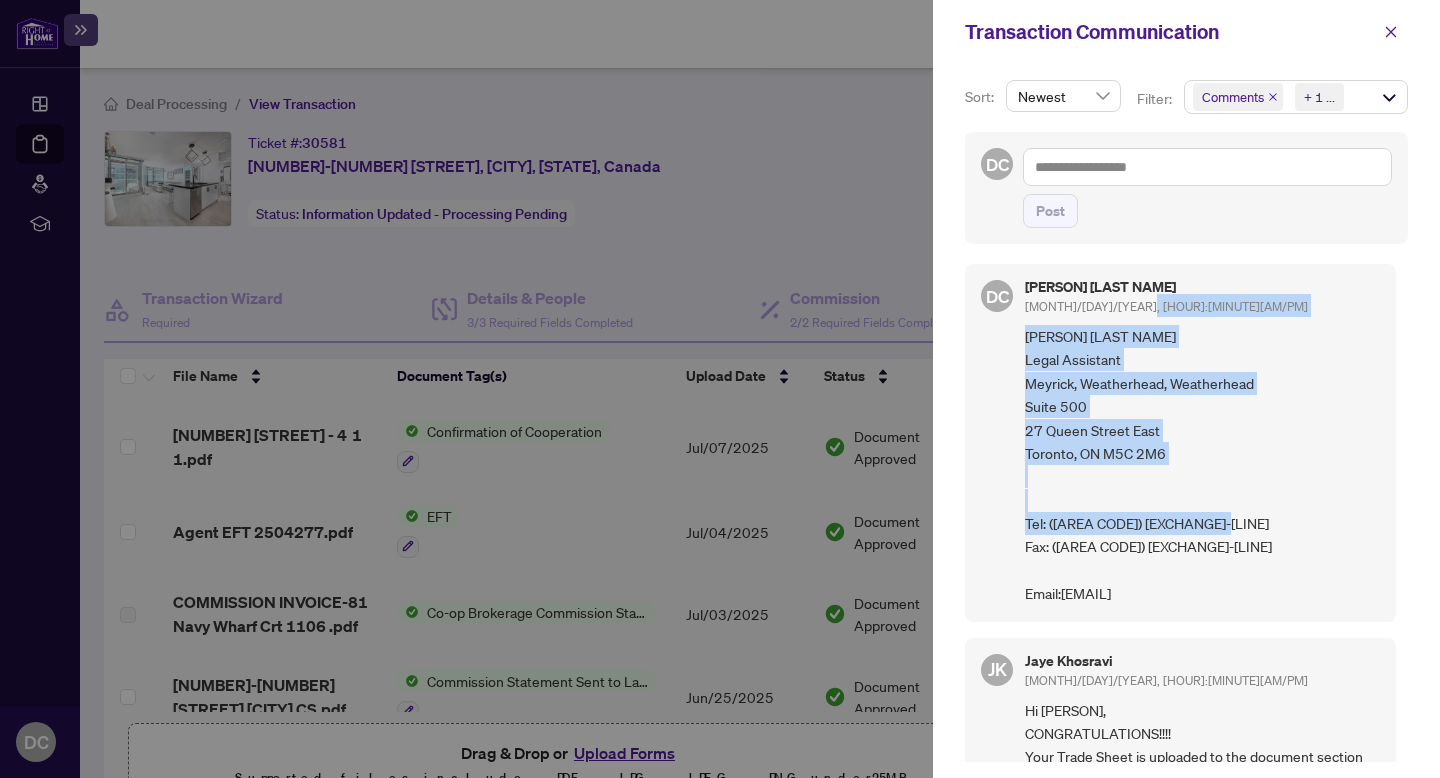 drag, startPoint x: 1143, startPoint y: 317, endPoint x: 1176, endPoint y: 588, distance: 273.00183 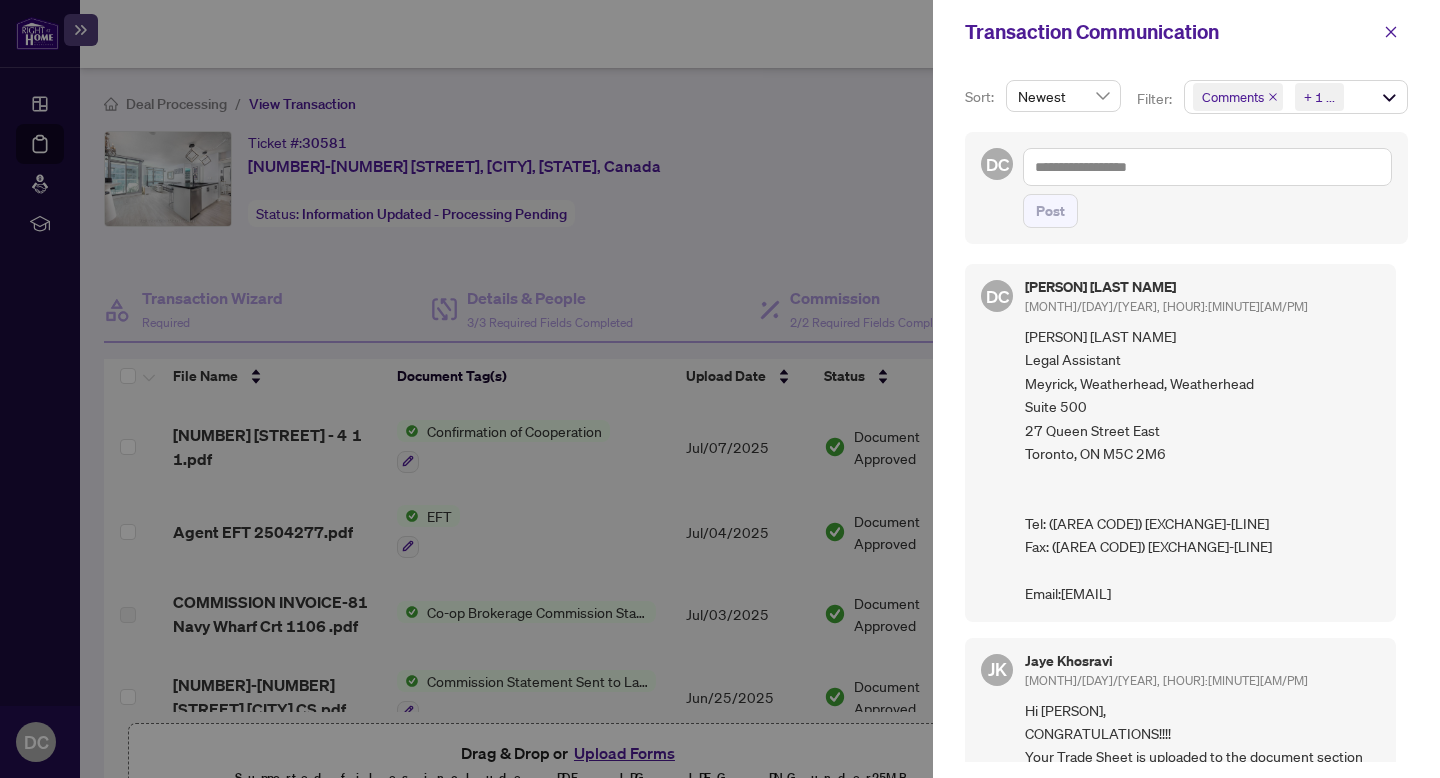 click on "JK [PERSON] [LAST NAME]   [MONTH]/[DAY]/[YEAR], [HOUR]:[MINUTE][AM/PM] Hi [PERSON],
CONGRATULATIONS!!!!
Your Trade Sheet is uploaded to the document section for review. If there are any Discrepancies or Errors please let us know through the TRANSACTION COMMUNICATION.  Otherwise, upload a signed copy of your Trade Sheet by clicking on Submit for Admin Review and click on “Submit”.
Thank you!" at bounding box center (1180, 781) 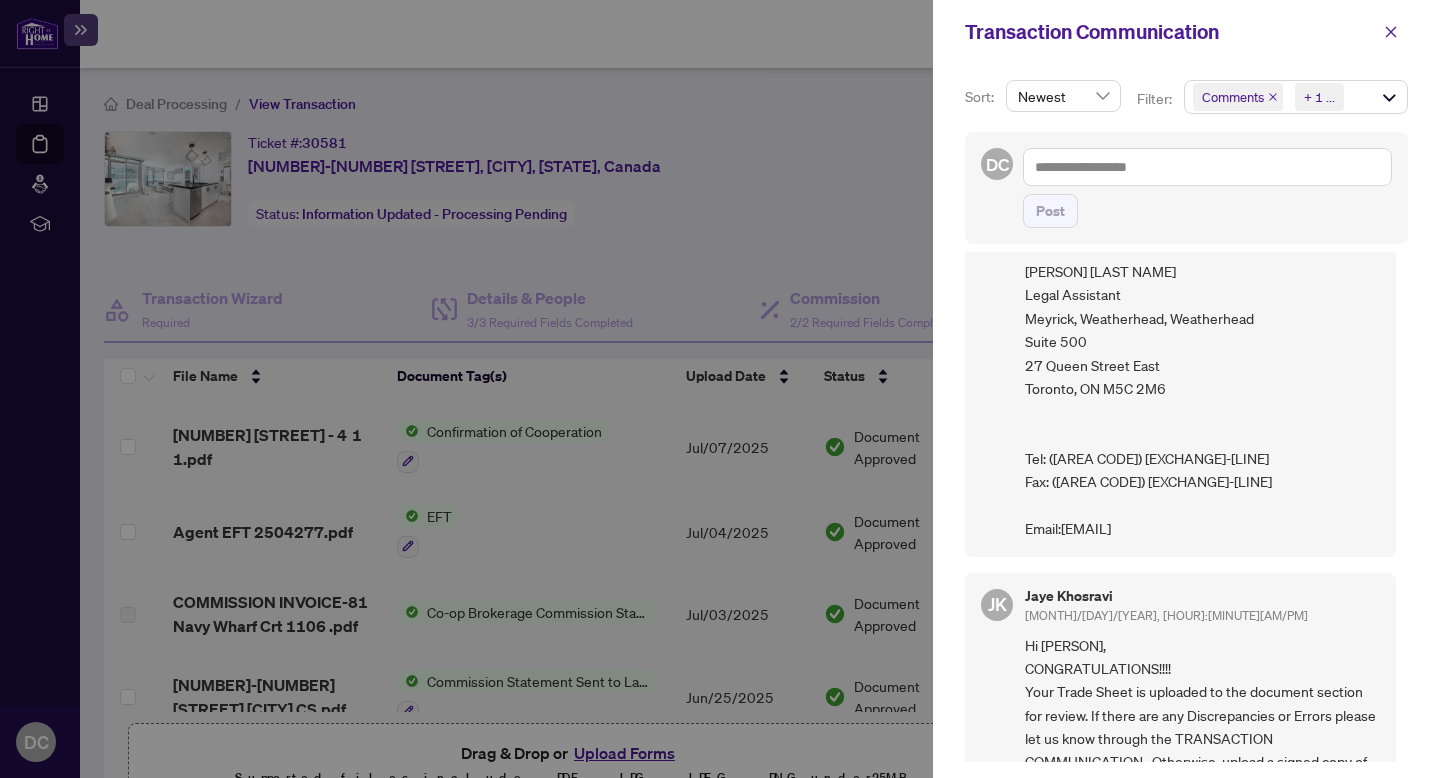 scroll, scrollTop: 0, scrollLeft: 0, axis: both 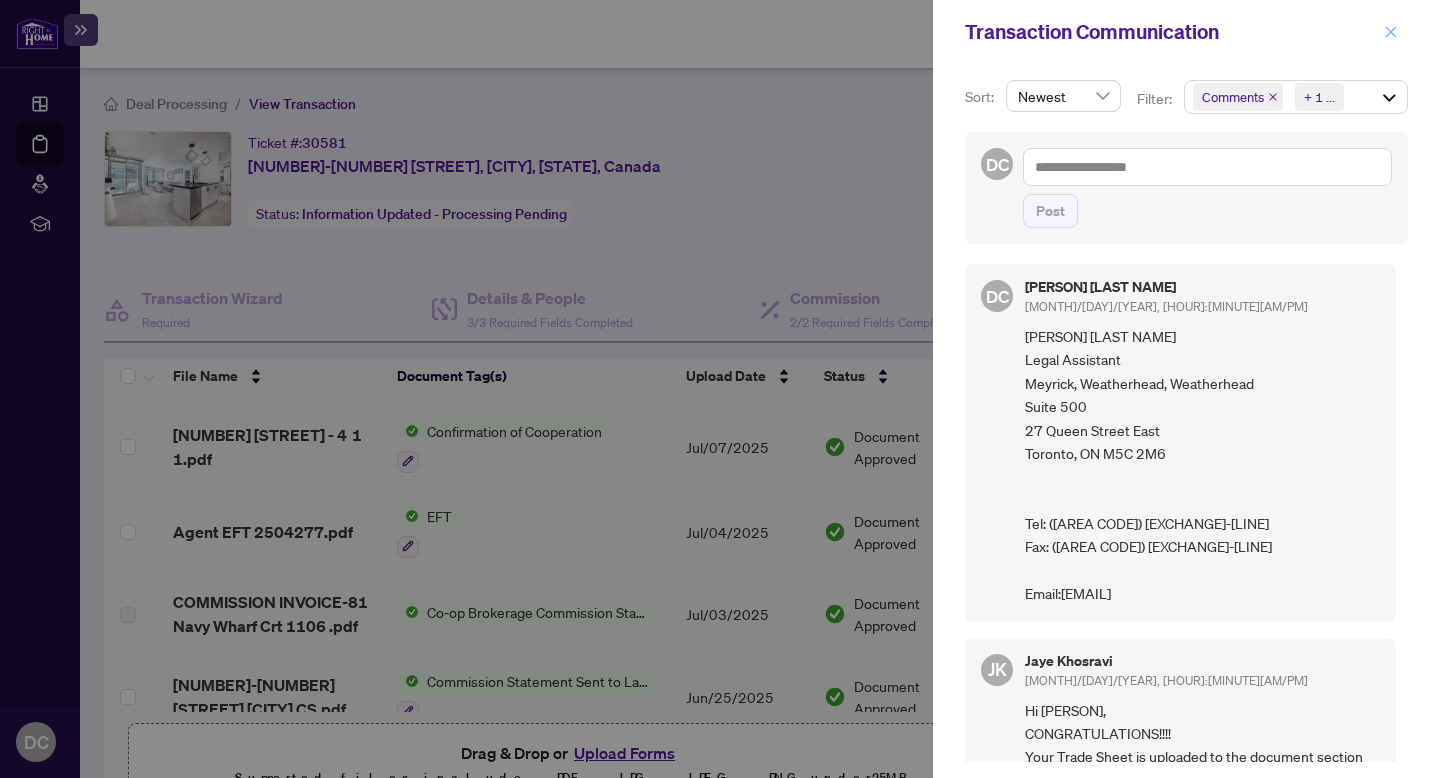 click 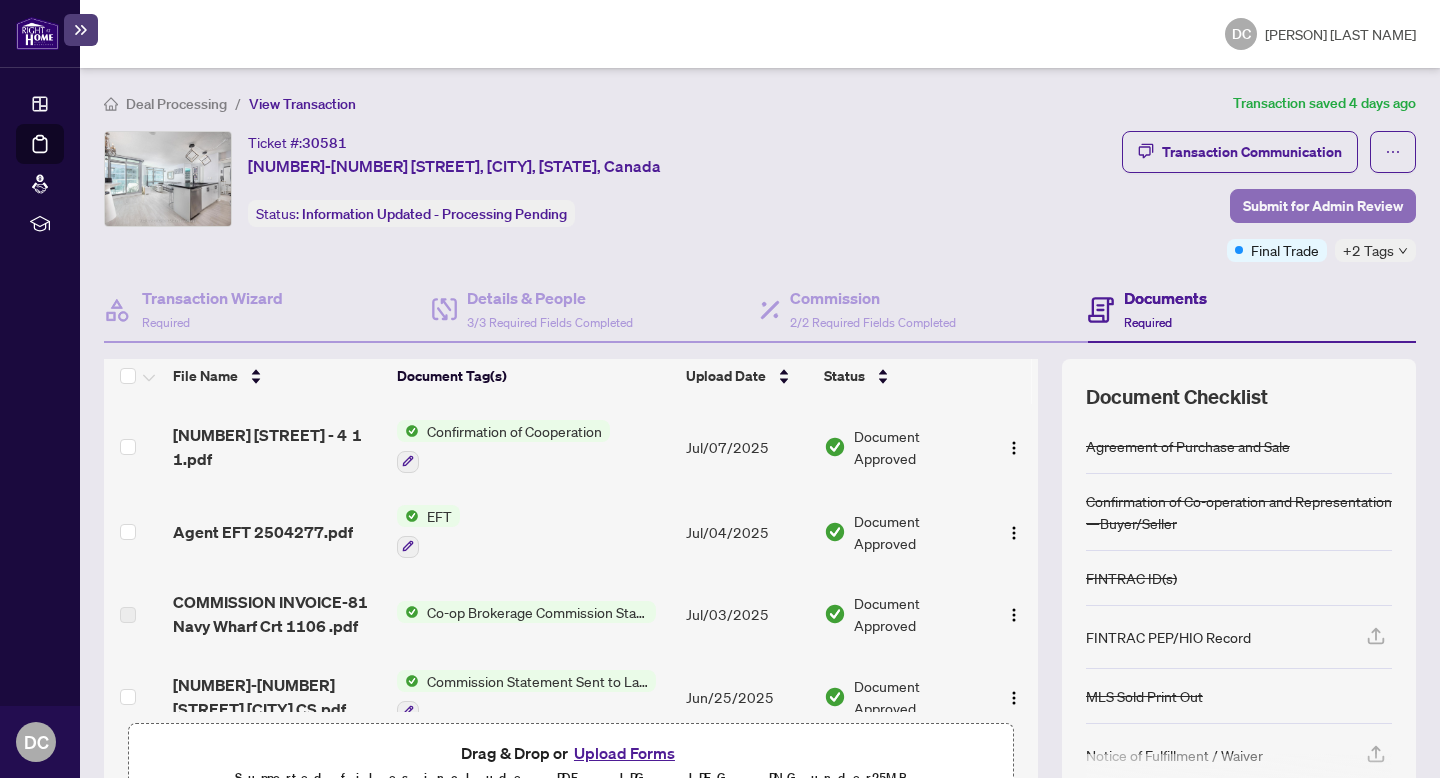 click on "Submit for Admin Review" at bounding box center (1323, 206) 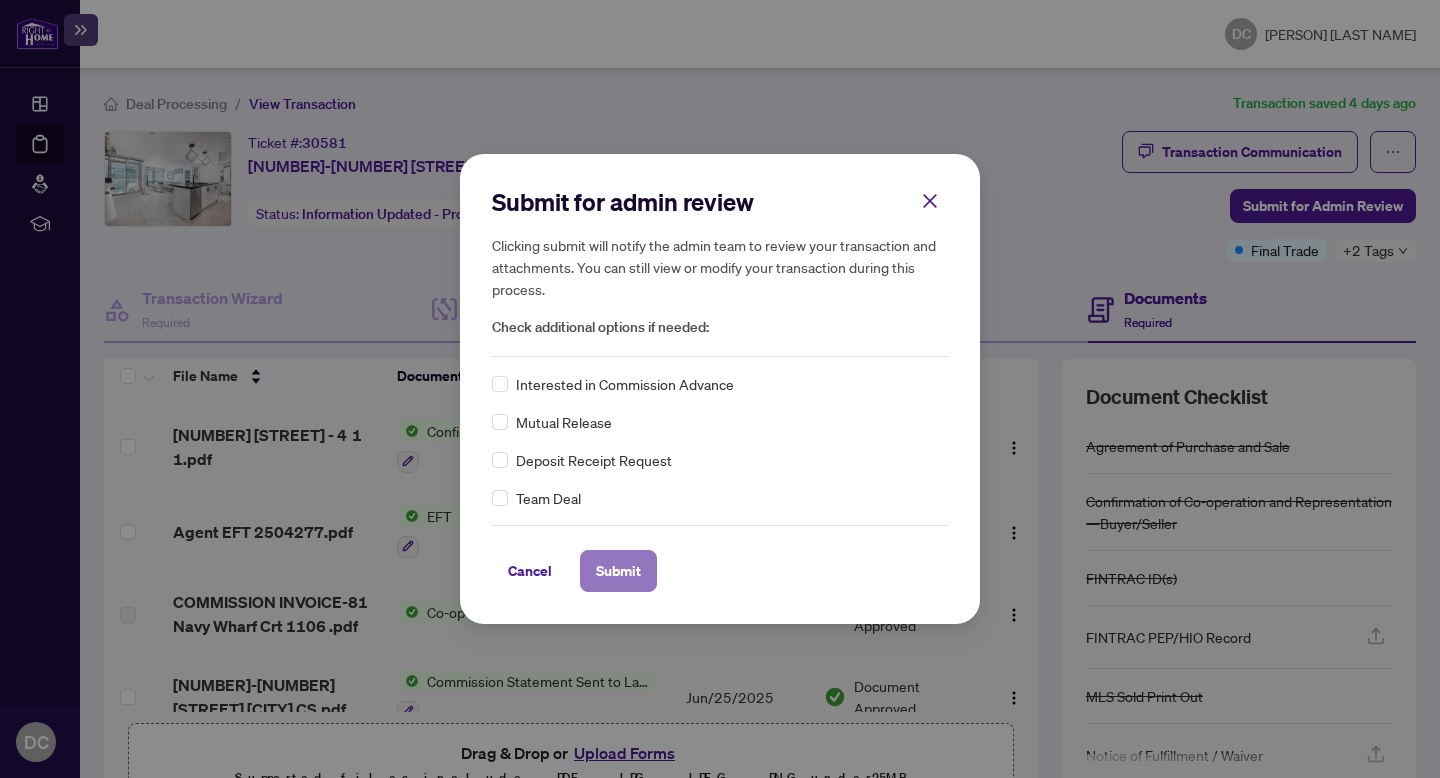click on "Submit" at bounding box center (618, 571) 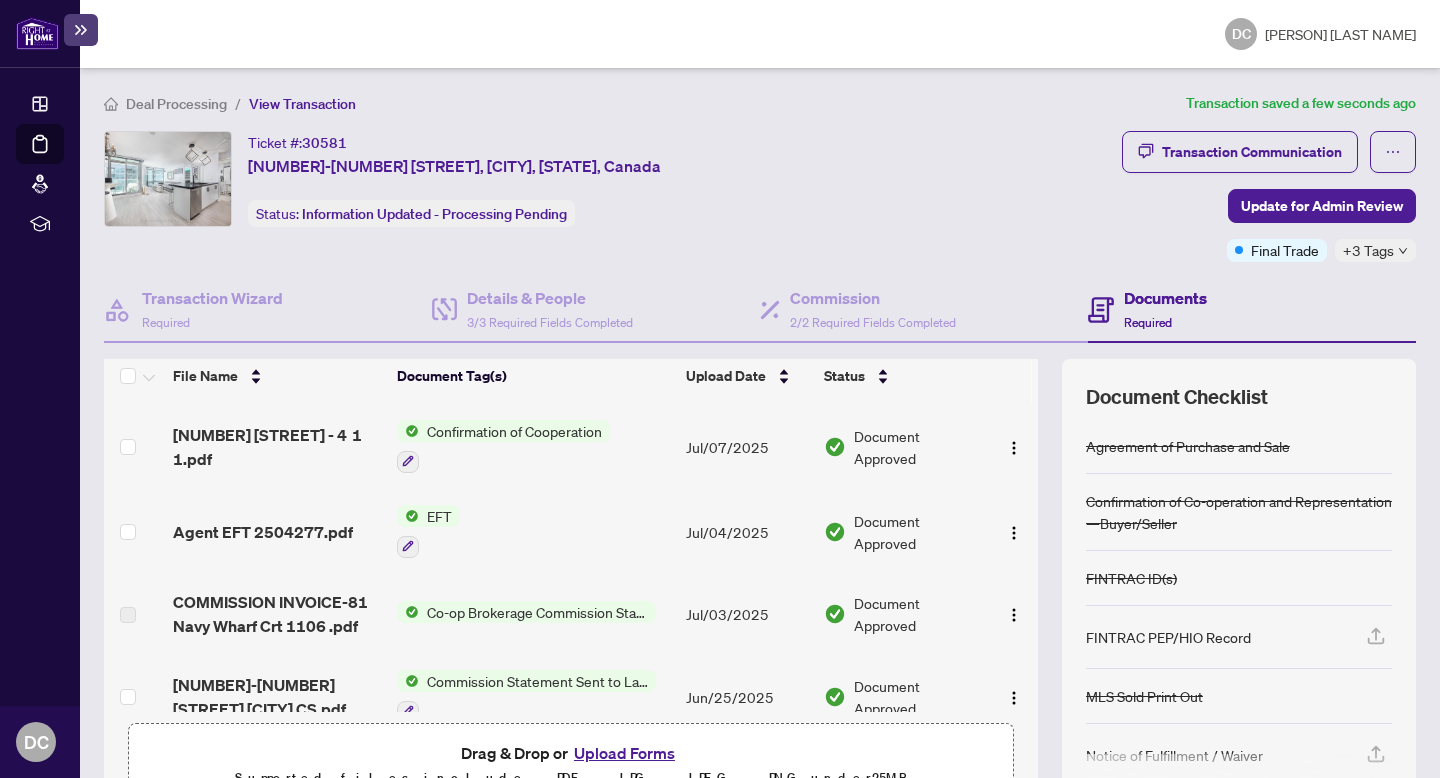 click on "OPERATIONS Dashboard Deal Processing Mortgage Referrals rLearning DC [PERSON] [LAST NAME] [EMAIL] DC [PERSON] [LAST NAME]   Deal Processing / View Transaction Transaction saved   a few seconds ago Ticket #:  30581 [NUMBER]-[NUMBER] [STREET], [CITY], [STATE], Canada Status:   Information Updated - Processing Pending Update for Admin Review Transaction Communication Update for Admin Review Final Trade +3 Tags Transaction Wizard Required Details & People 3/3 Required Fields Completed Commission 2/2 Required Fields Completed Documents Required File Name Document Tag(s) Upload Date Status             81 Navy Wharf - 4  1 1.pdf Confirmation of Cooperation [MONTH]/[DAY]/[YEAR] Document Approved Agent EFT 2504277.pdf EFT [MONTH]/[DAY]/[YEAR] Document Approved COMMISSION INVOICE-81 Navy Wharf Crt  1106 .pdf Co-op Brokerage Commission Statement [MONTH]/[DAY]/[YEAR] Document Approved 106-81 Navy Wharf Crt CS.pdf Commission Statement Sent to Lawyer [MONTH]/[DAY]/[YEAR] Document Approved 81 Navy Wharf trade show.pdf Trade Sheet + 1" at bounding box center [720, 389] 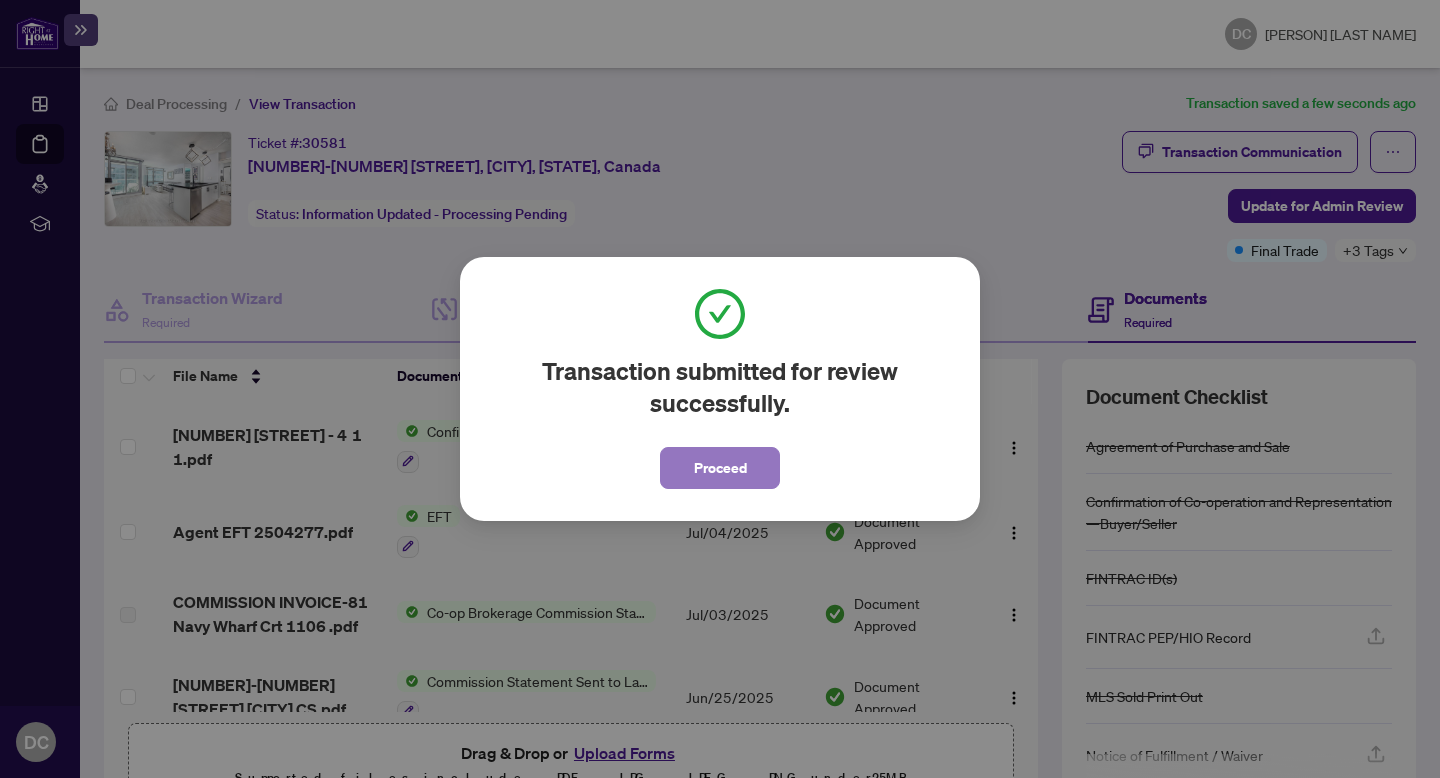 click on "Proceed" at bounding box center (720, 468) 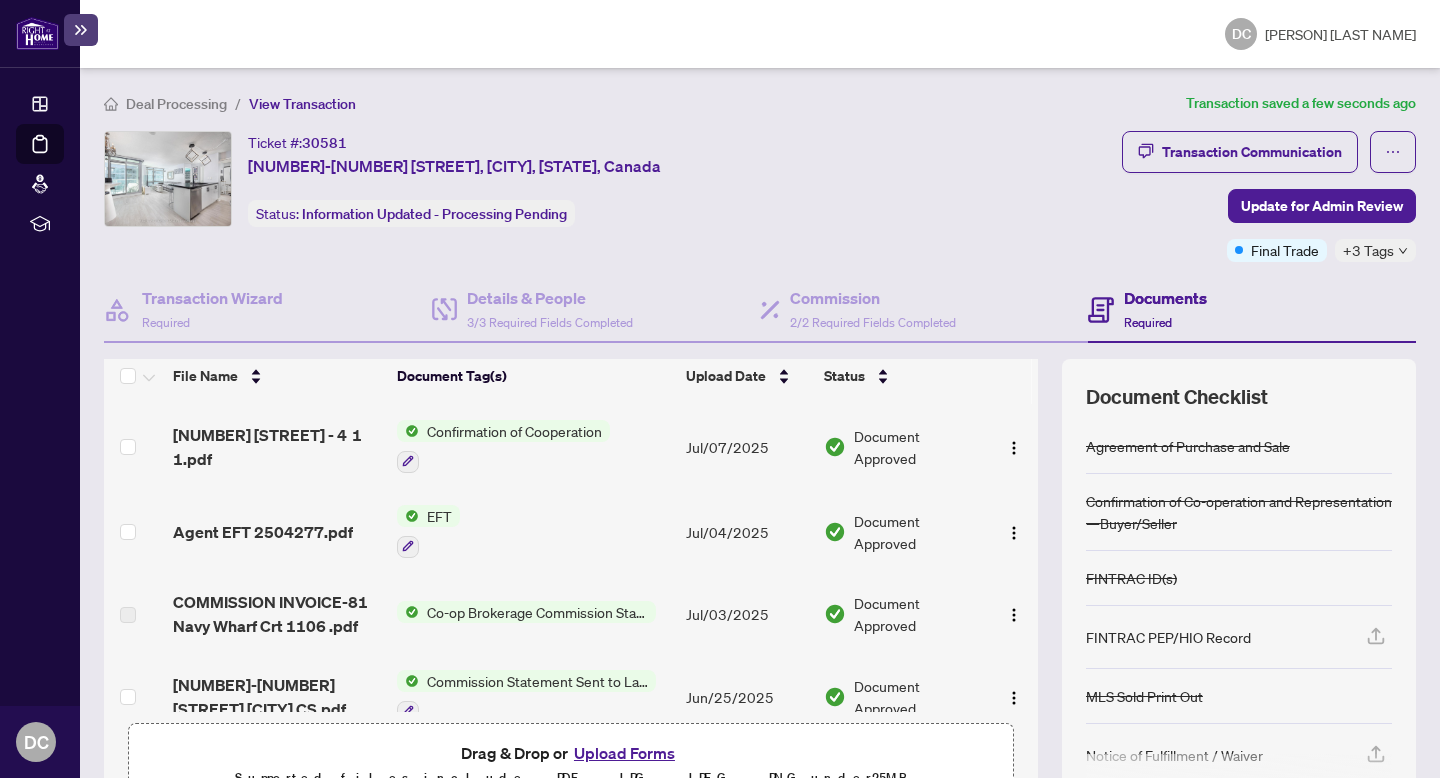 click 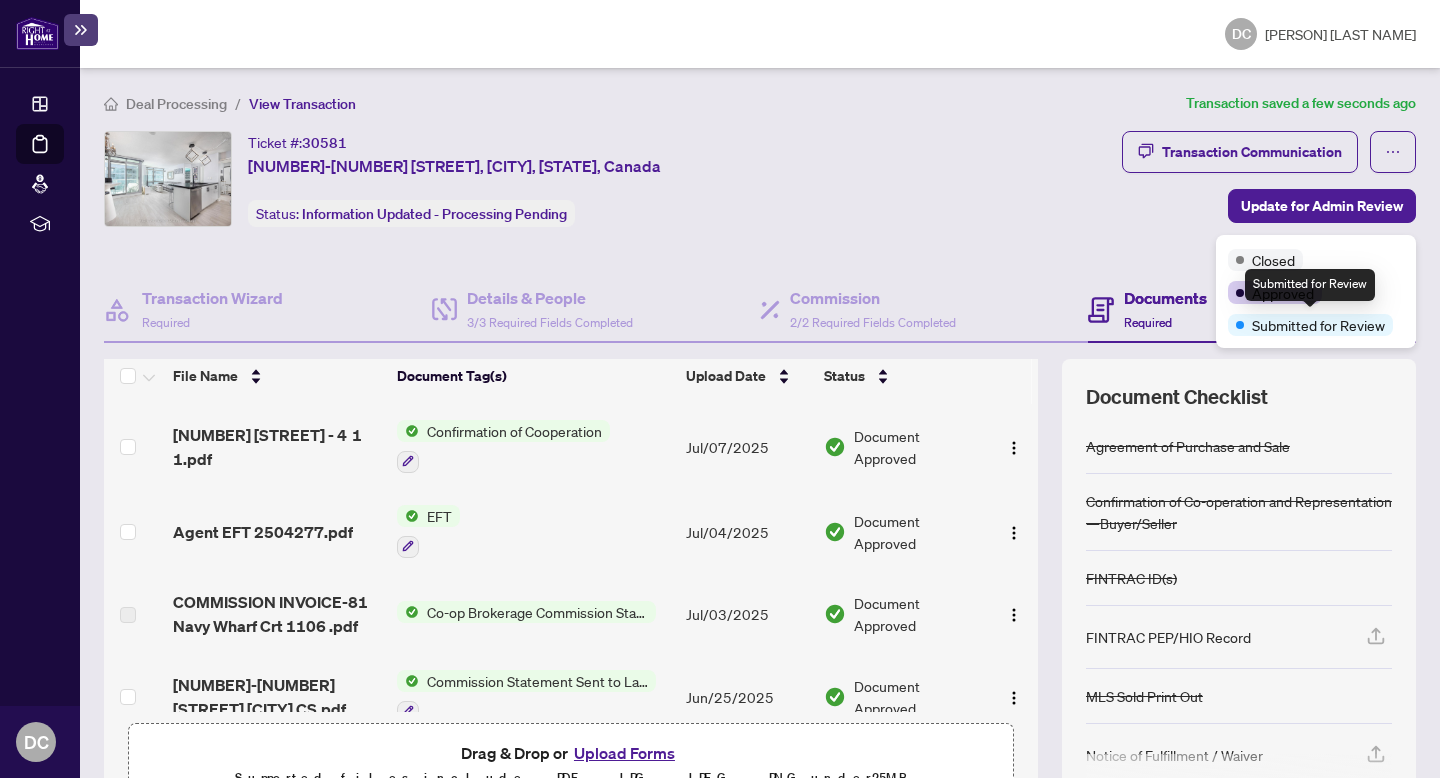 click on "Submitted for Review" at bounding box center (1318, 325) 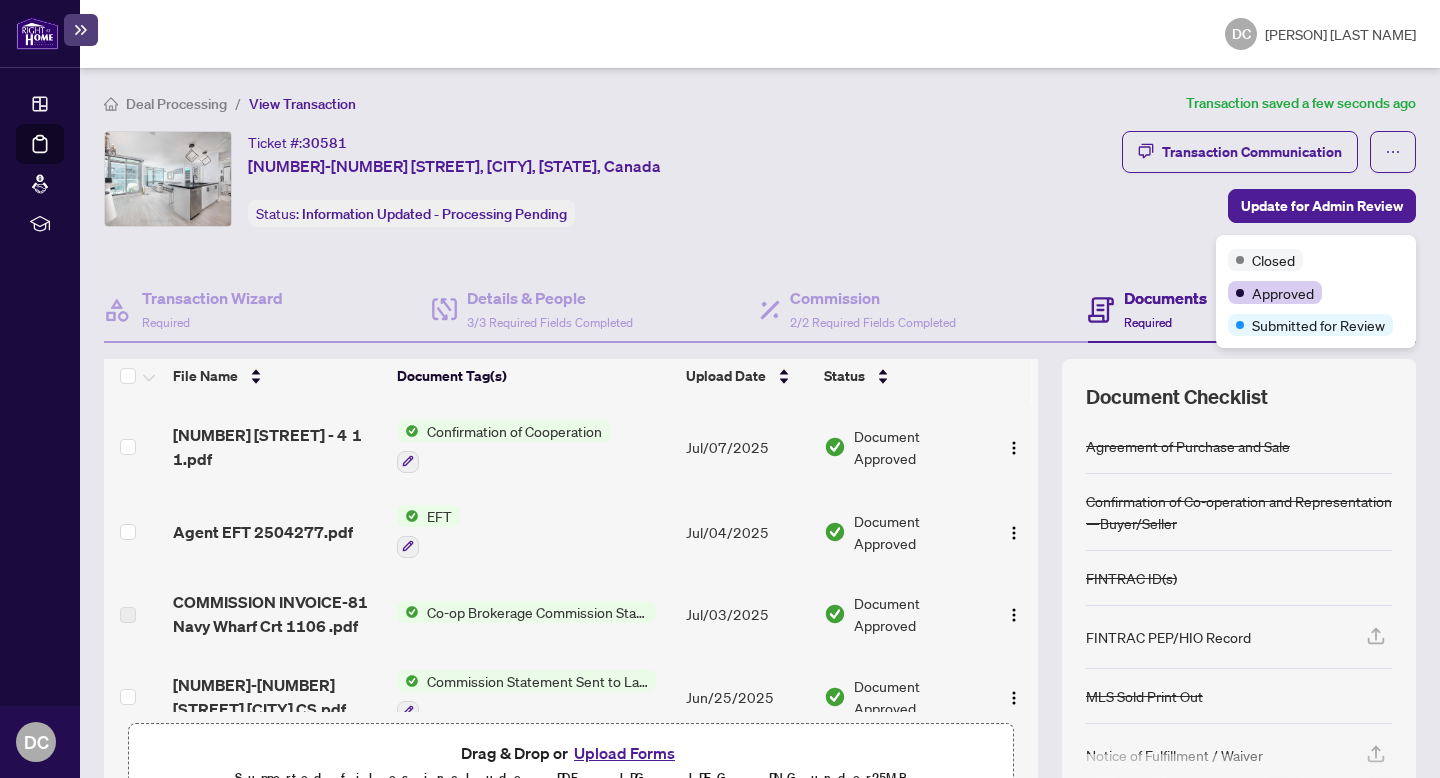 click on "Ticket #:  30581 [NUMBER]-[NUMBER] [STREET], [CITY], [STATE], Canada Status:   Information Updated - Processing Pending Update for Admin Review" at bounding box center (609, 196) 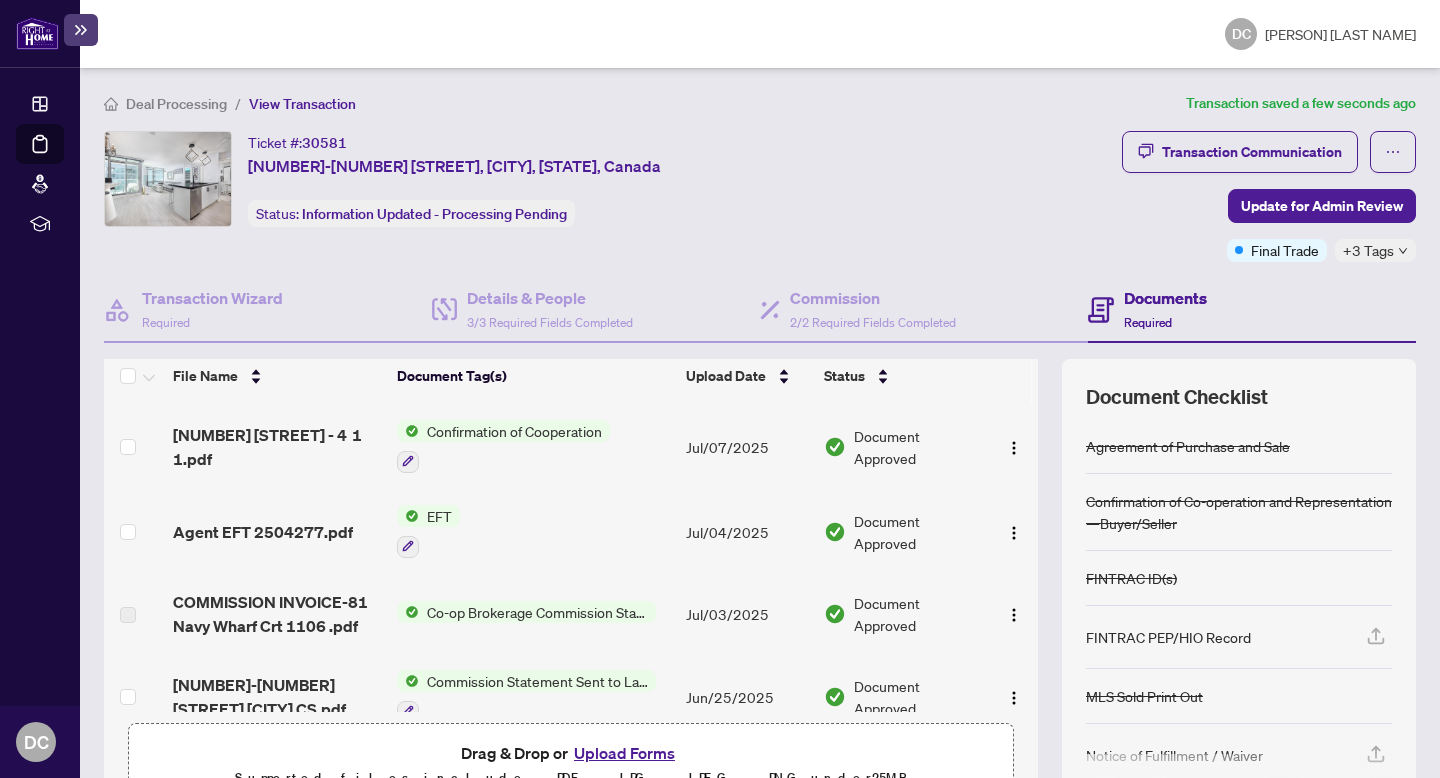 scroll, scrollTop: 188, scrollLeft: 0, axis: vertical 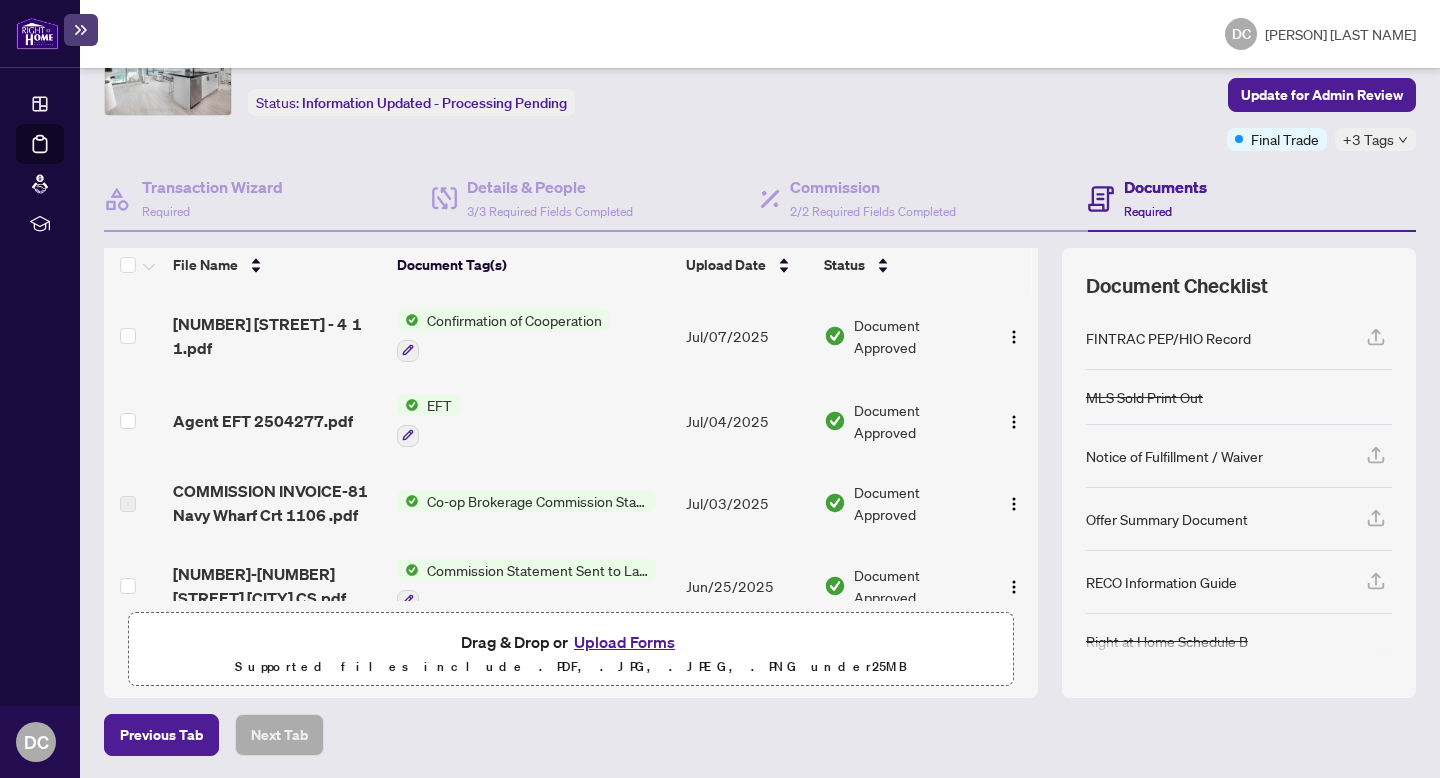 click on "Deal Processing / View Transaction Transaction saved   a few seconds ago Ticket #:  30581 [NUMBER]-[NUMBER] [STREET], [CITY], [STATE], Canada Status:   Information Updated - Processing Pending Update for Admin Review Transaction Communication Update for Admin Review Final Trade +3 Tags Transaction Wizard Required Details & People 3/3 Required Fields Completed Commission 2/2 Required Fields Completed Documents Required File Name Document Tag(s) Upload Date Status             81 Navy Wharf - 4  1 1.pdf Confirmation of Cooperation [MONTH]/[DAY]/[YEAR] Document Approved Agent EFT 2504277.pdf EFT [MONTH]/[DAY]/[YEAR] Document Approved COMMISSION INVOICE-81 Navy Wharf Crt  1106 .pdf Co-op Brokerage Commission Statement [MONTH]/[DAY]/[YEAR] Document Approved 106-81 Navy Wharf Crt CS.pdf Commission Statement Sent to Lawyer [MONTH]/[DAY]/[YEAR] Document Approved 81 Navy Wharf trade show.pdf Trade Sheet [MONTH]/[DAY]/[YEAR] Document Approved 81 Navy Wharf - 4 .pdf Agreement of Purchase and Sale + 1 [MONTH]/[DAY]/[YEAR] Document Needs Work [MONTH]/[DAY]/[YEAR]     under" at bounding box center (760, 423) 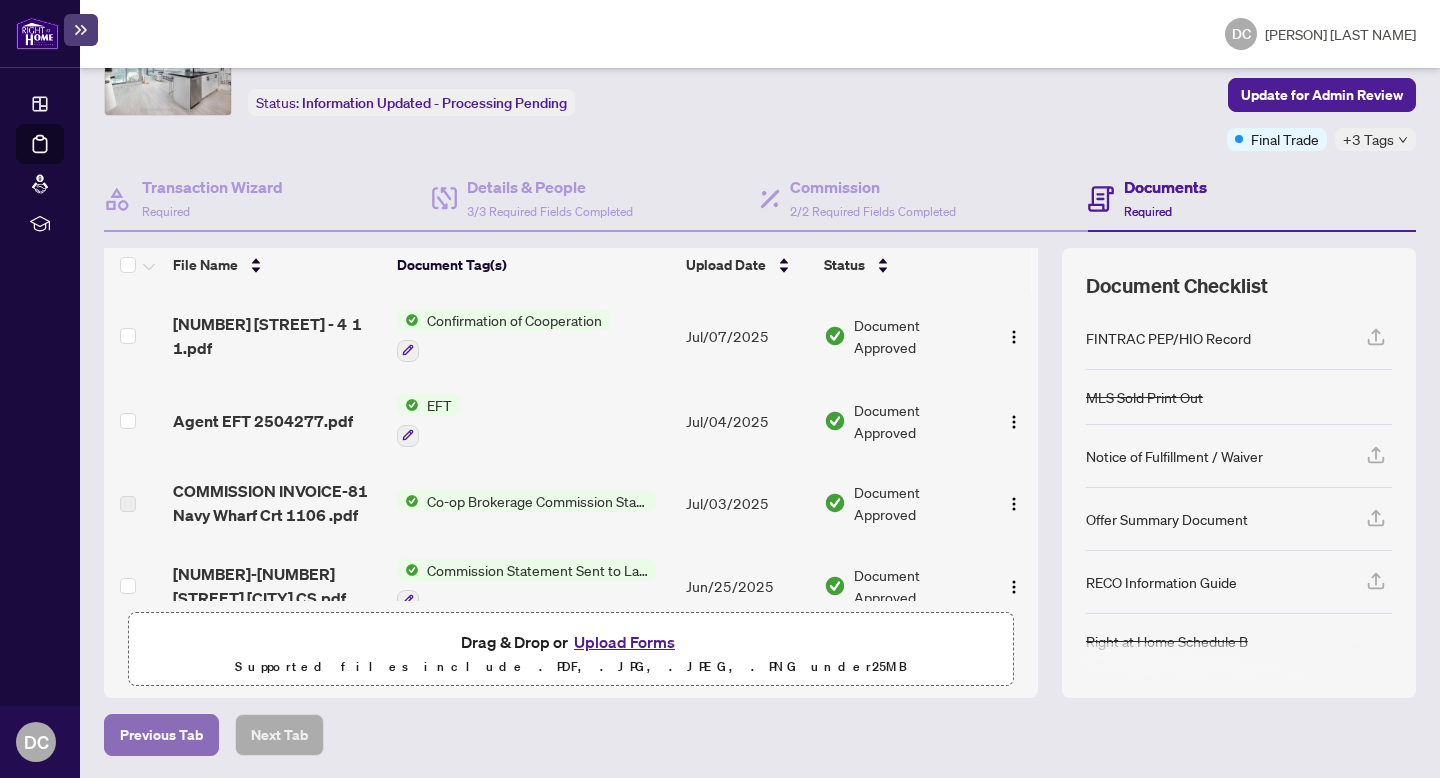click on "Previous Tab" at bounding box center [161, 735] 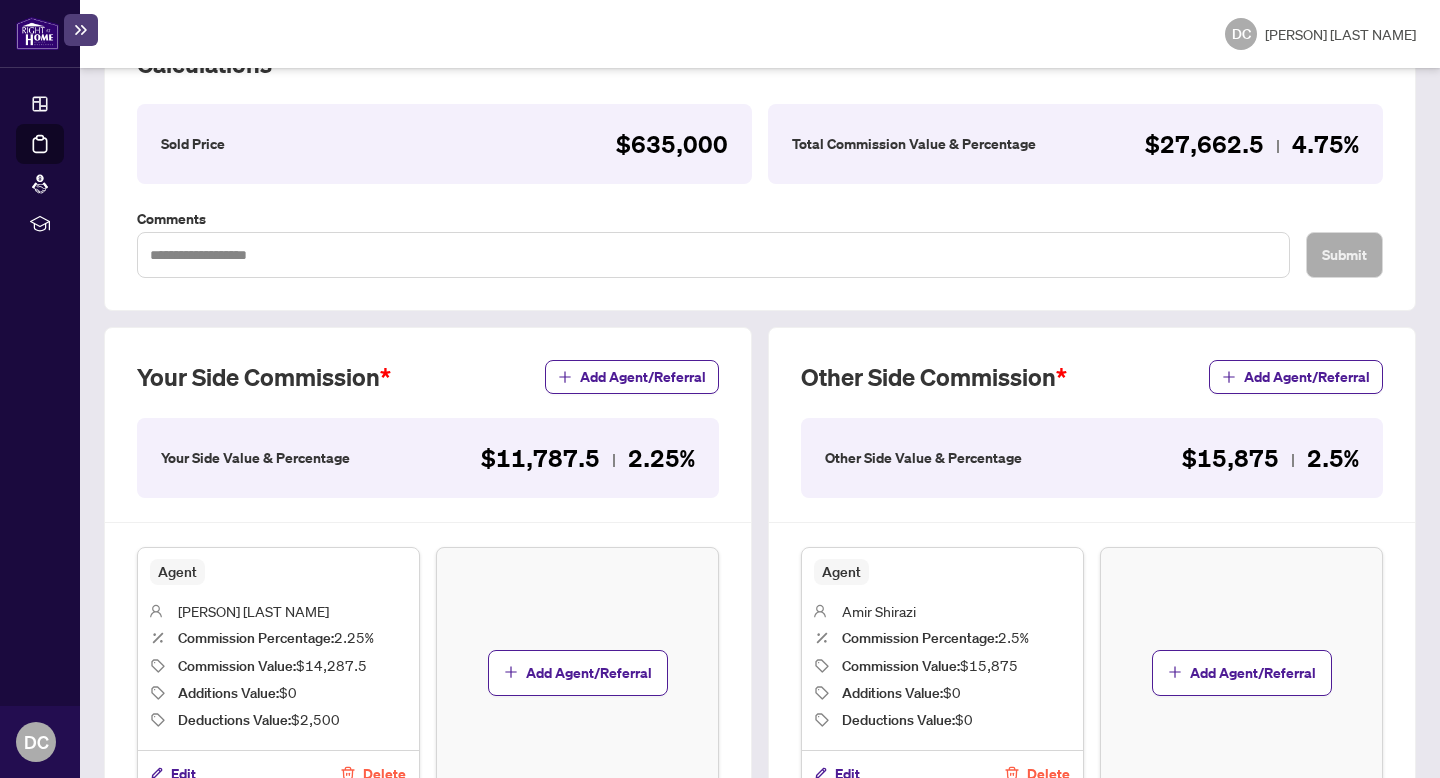 scroll, scrollTop: 0, scrollLeft: 0, axis: both 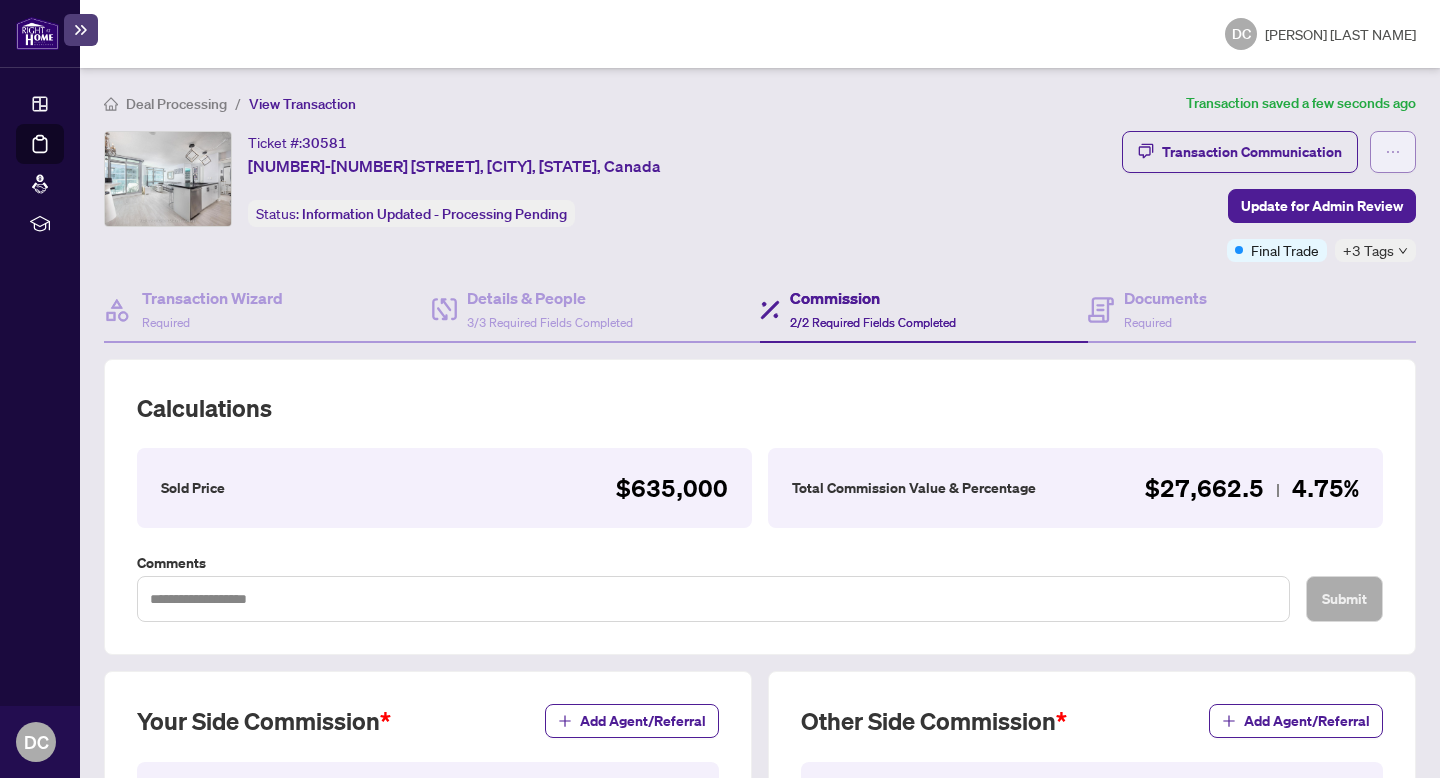 click at bounding box center [1393, 152] 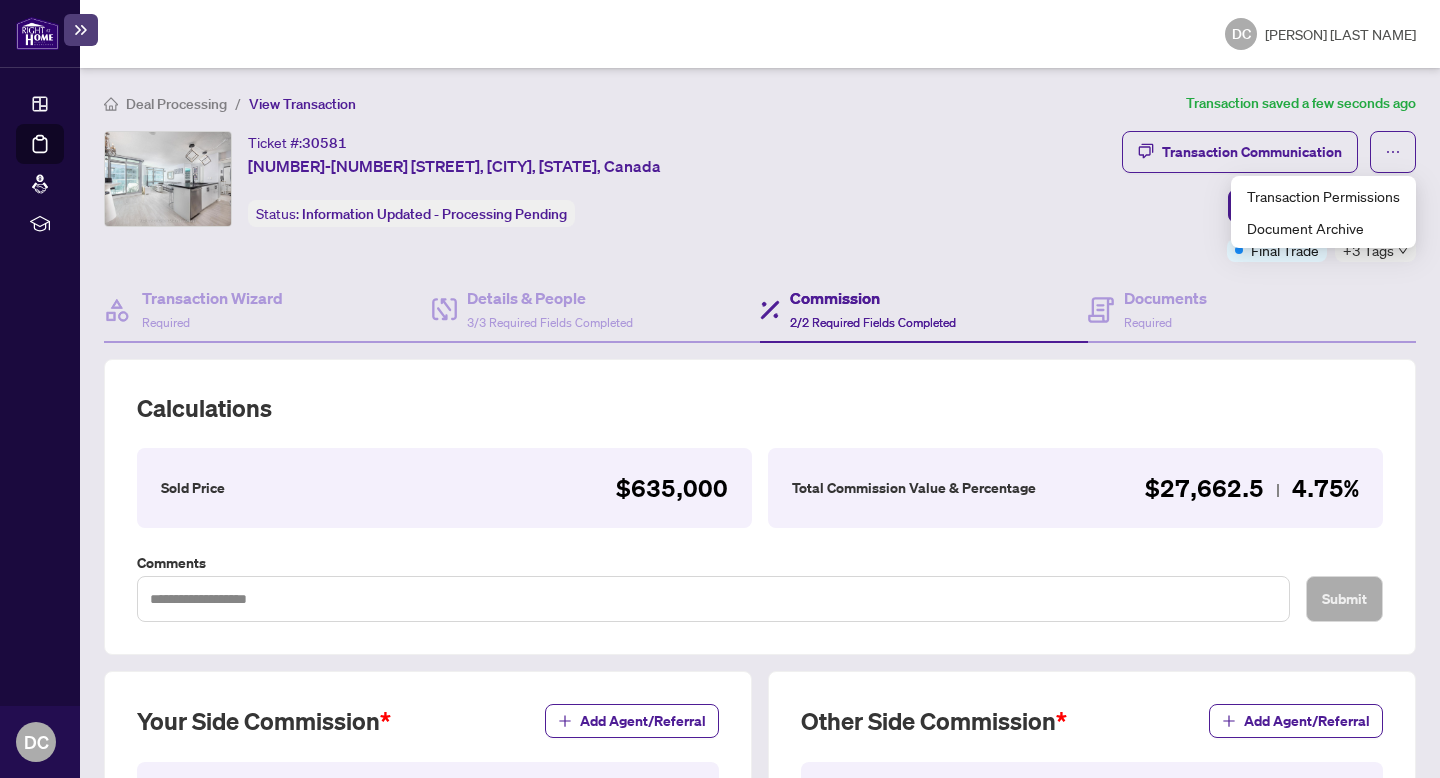 click on "Ticket #:  30581 [NUMBER]-[NUMBER] [STREET], [CITY], [STATE], Canada Status:   Information Updated - Processing Pending Update for Admin Review" at bounding box center (609, 179) 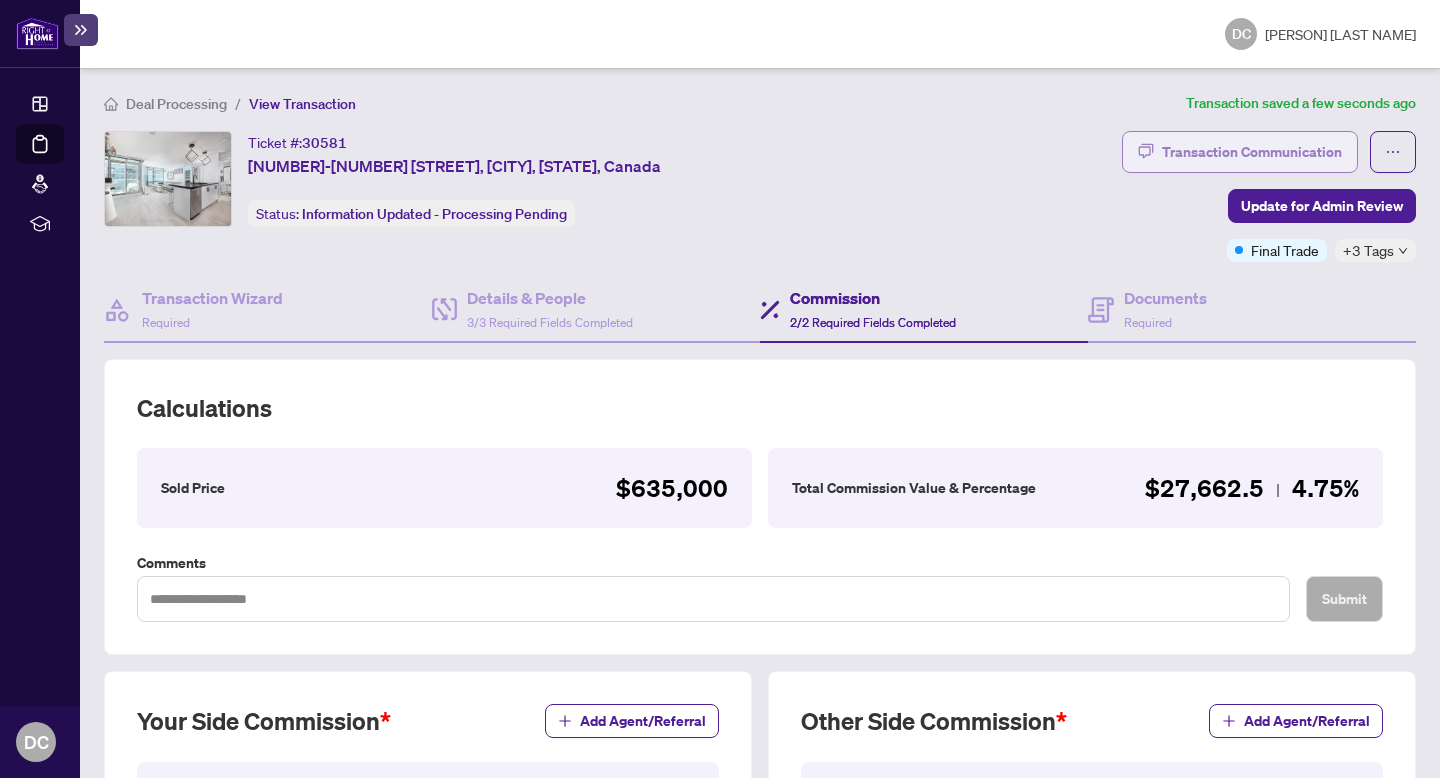 click on "Transaction Communication" at bounding box center (1240, 152) 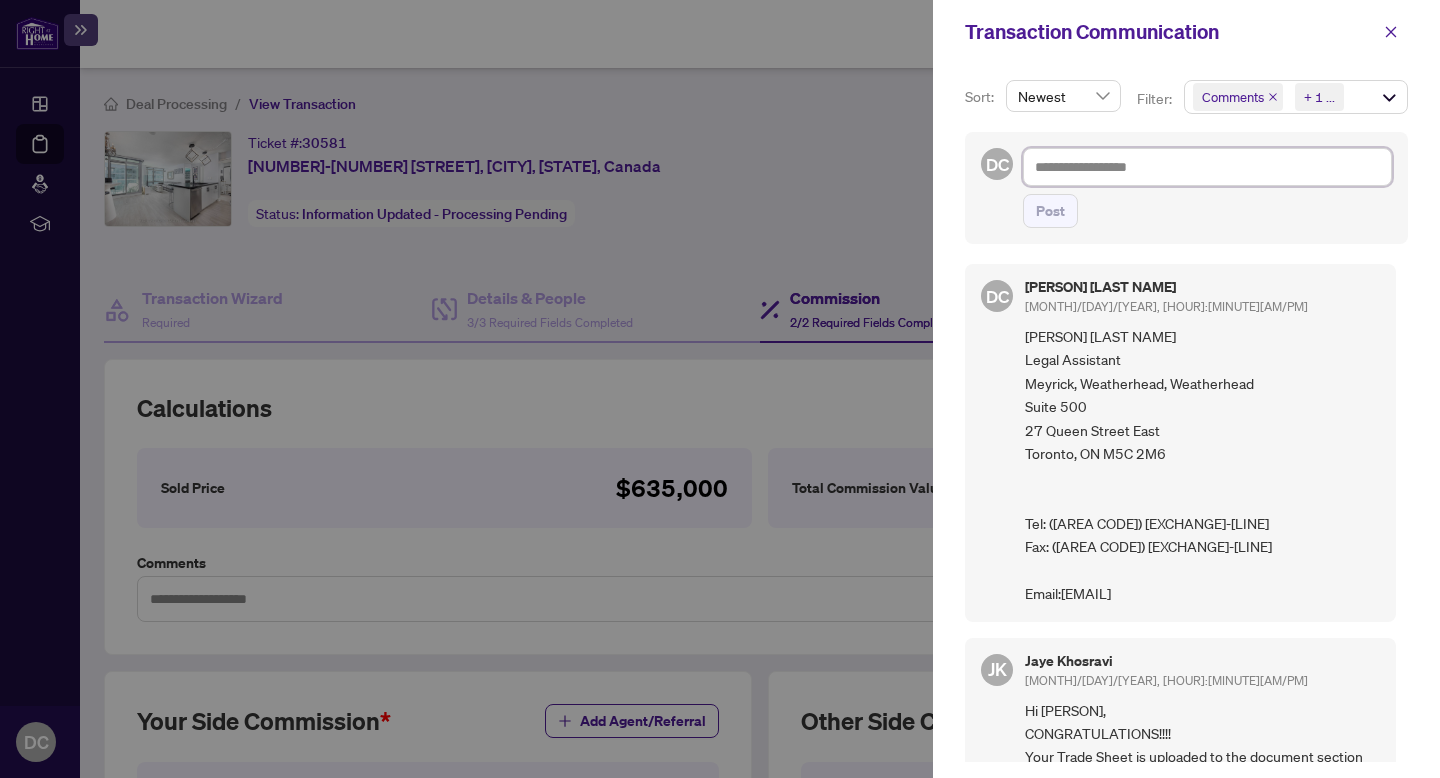 click at bounding box center [1207, 167] 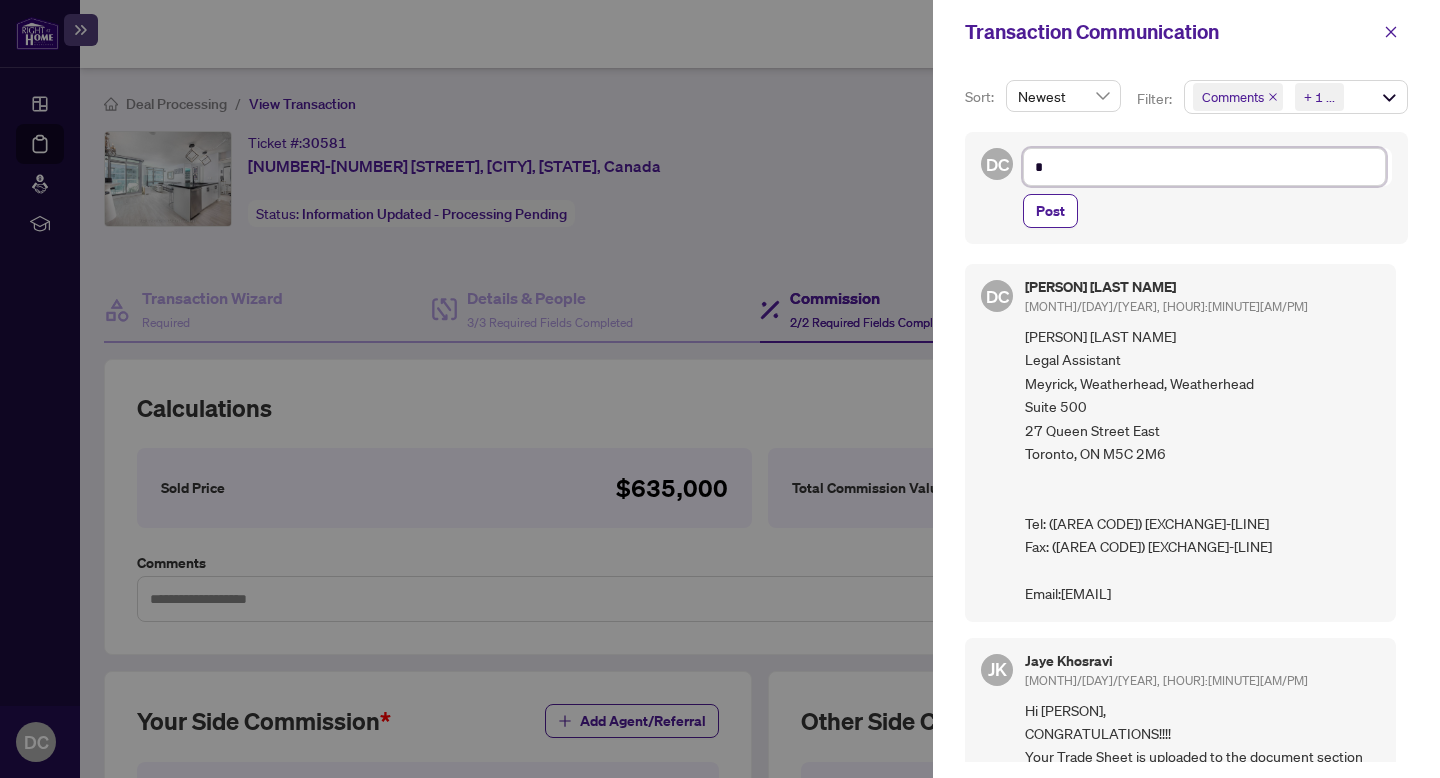 type on "**" 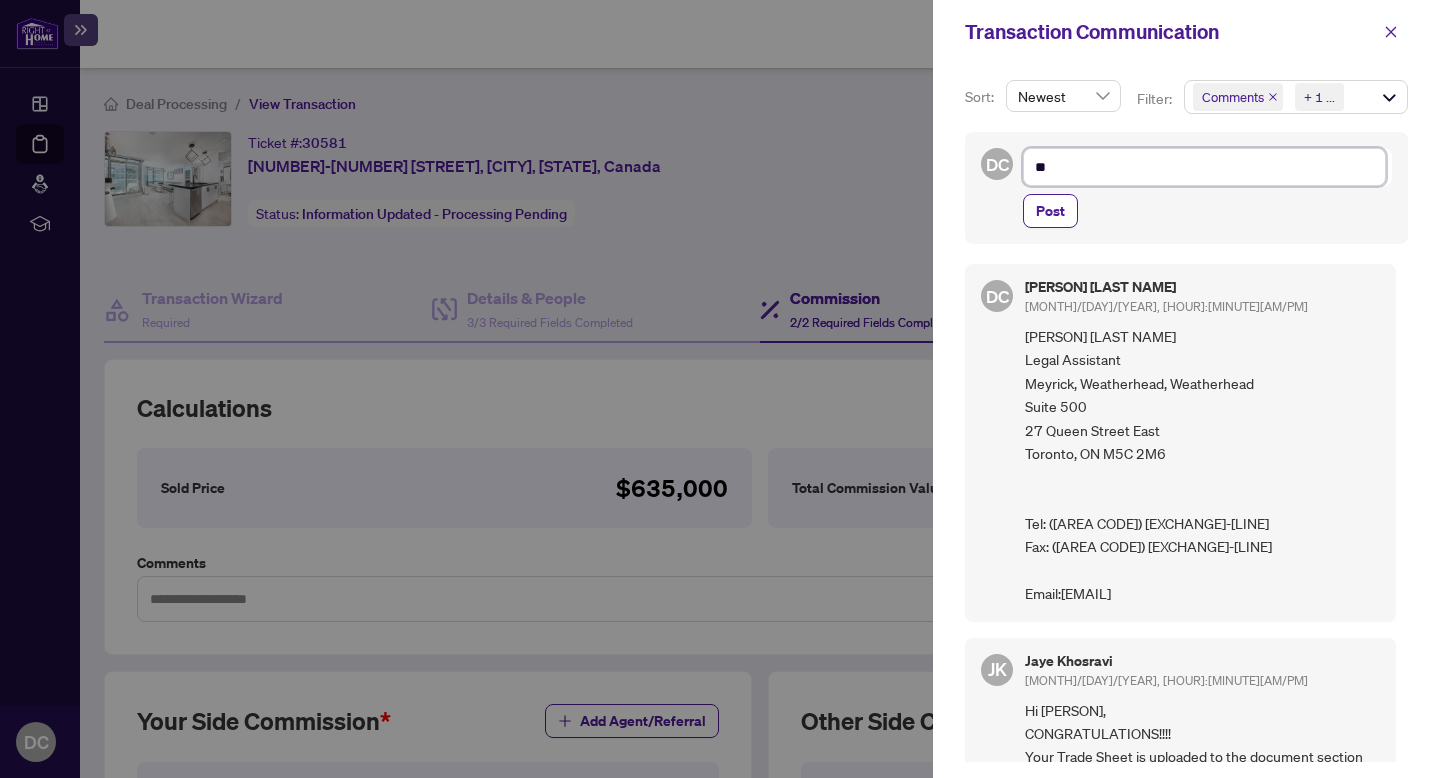 type on "**" 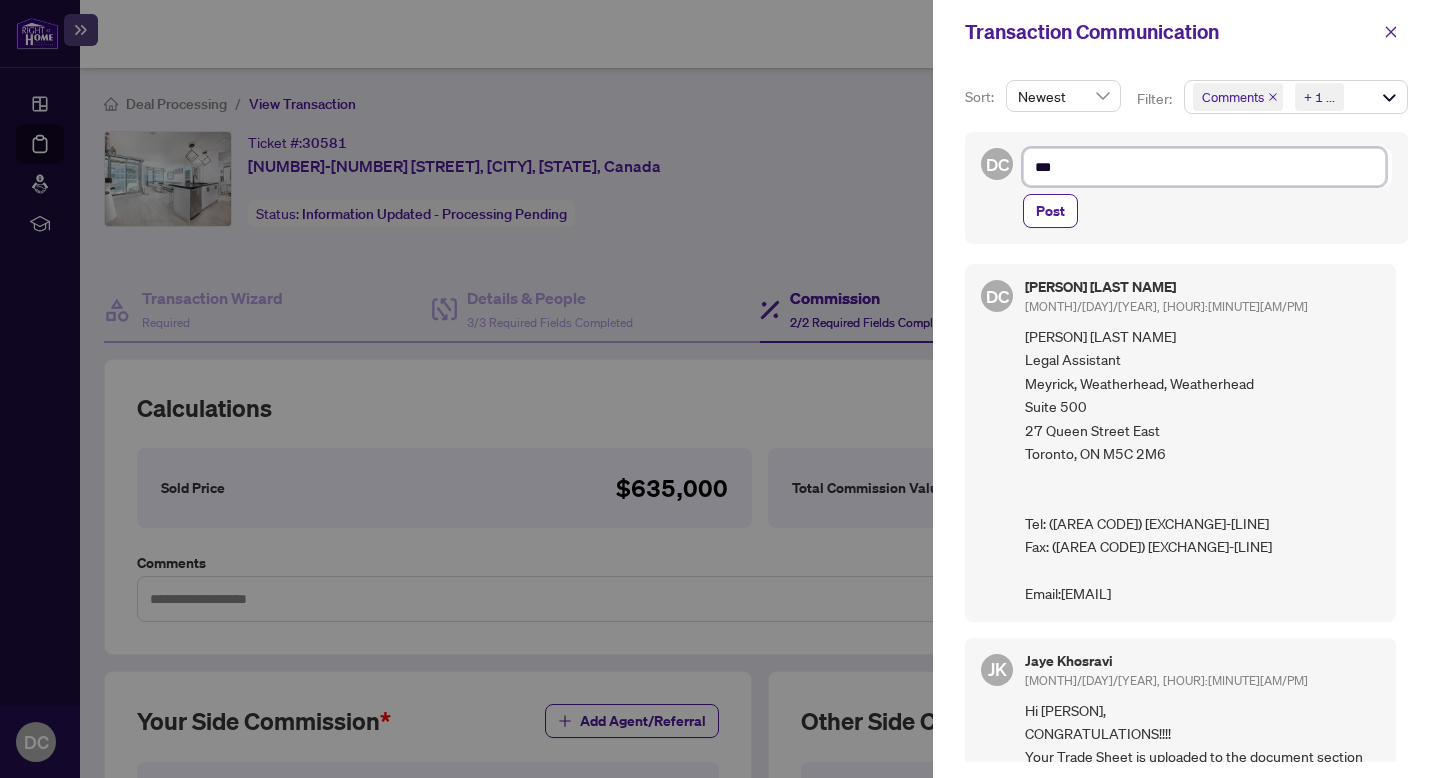 type on "****" 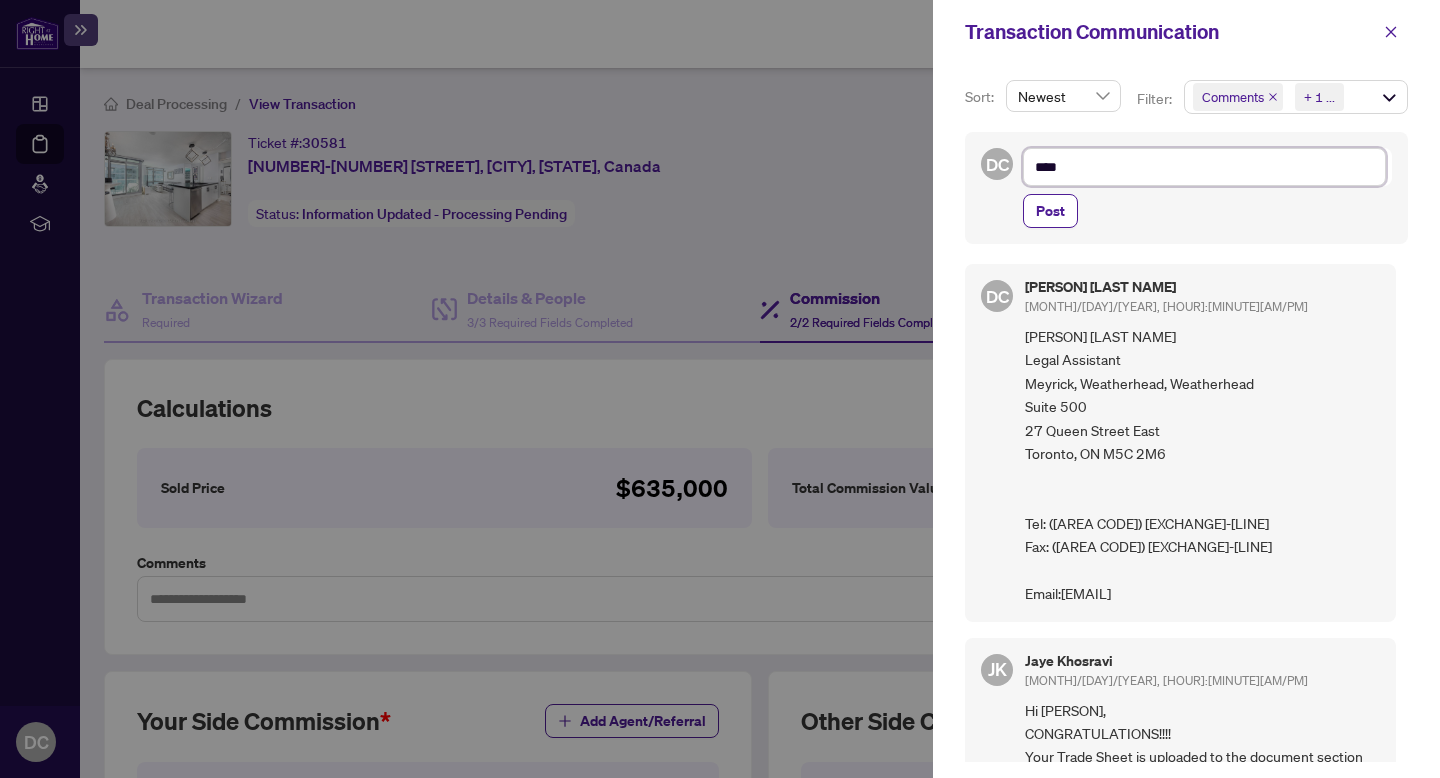 type on "*****" 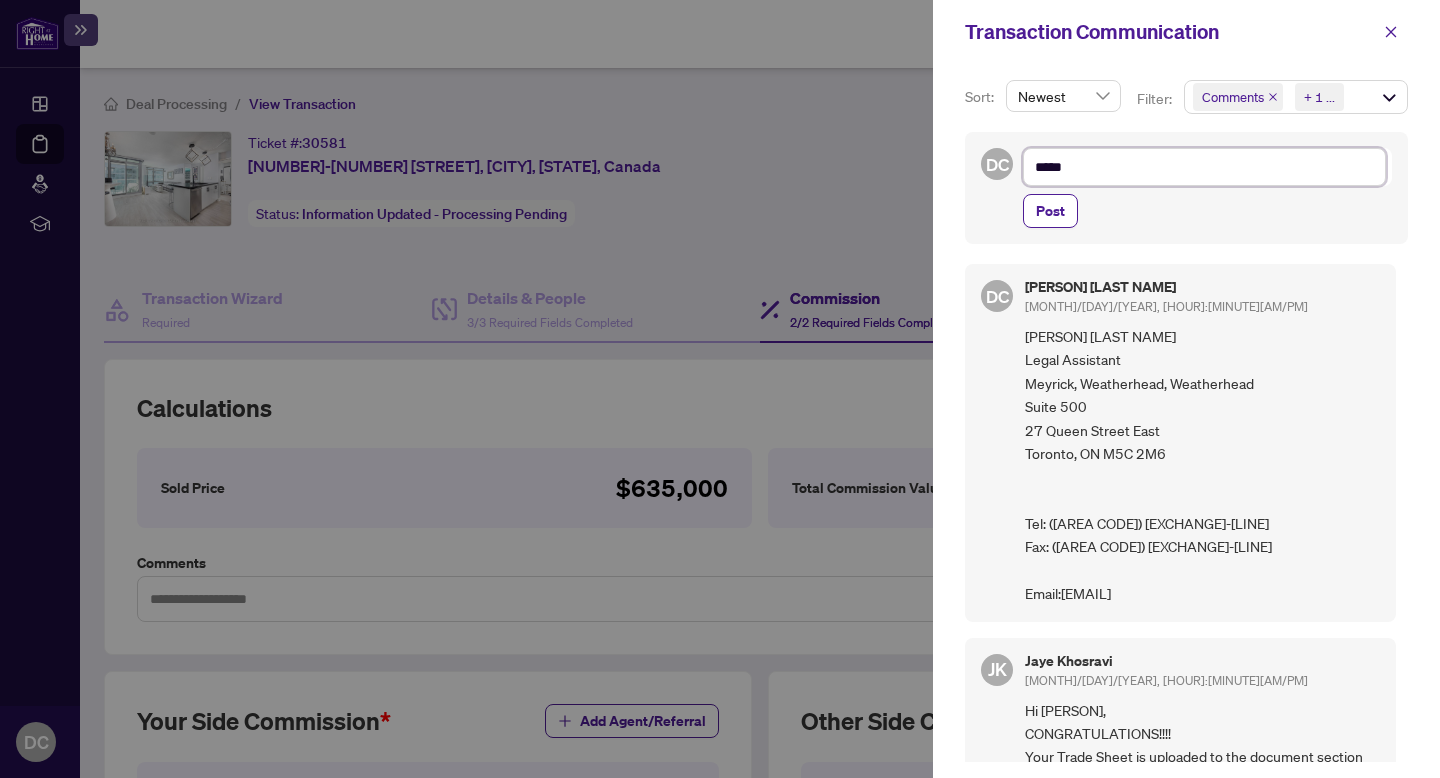 type on "******" 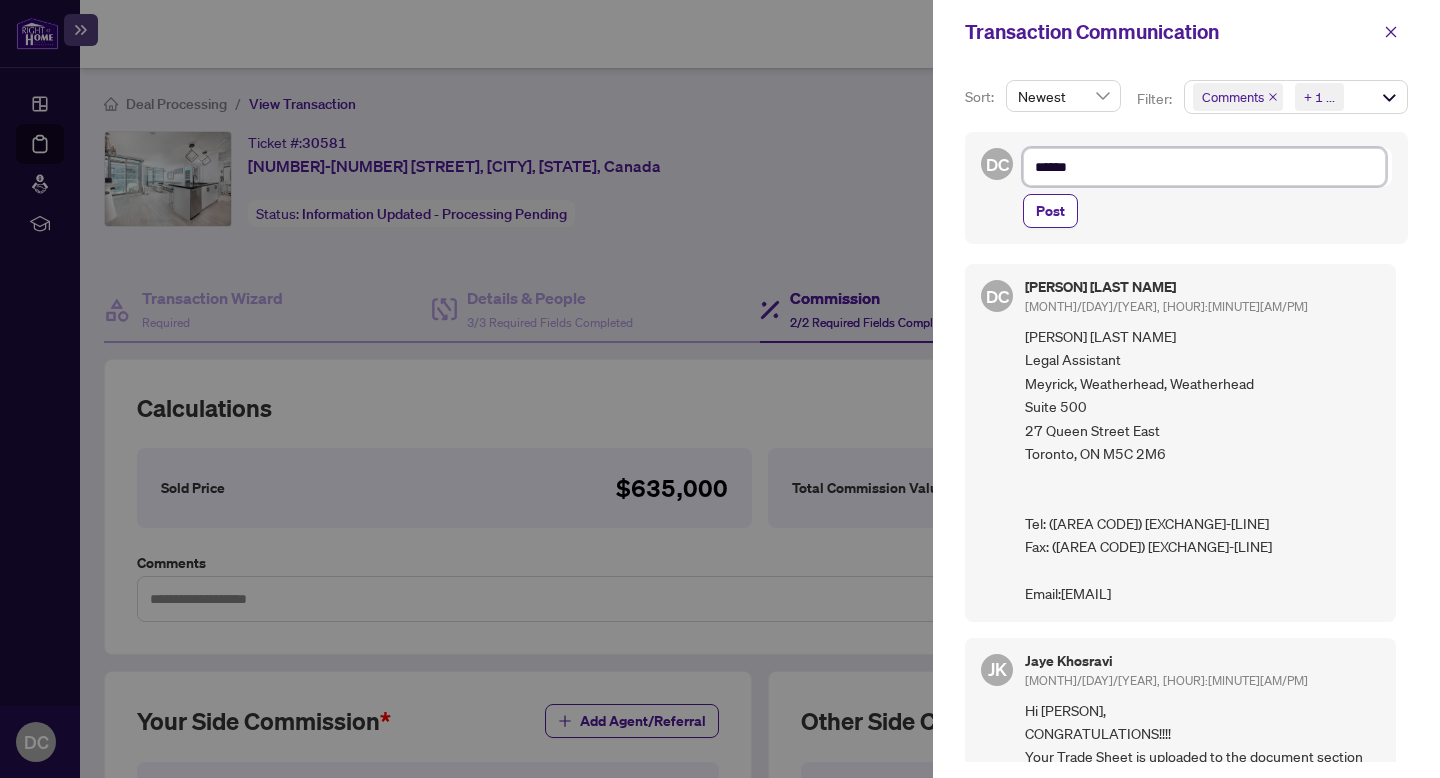 type on "*******" 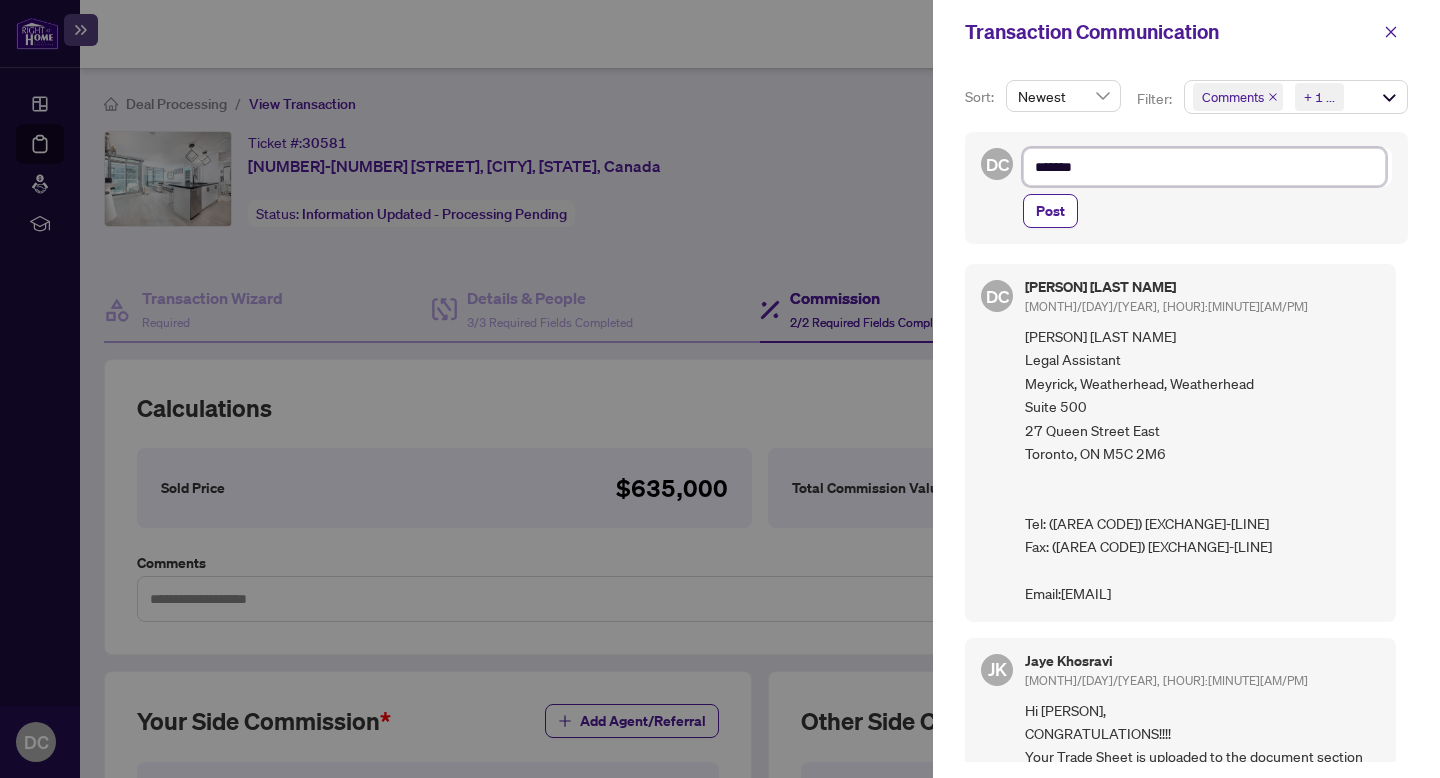 type on "*******" 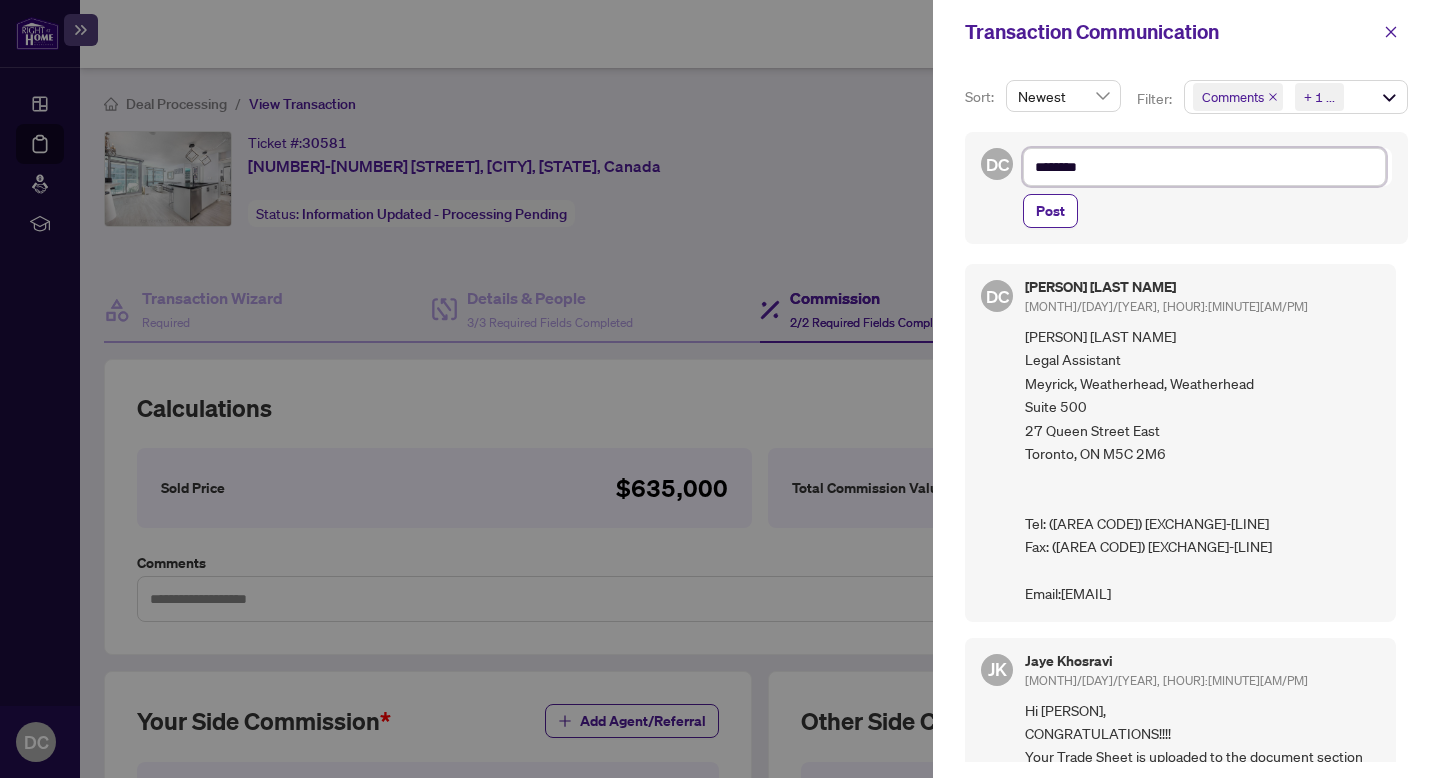 type on "*********" 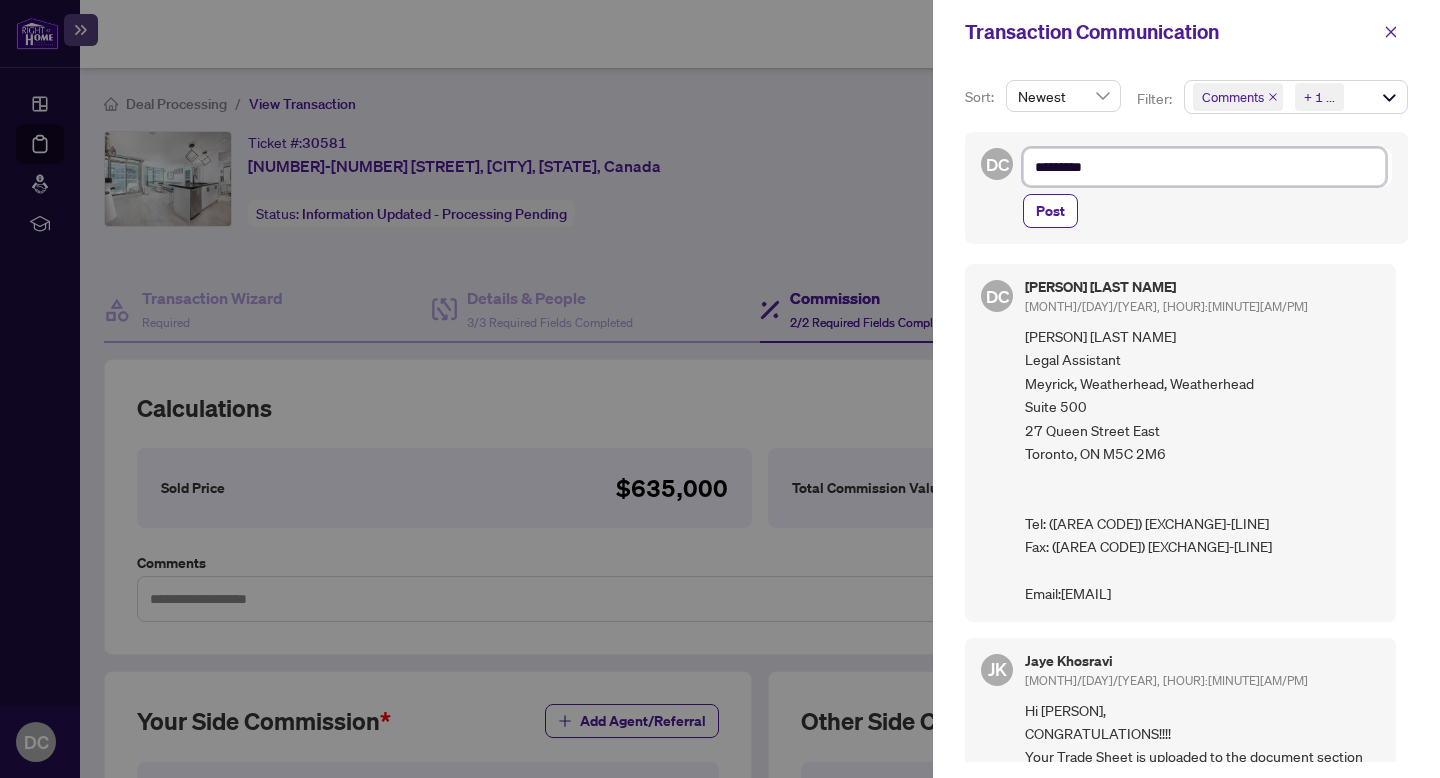 type on "**********" 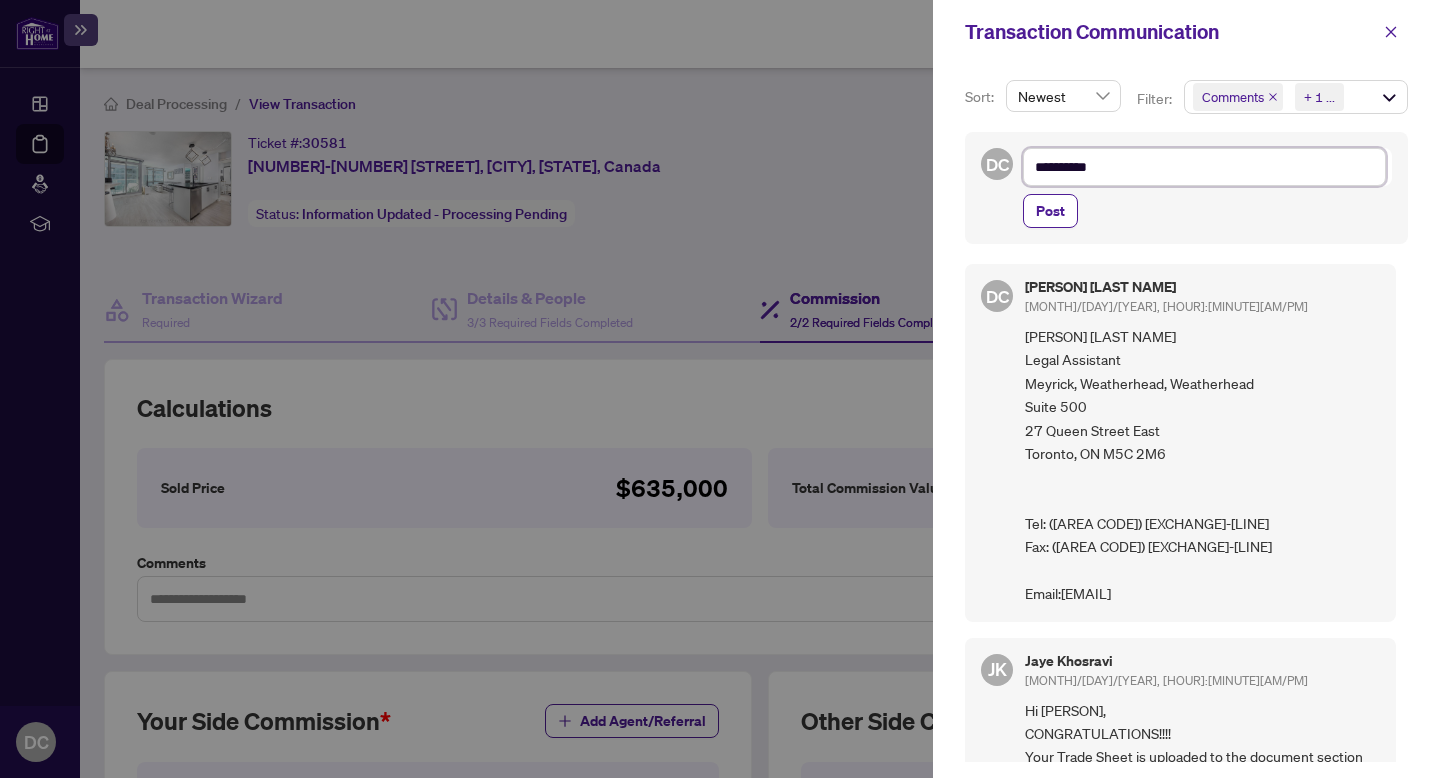type on "**********" 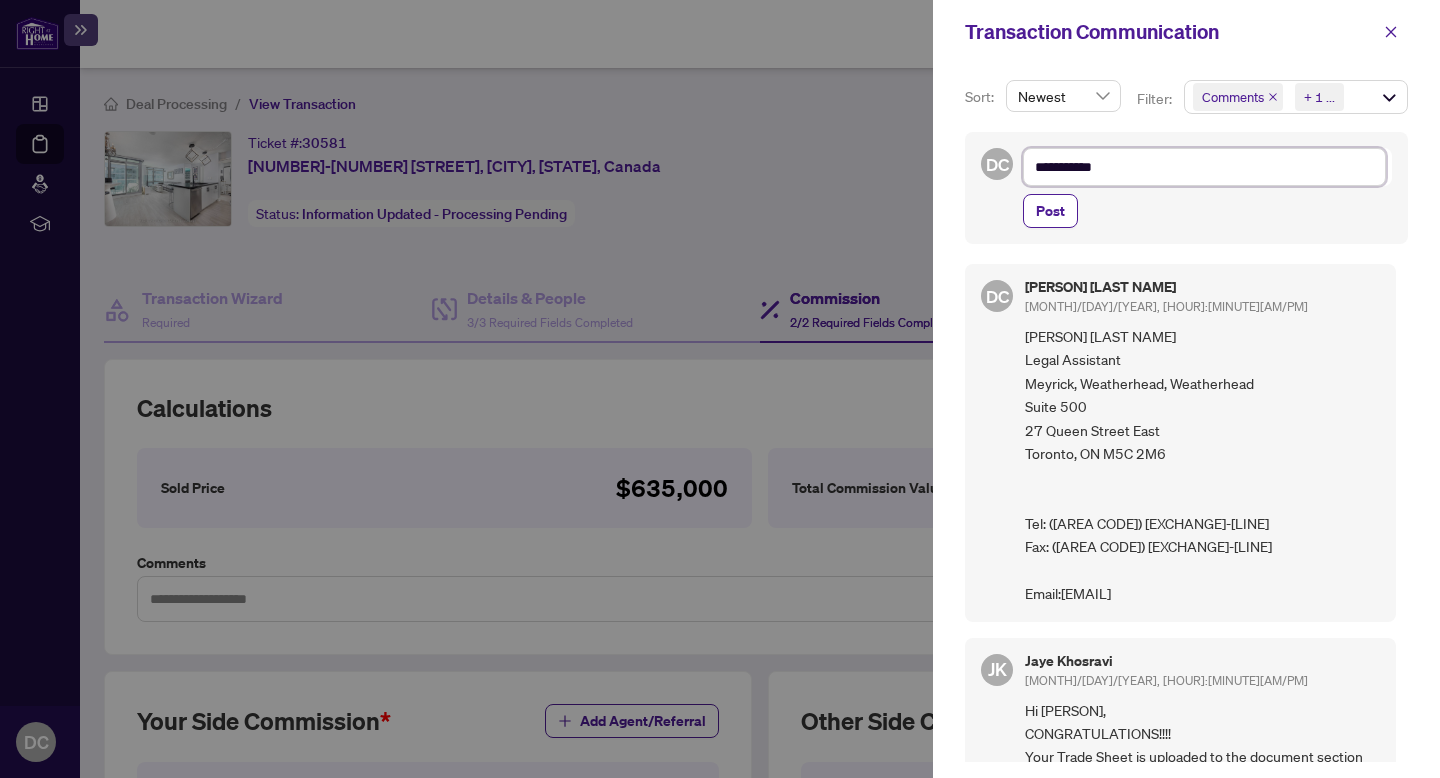 type on "**********" 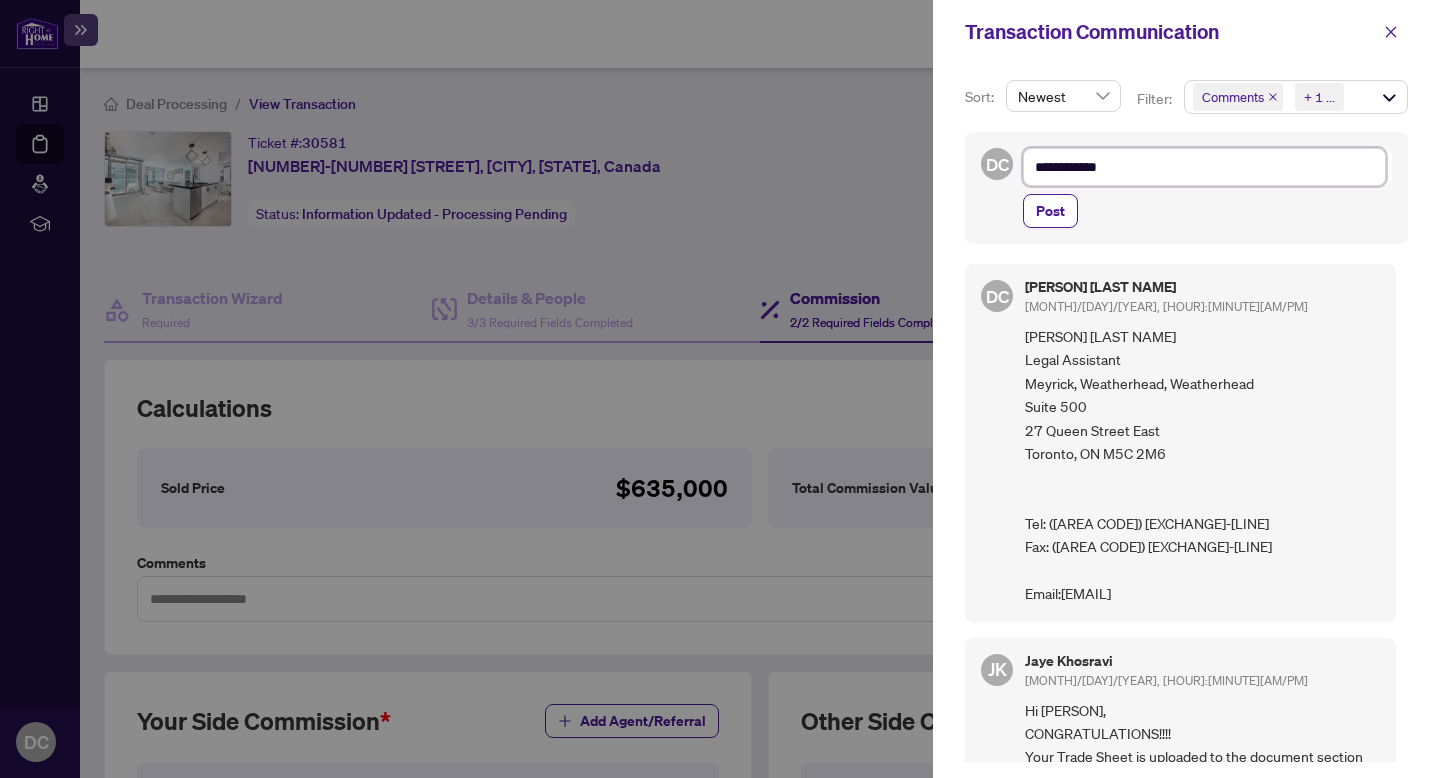 type on "**********" 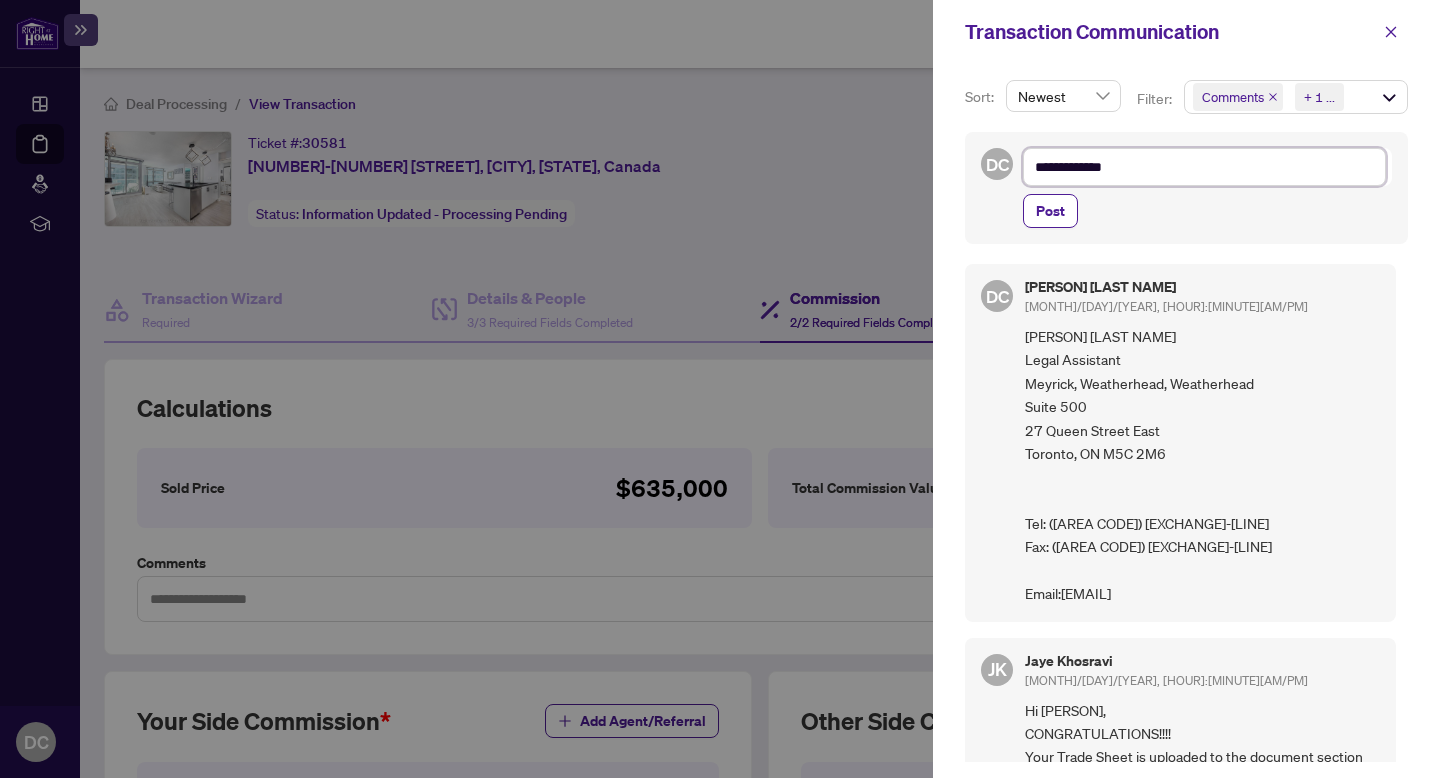 type on "**********" 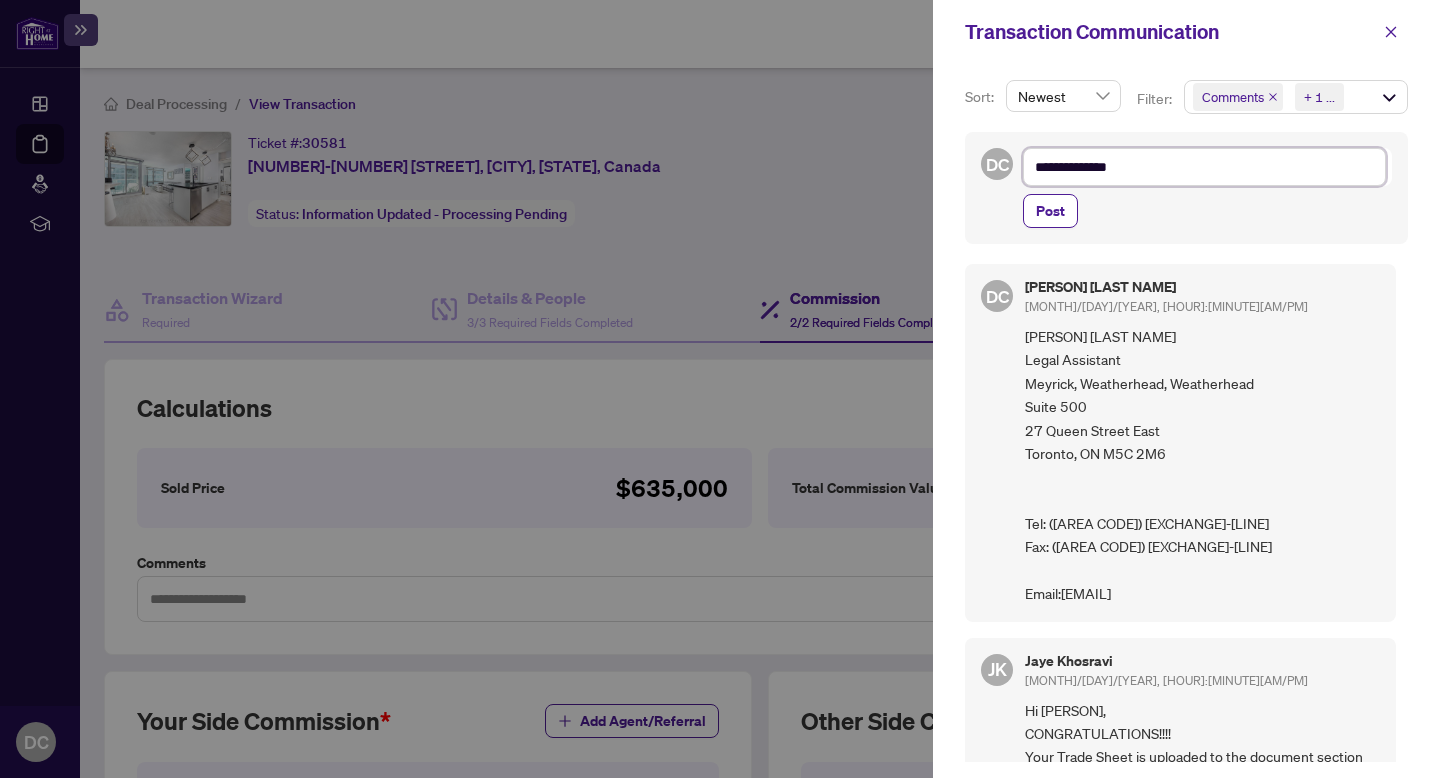 type on "**********" 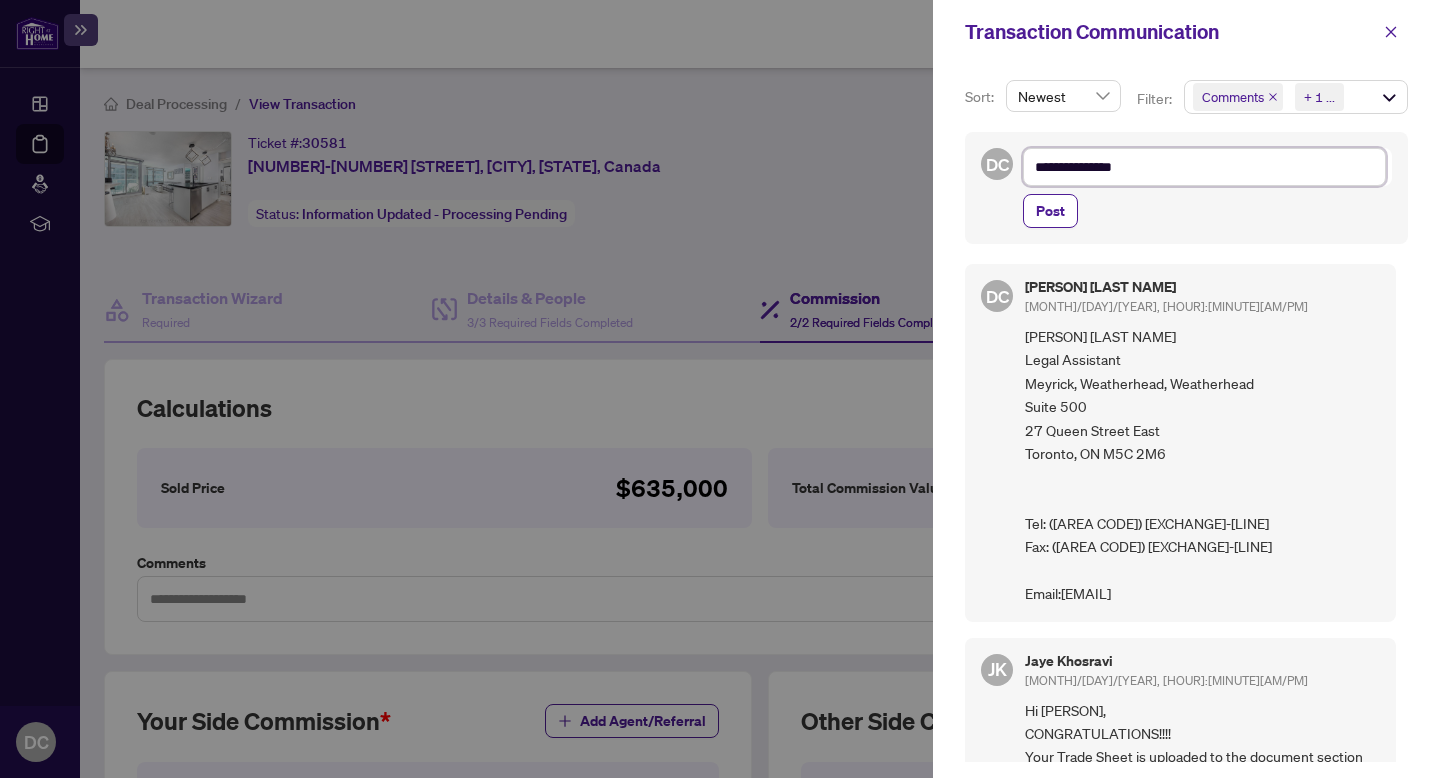 type on "**********" 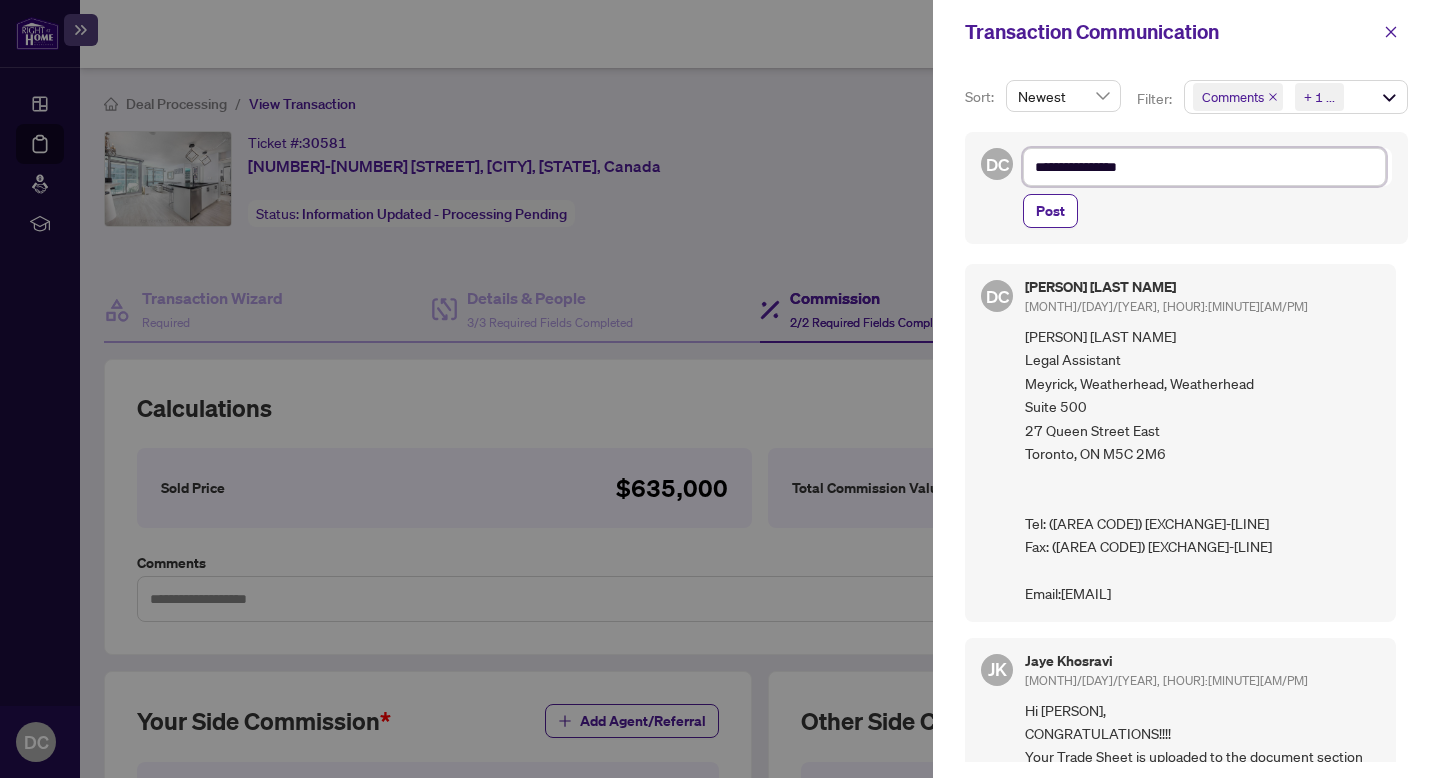 type on "**********" 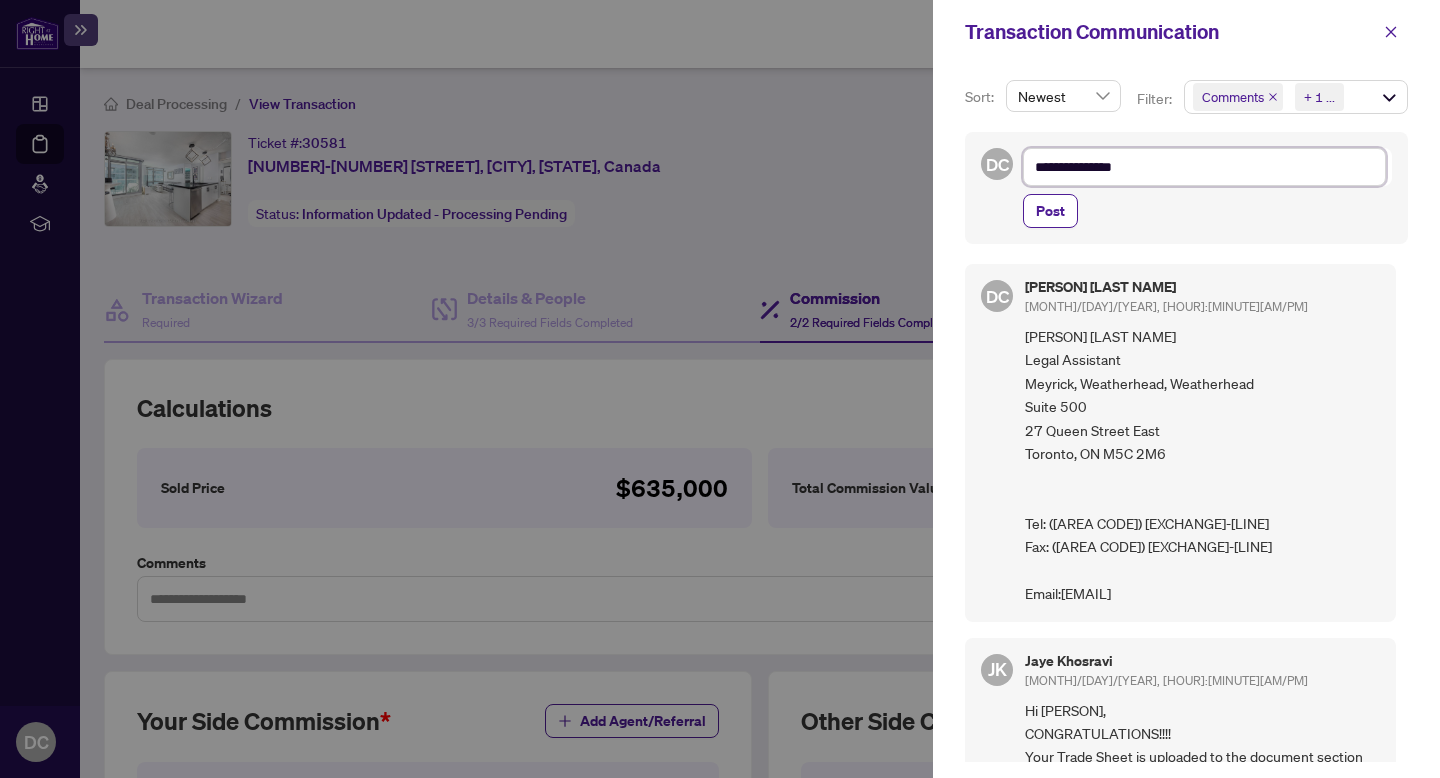 type on "**********" 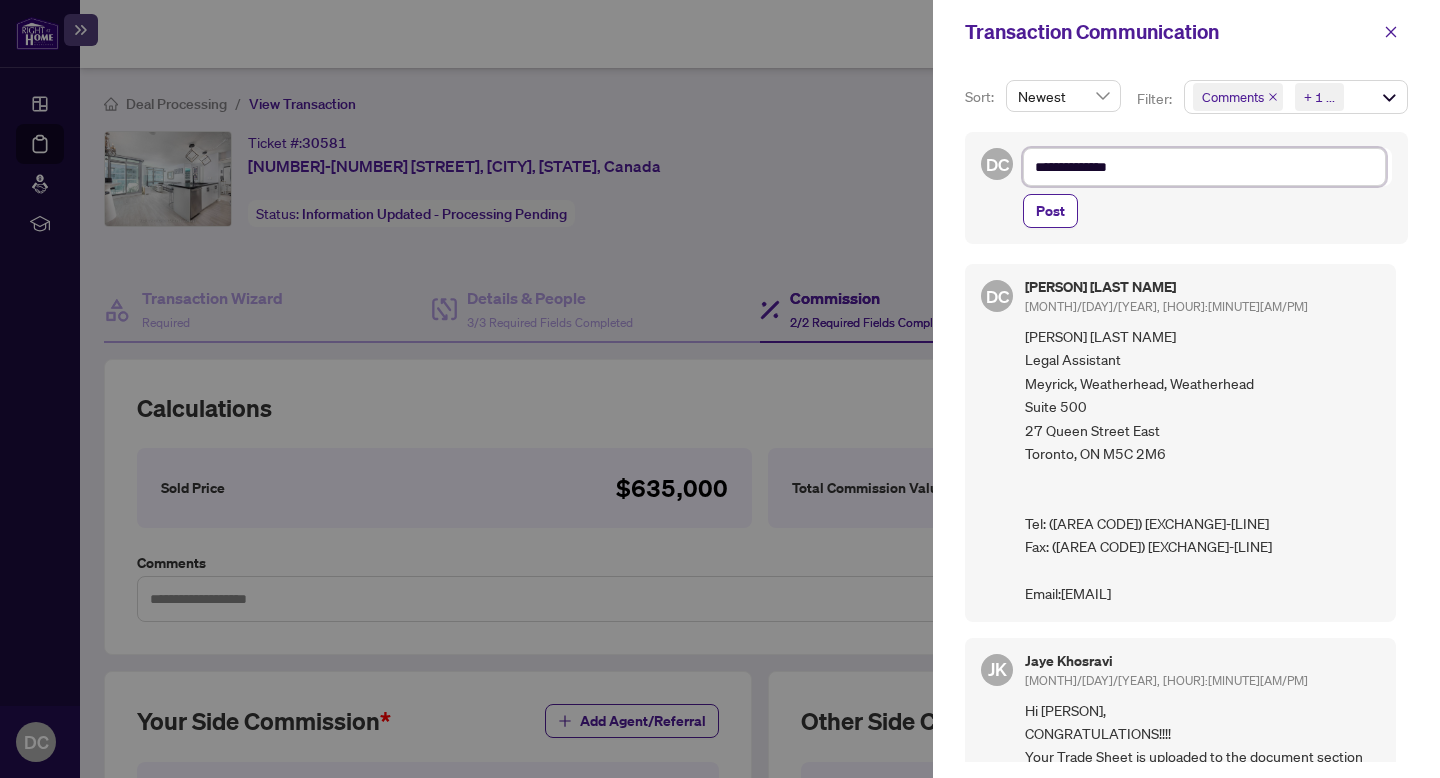 type on "**********" 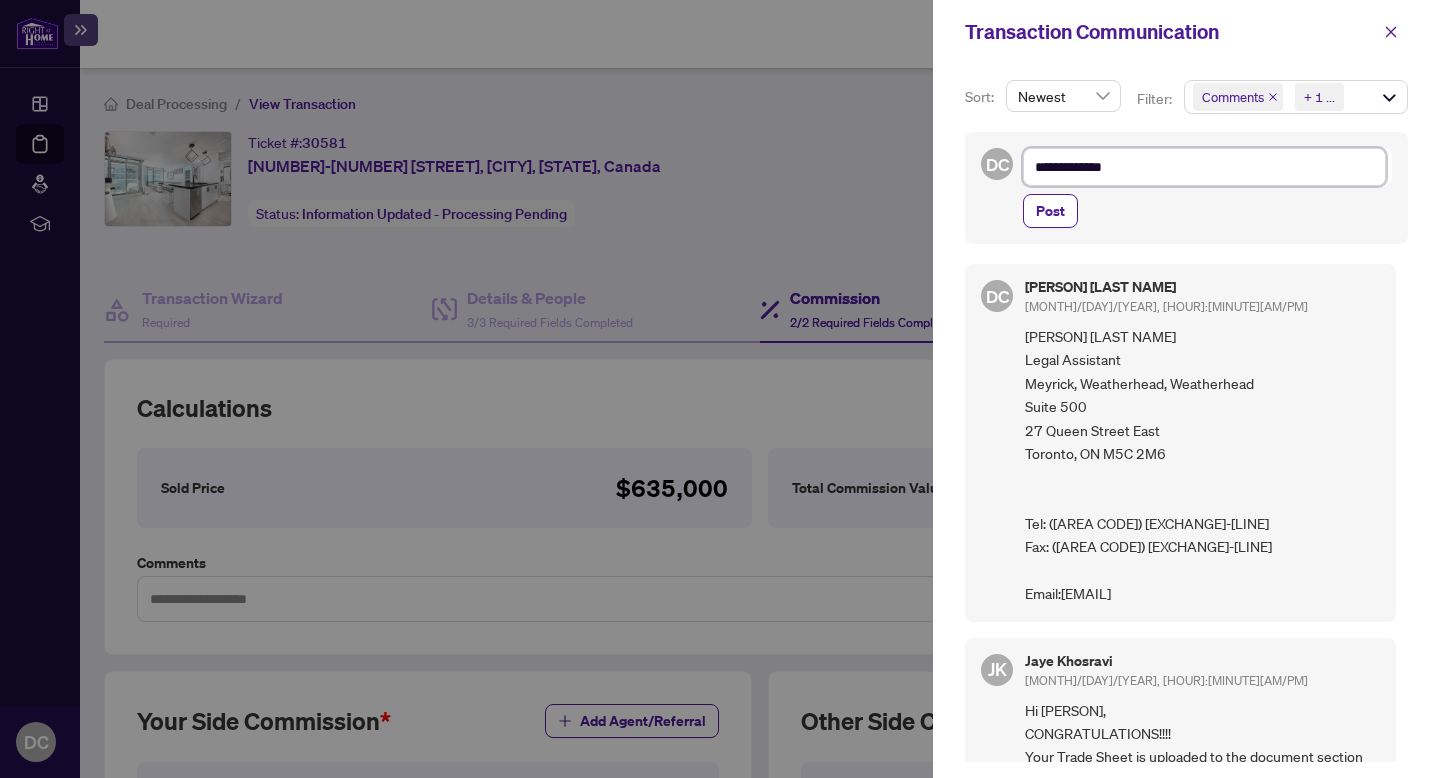 type on "**********" 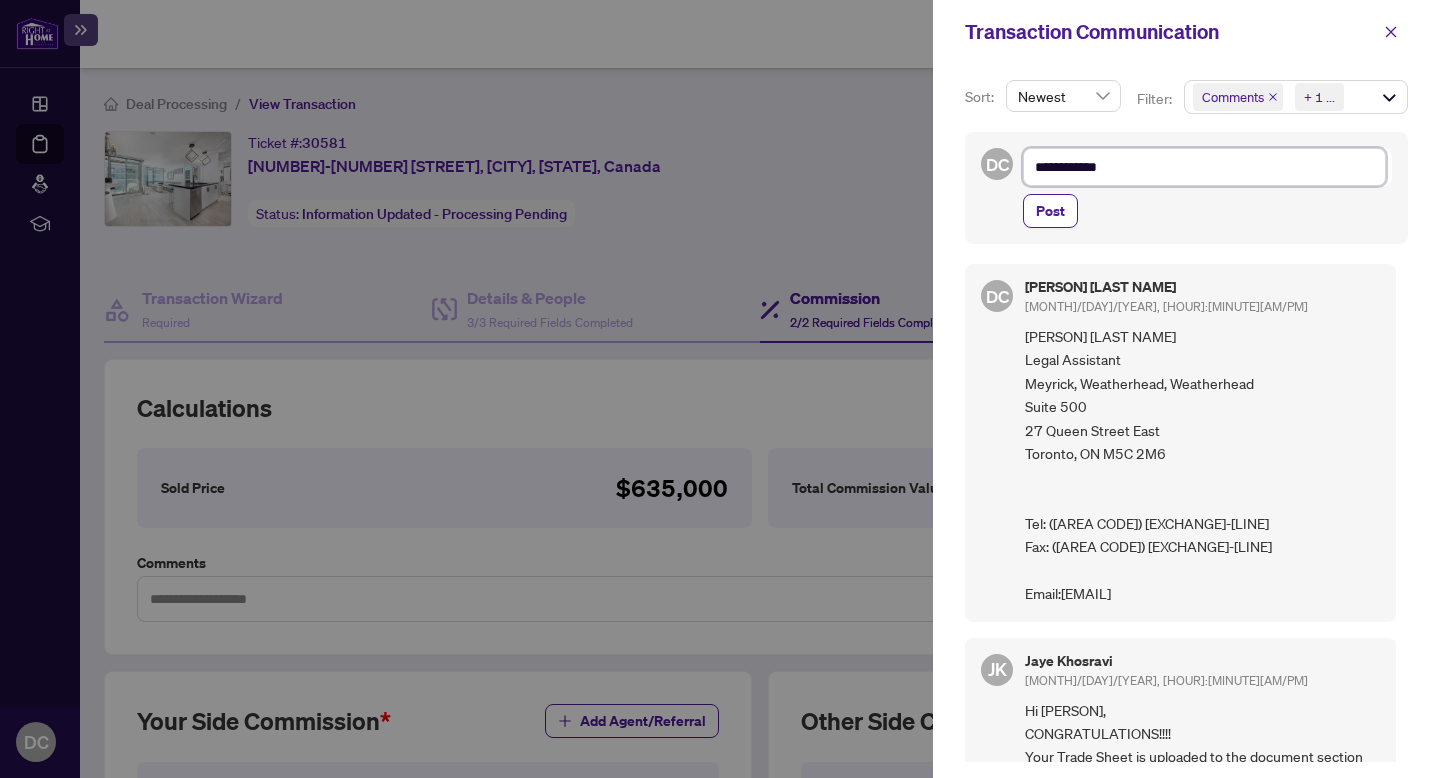 type on "**********" 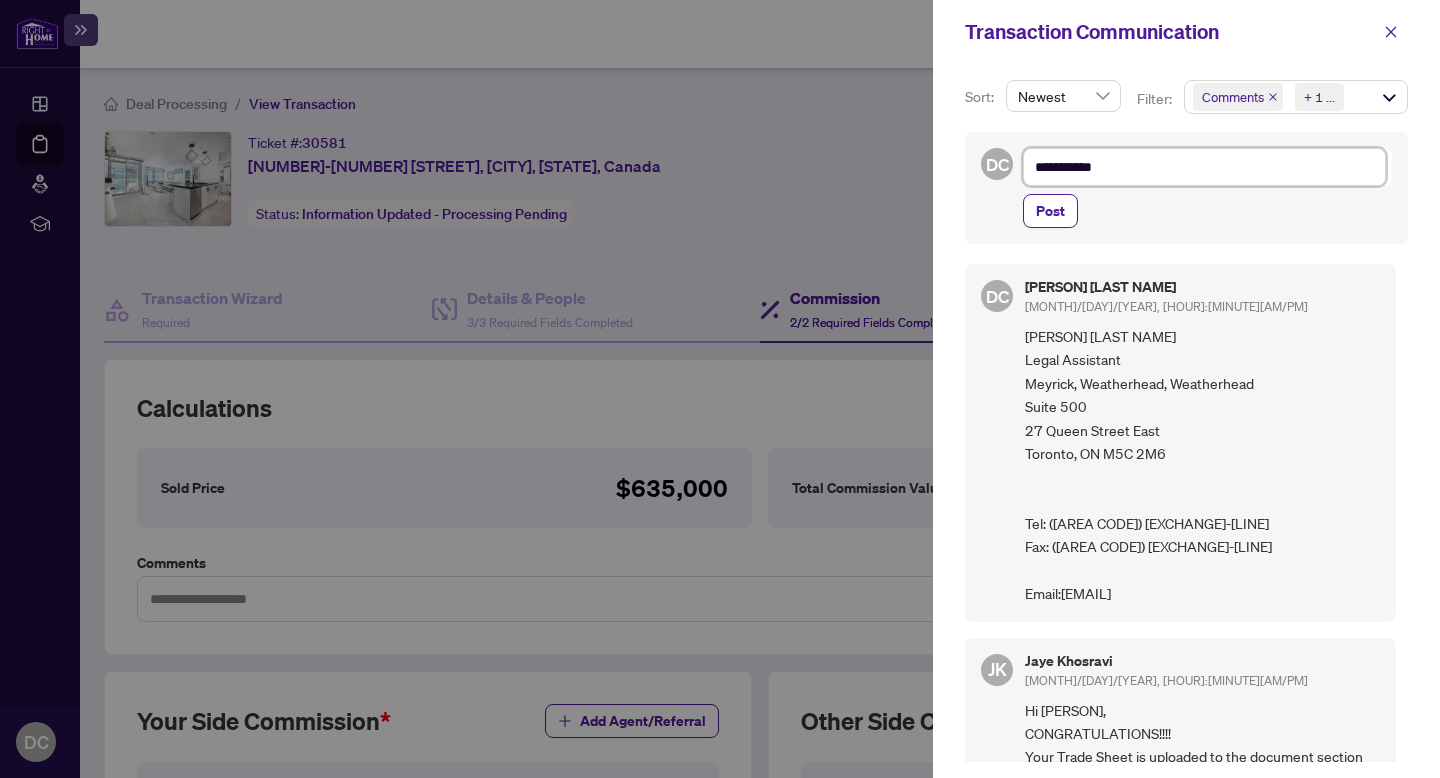 type on "**********" 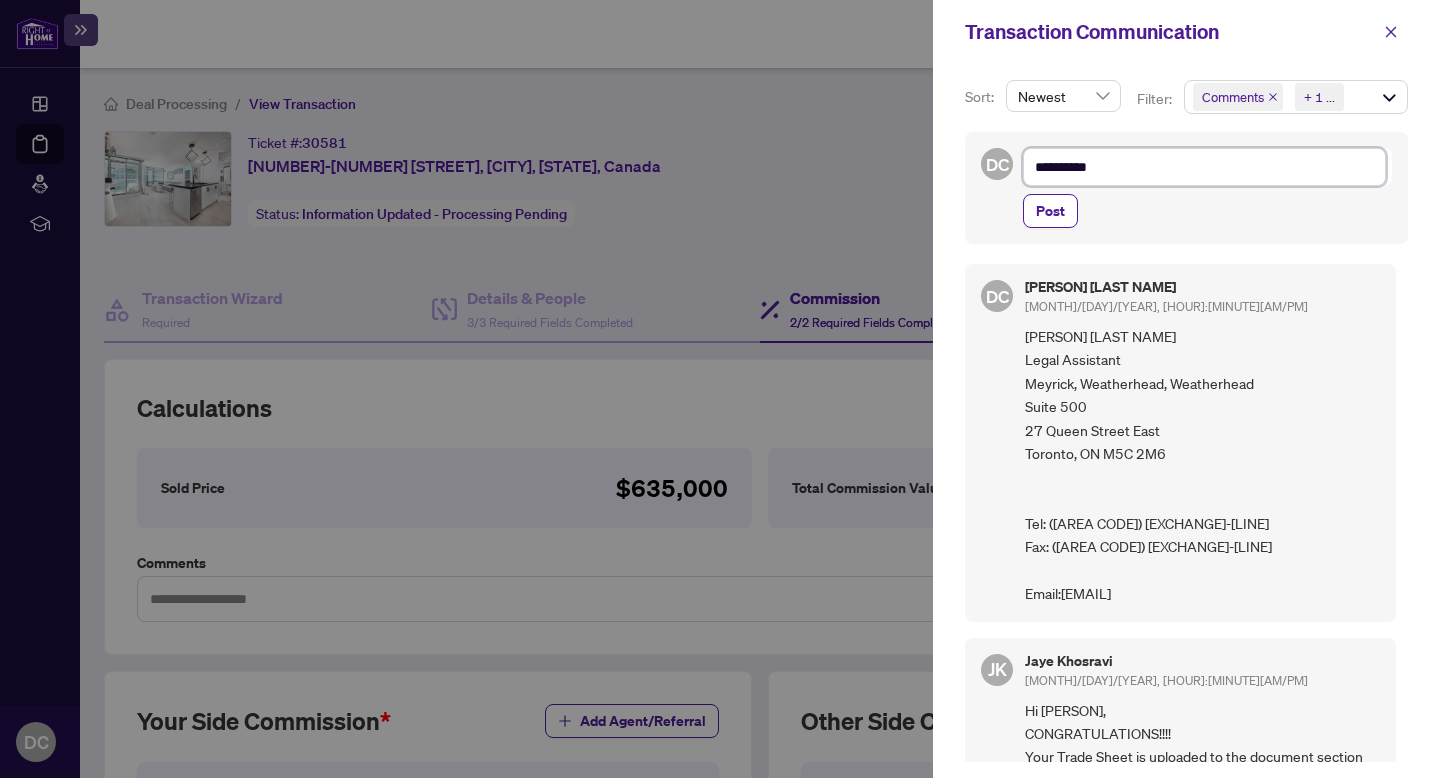 type on "*********" 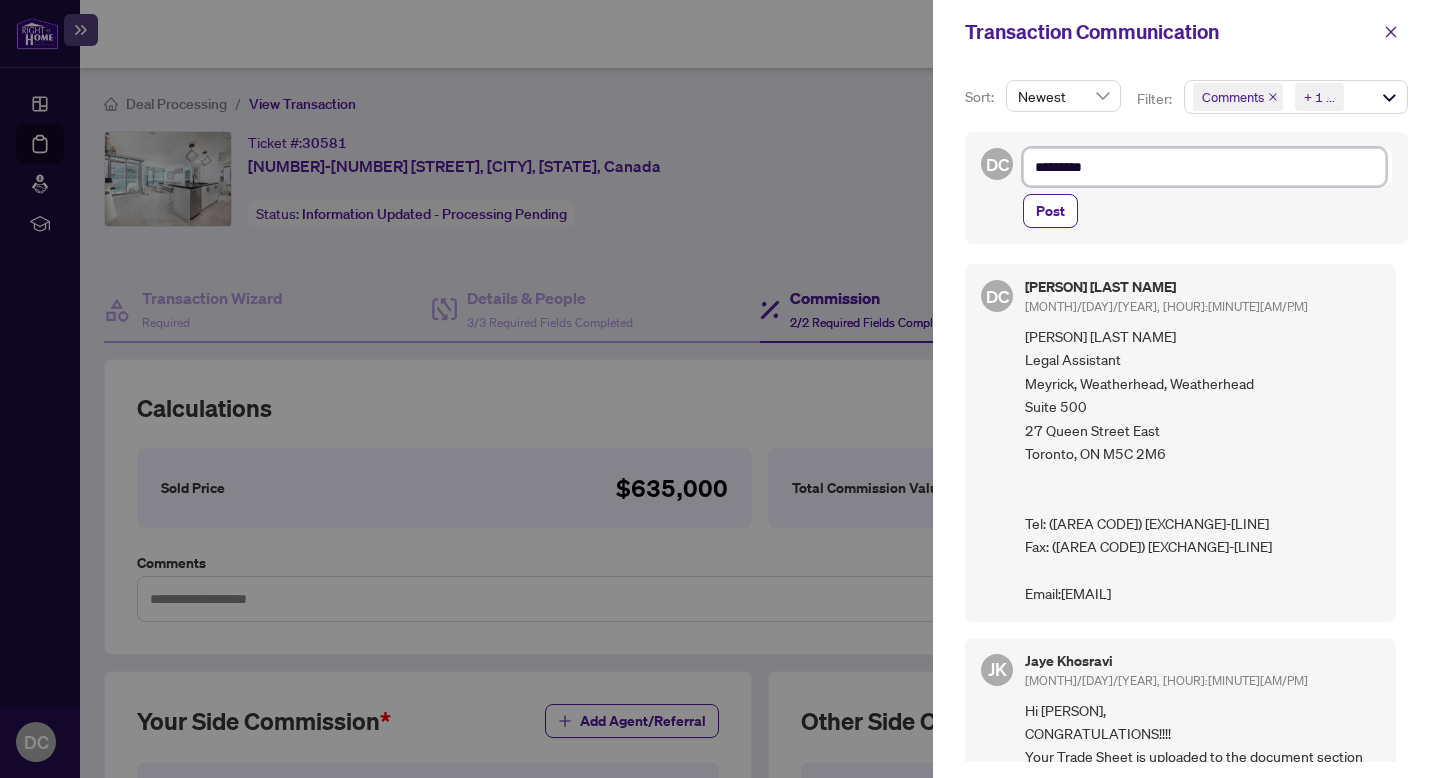 type on "*******" 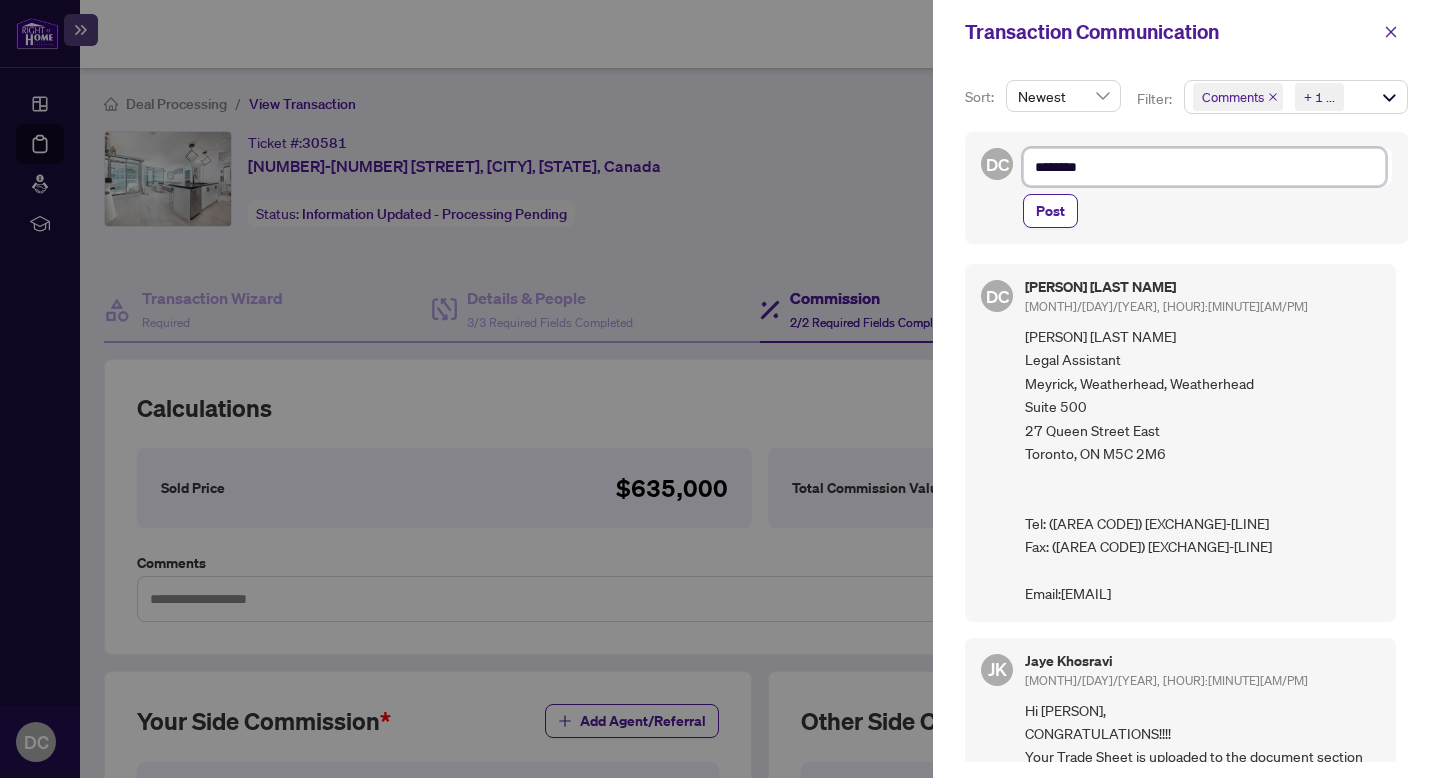 type on "*********" 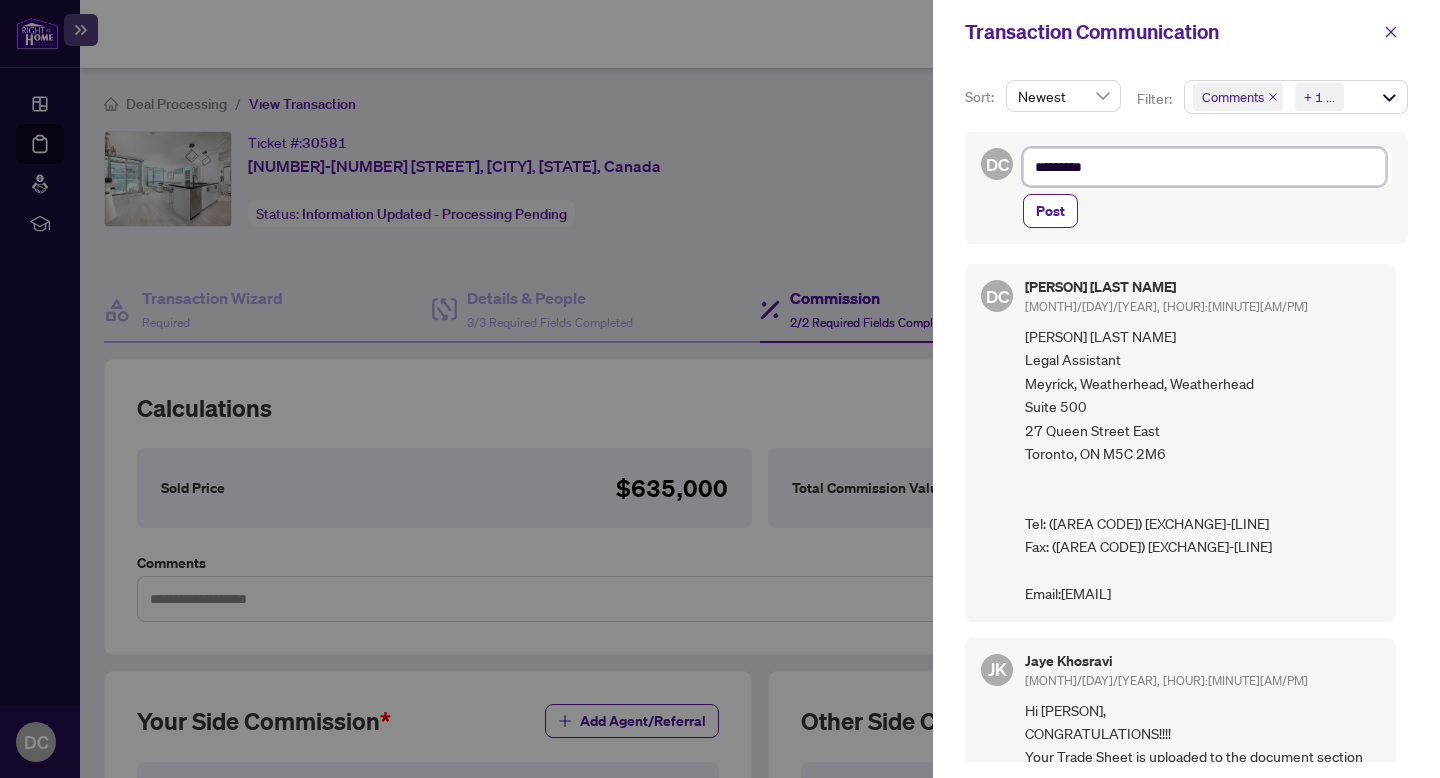 type on "**********" 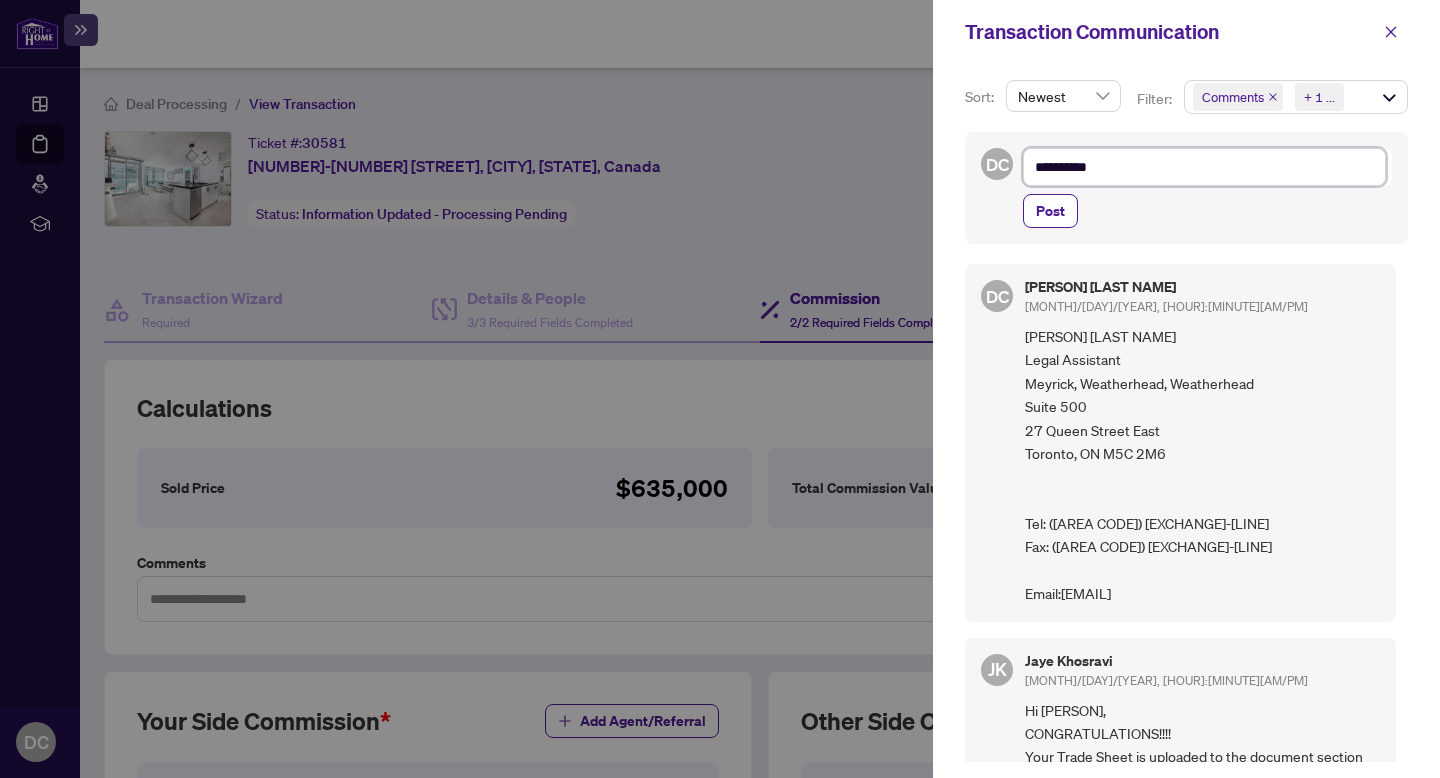 type on "**********" 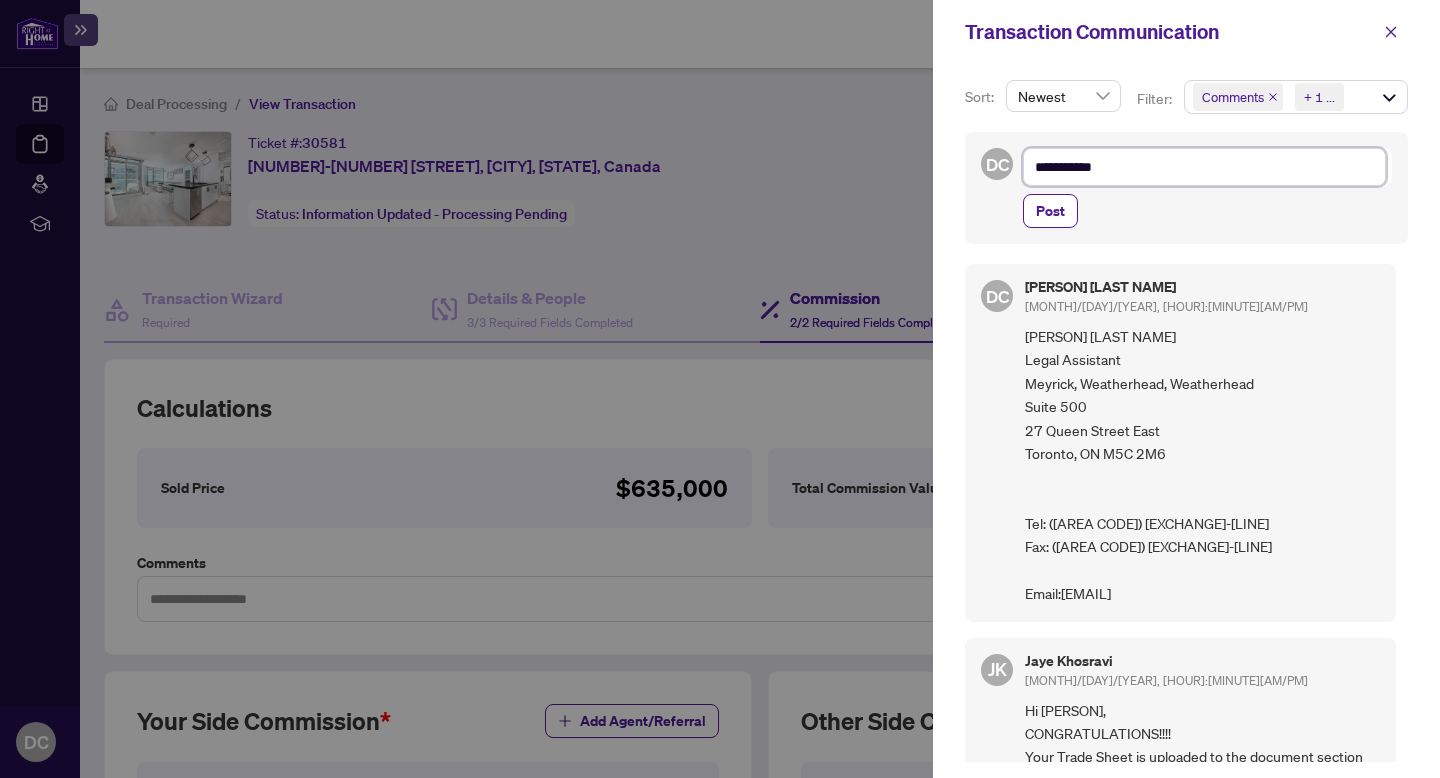 type on "**********" 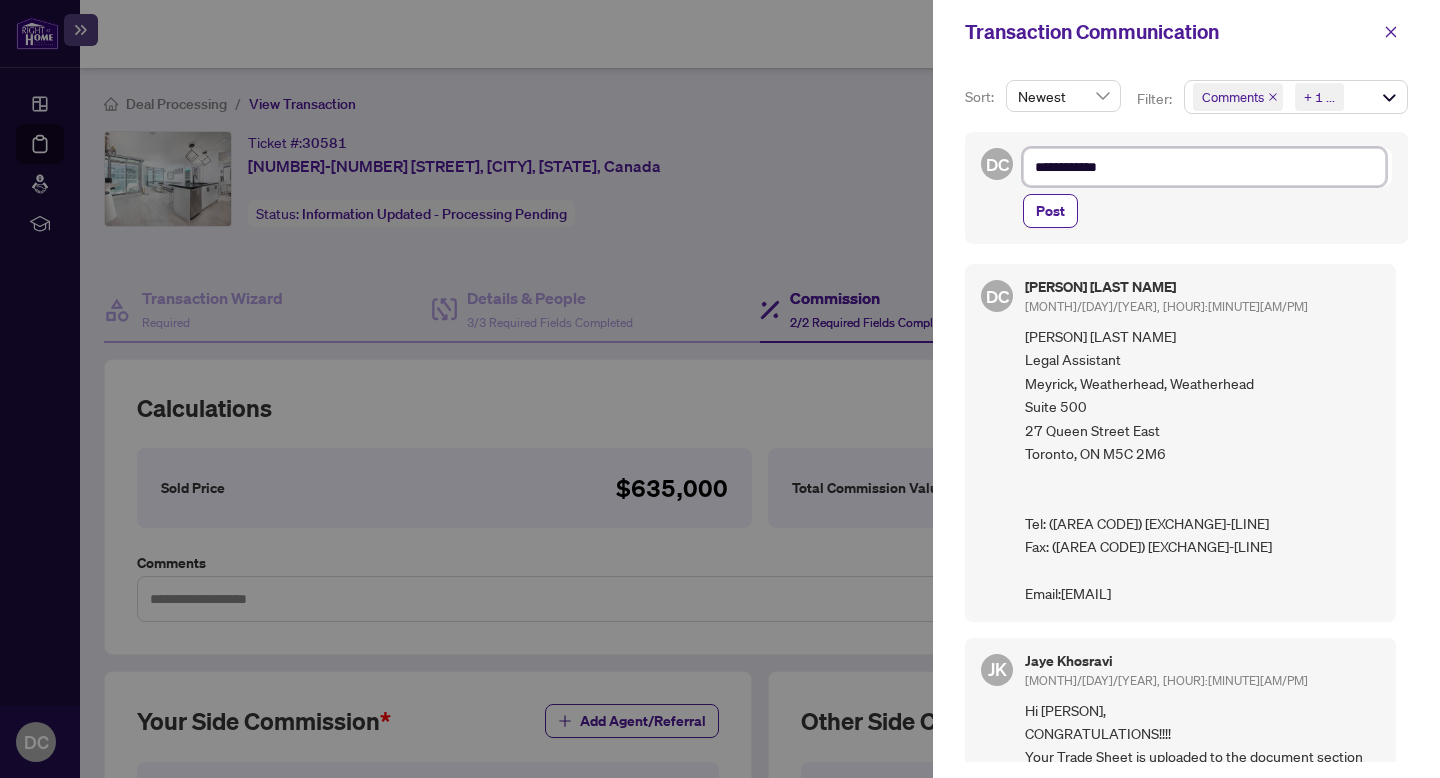 type on "**********" 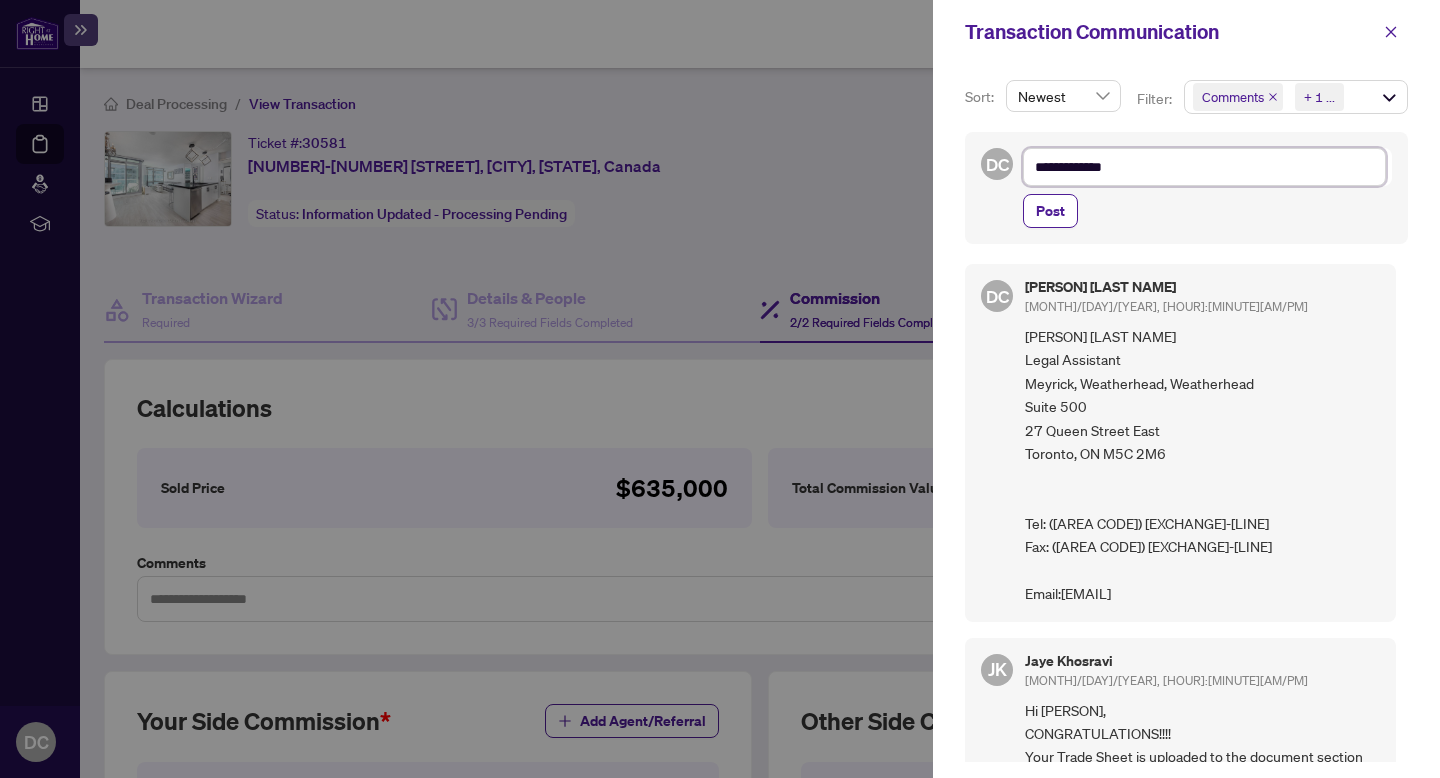 type on "**********" 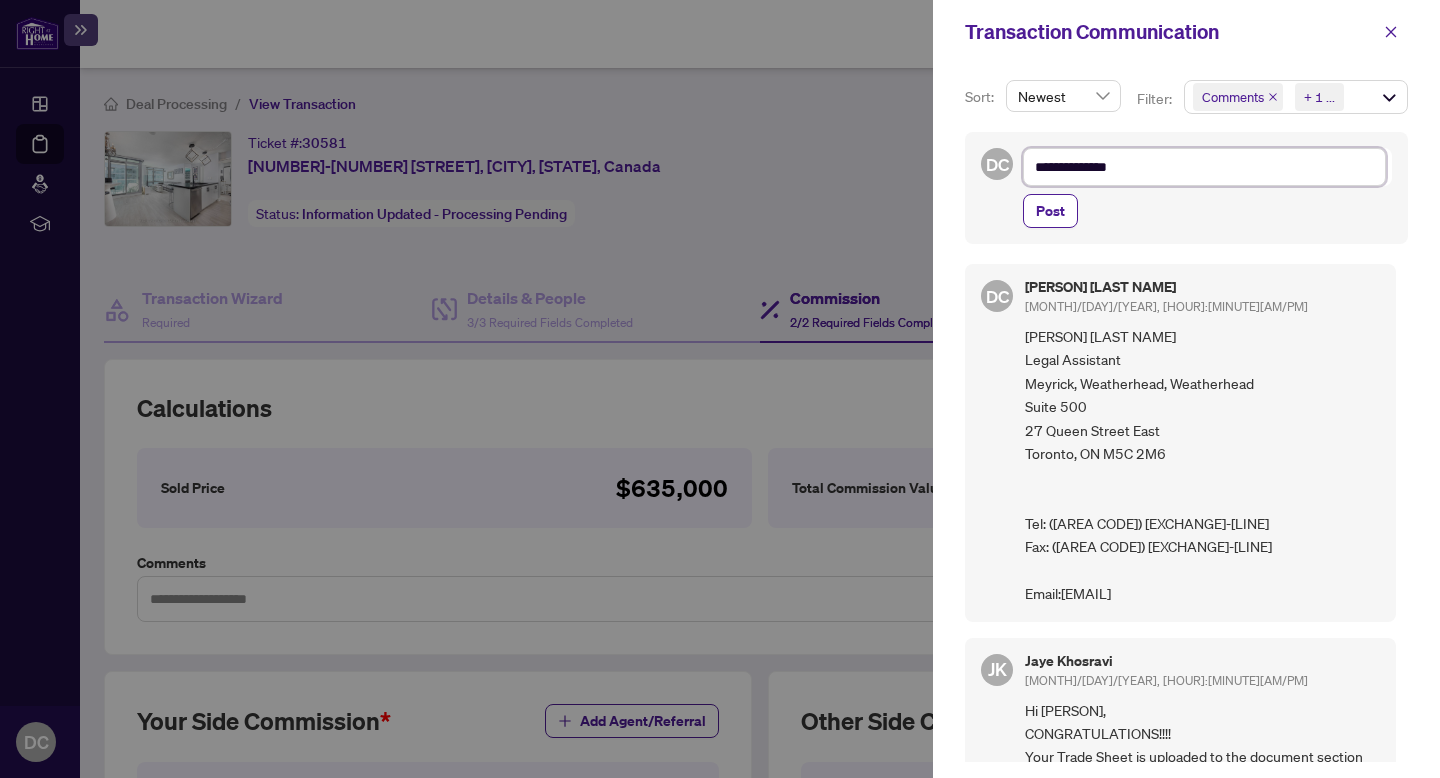 type on "**********" 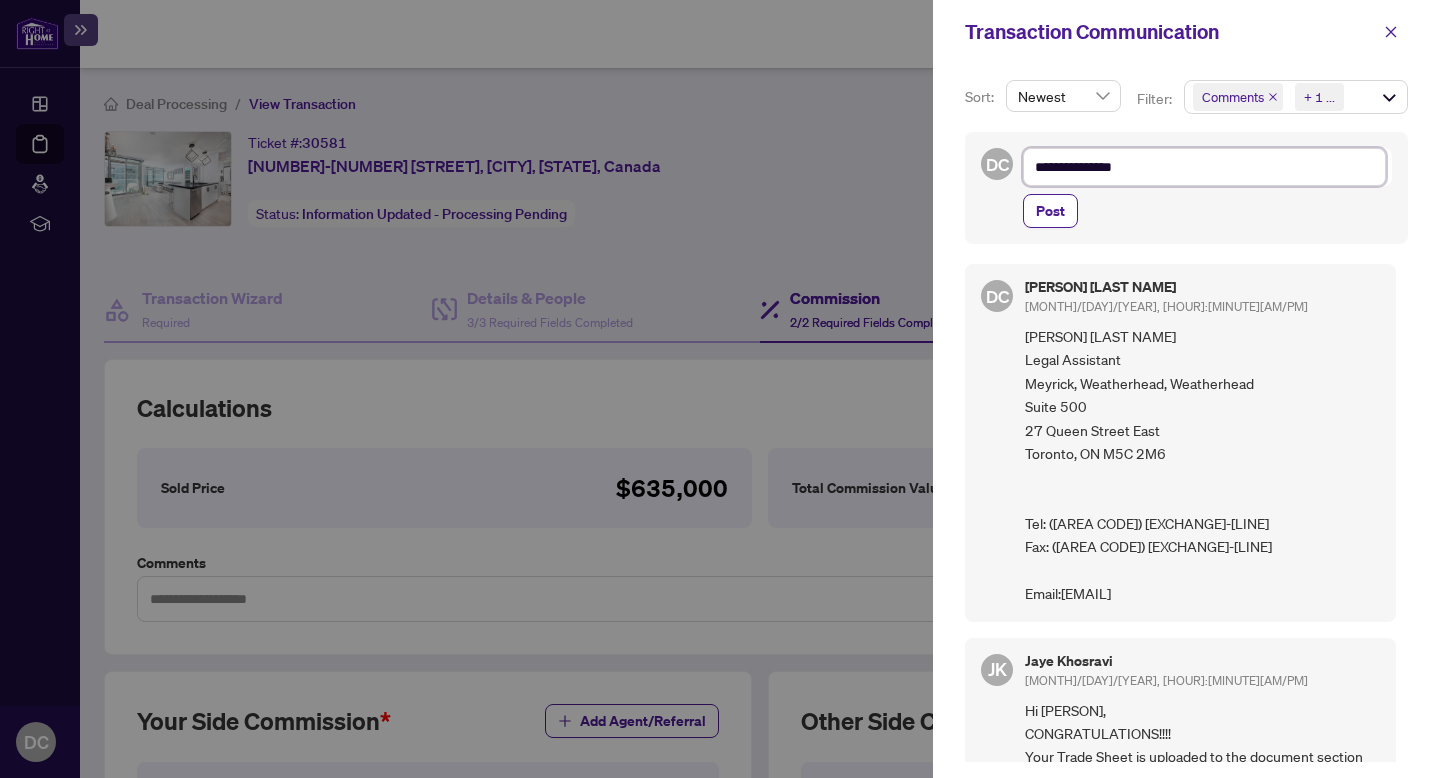 type on "**********" 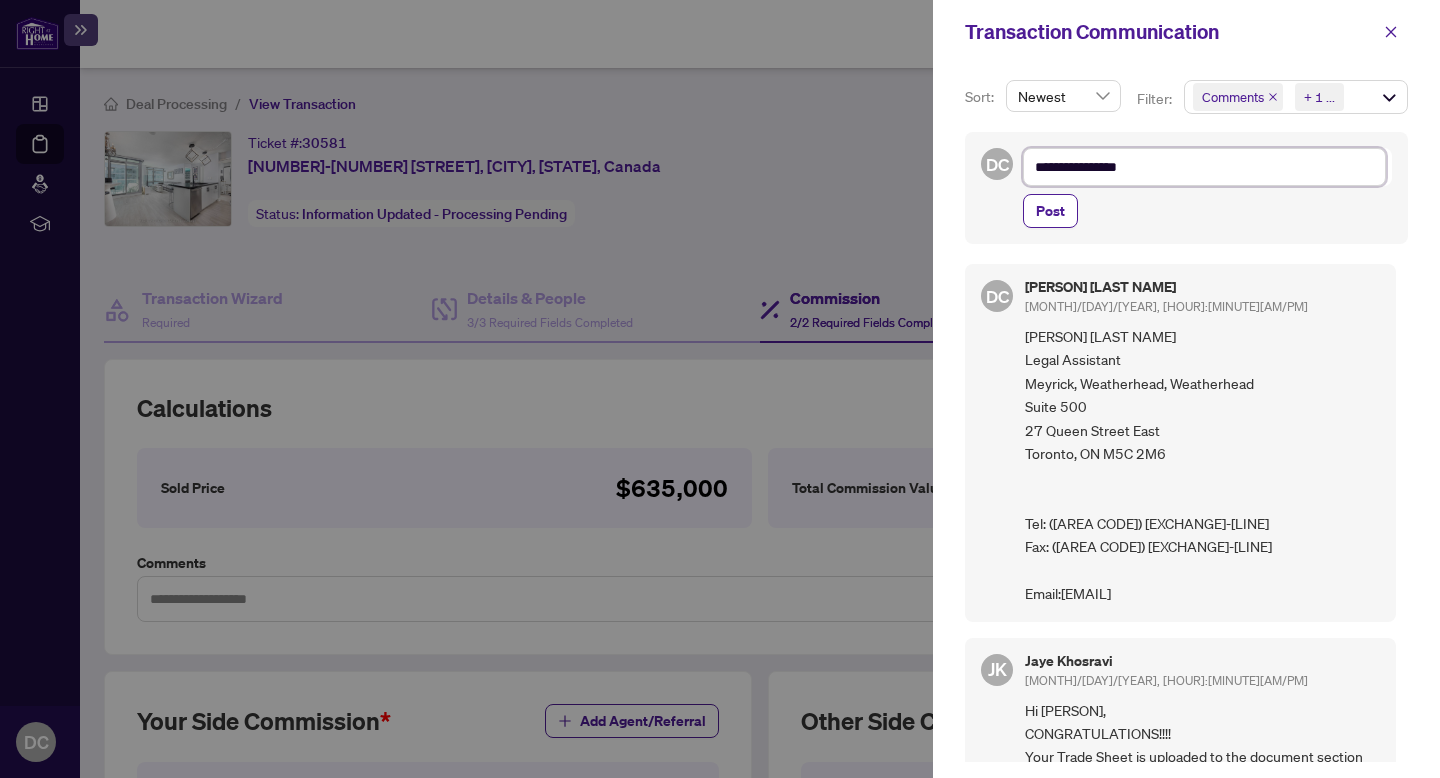 type on "**********" 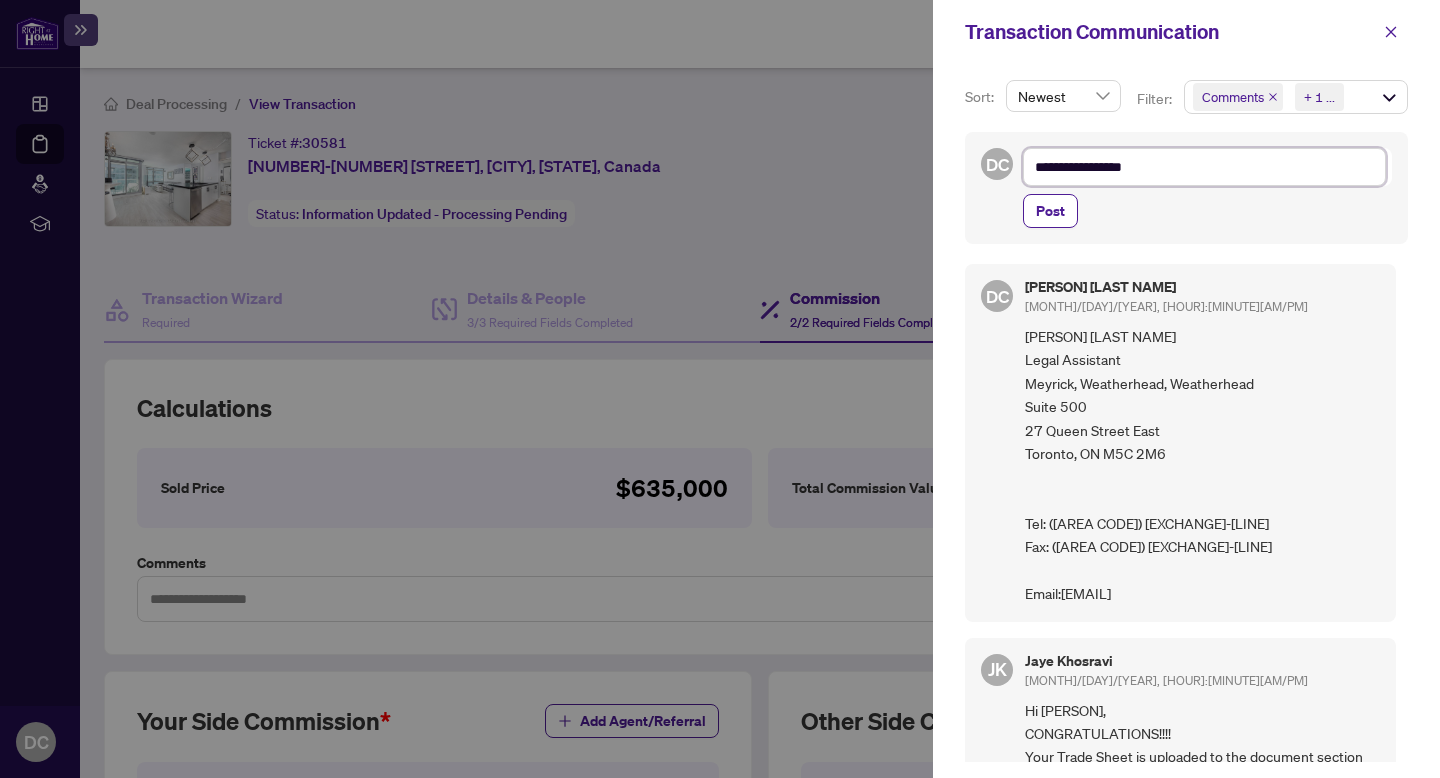 type on "**********" 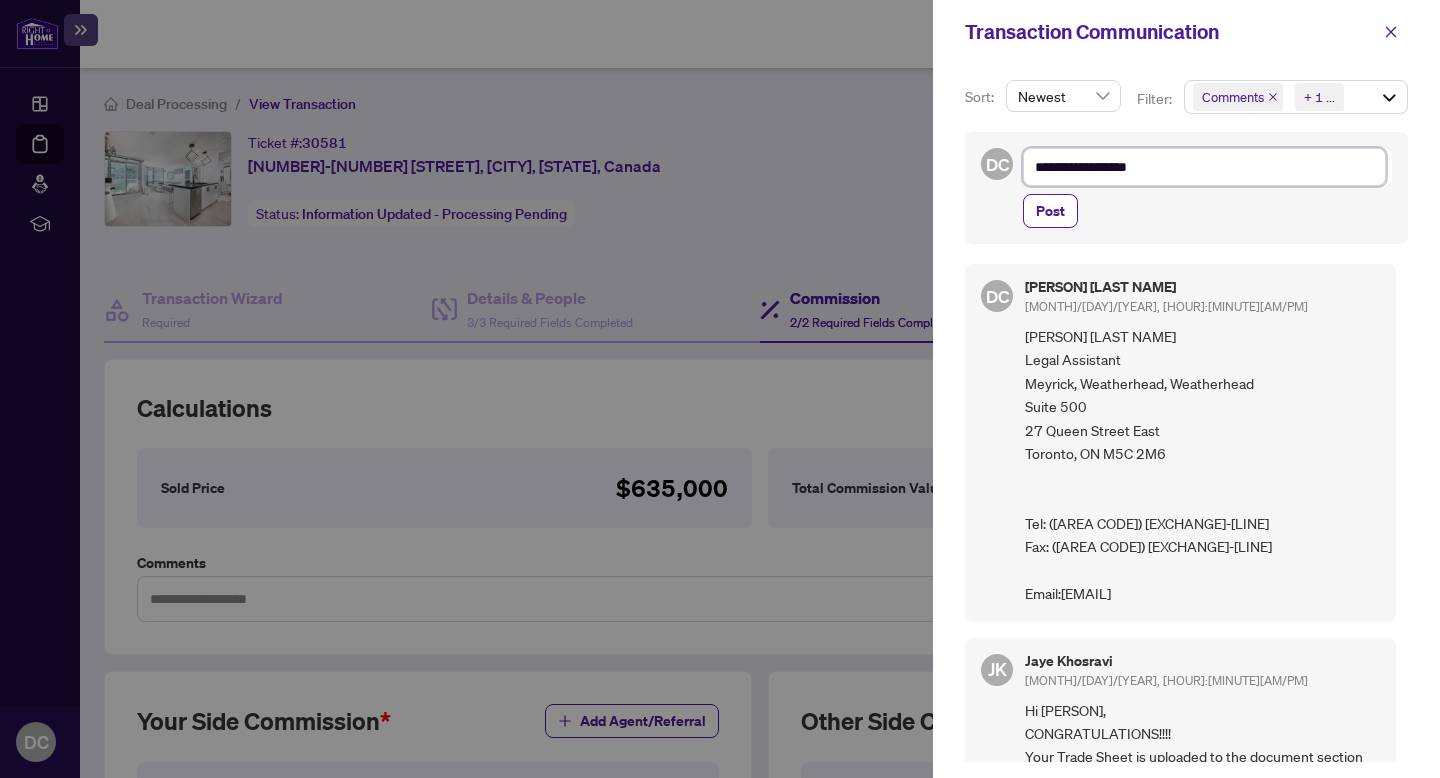 type on "**********" 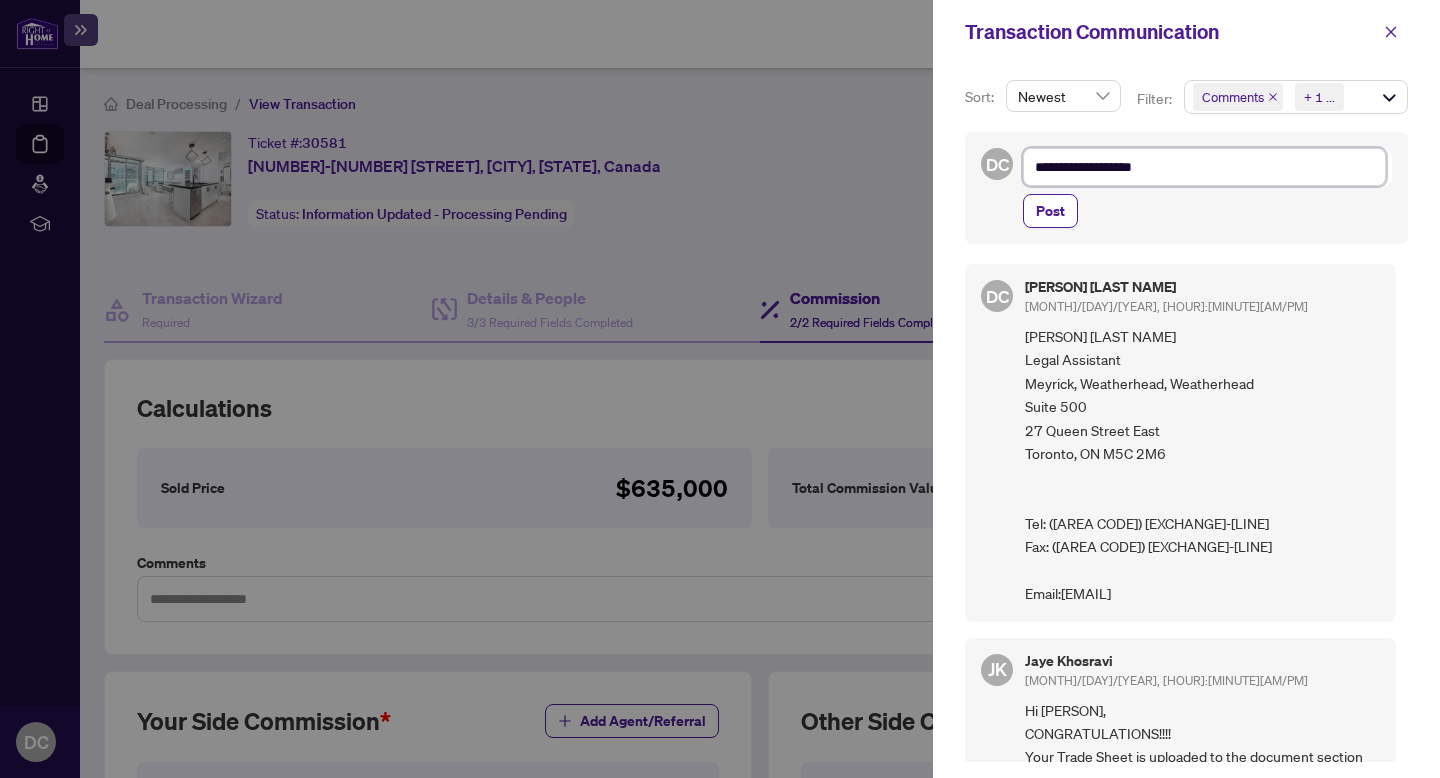 type on "**********" 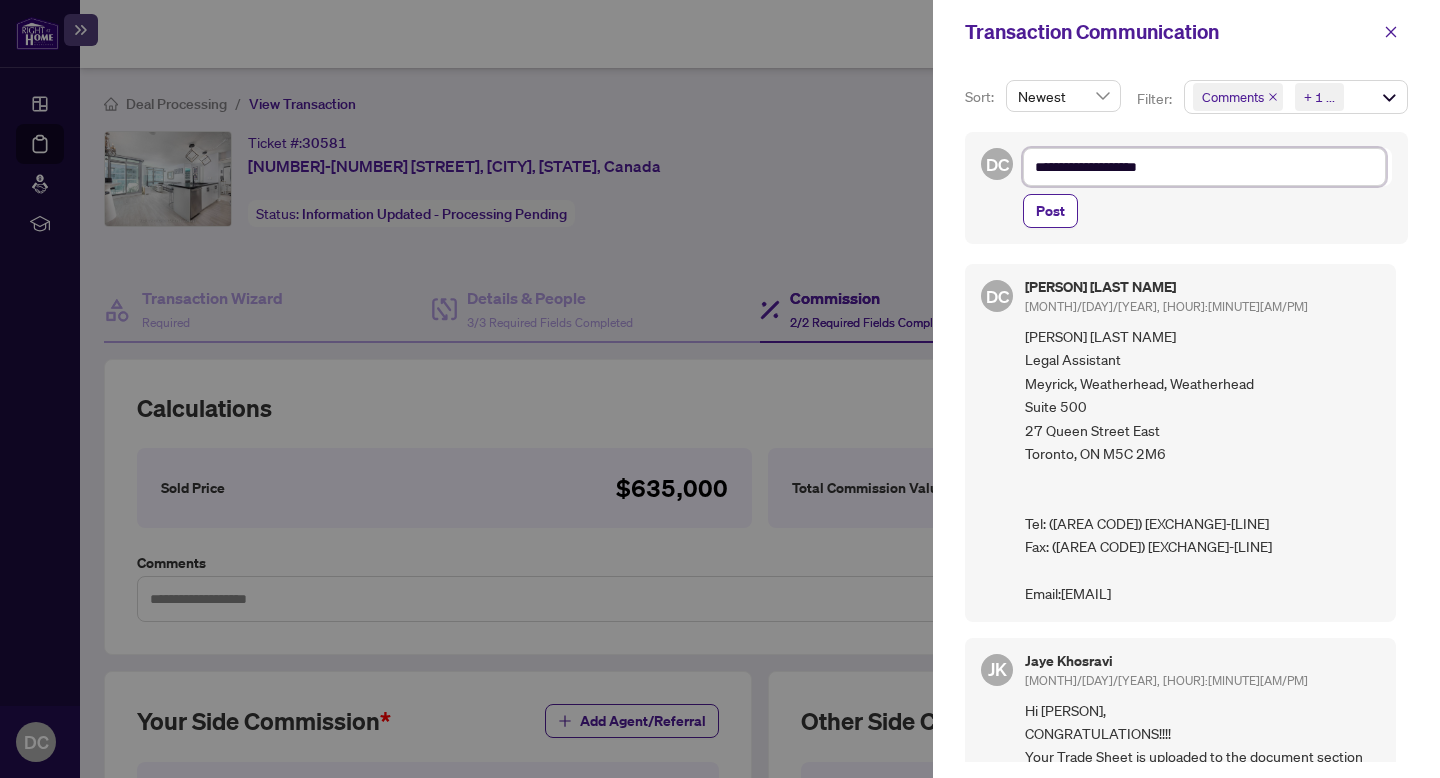 type on "**********" 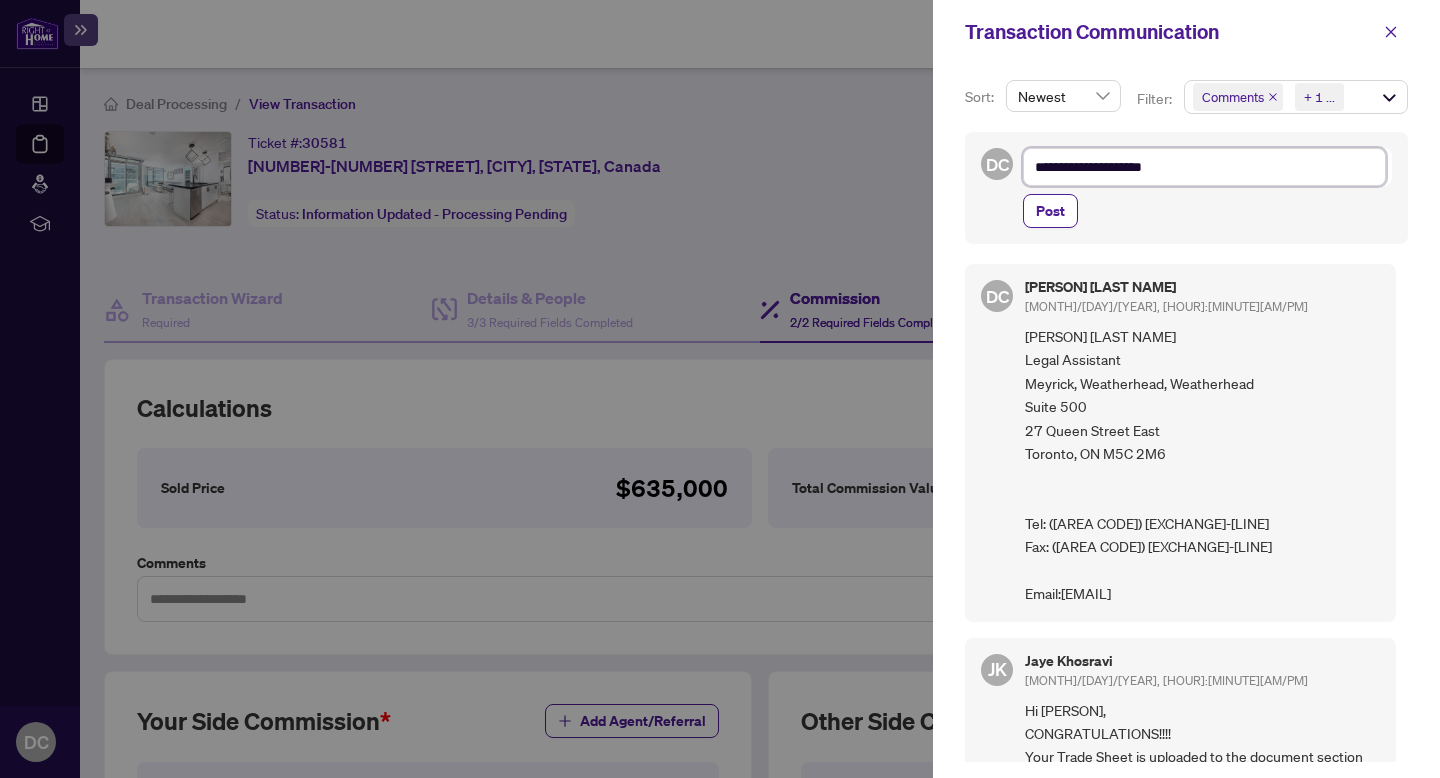 type on "**********" 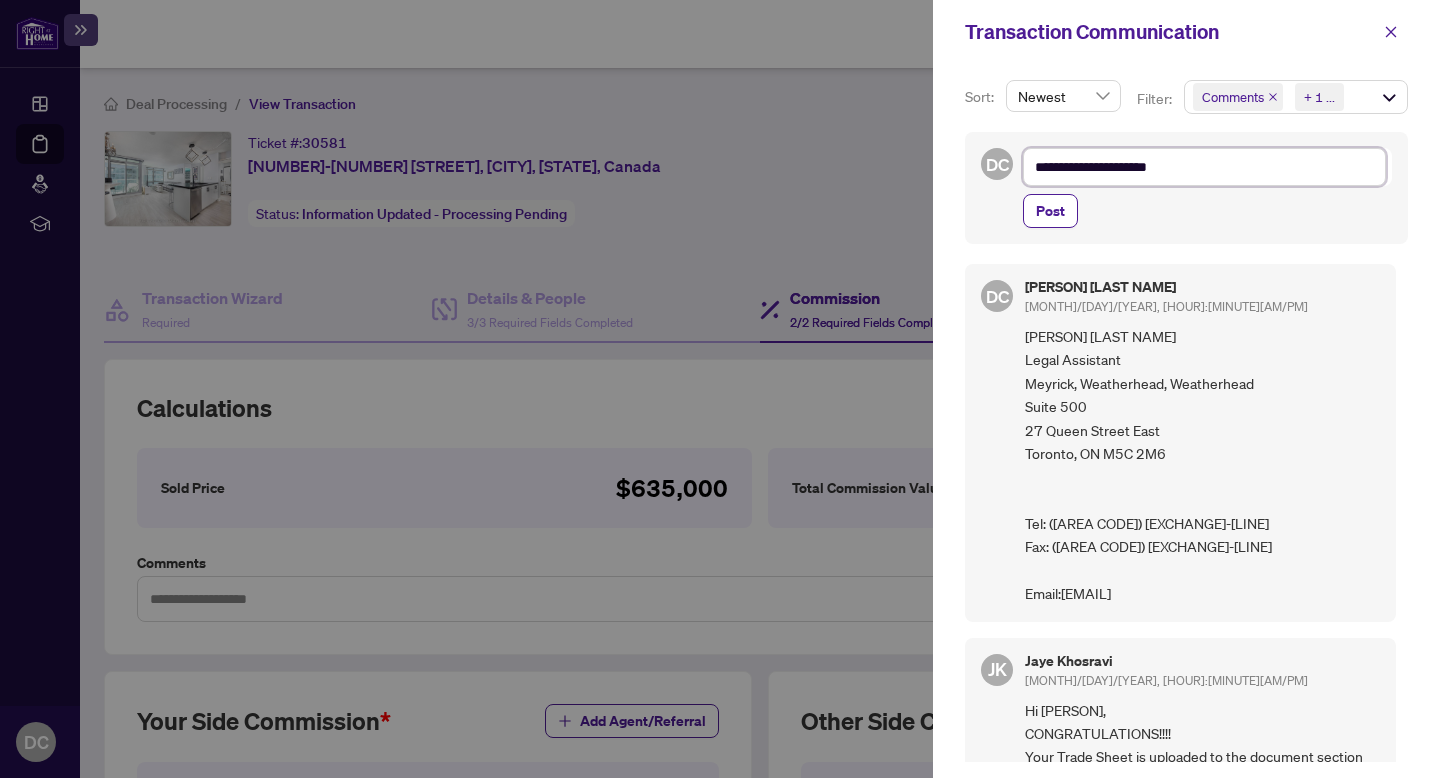 type on "**********" 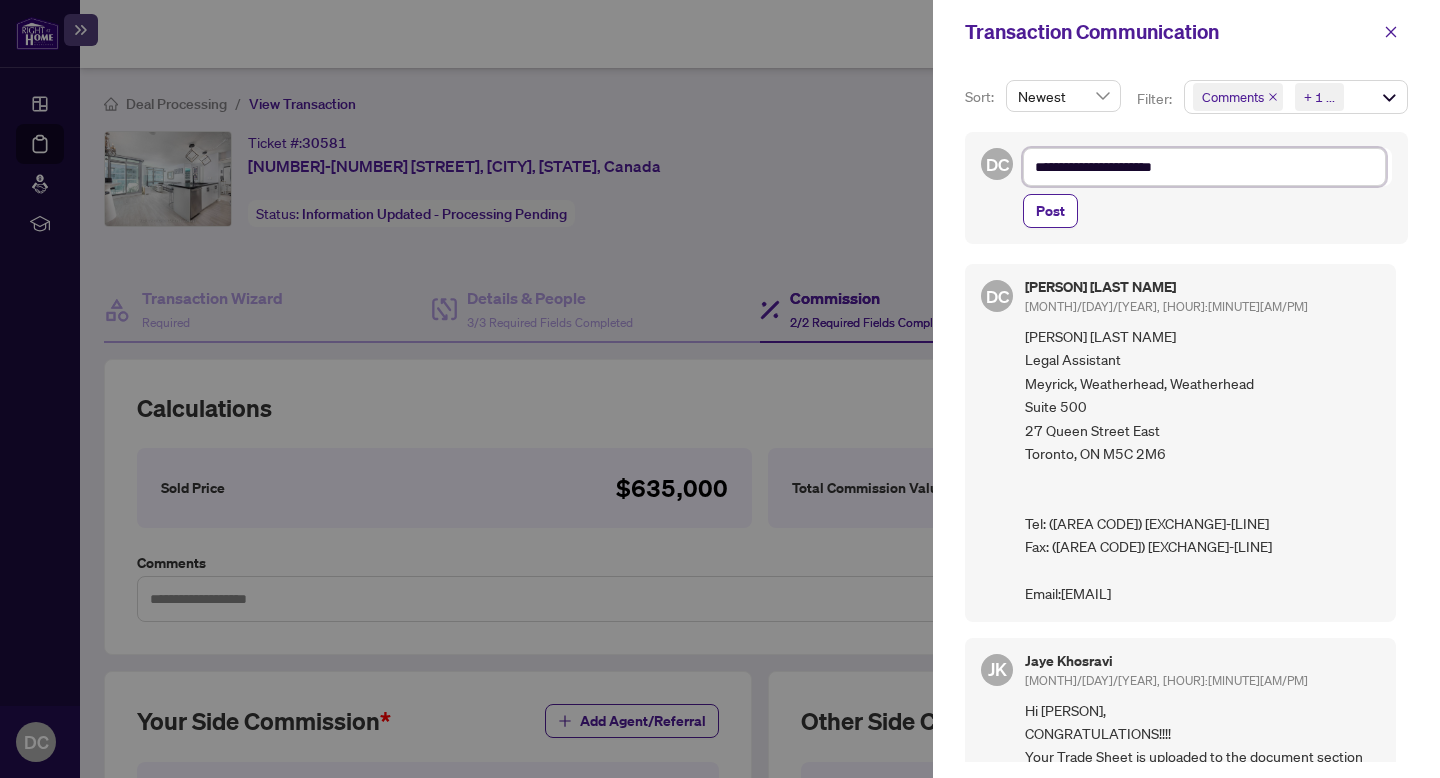 type on "**********" 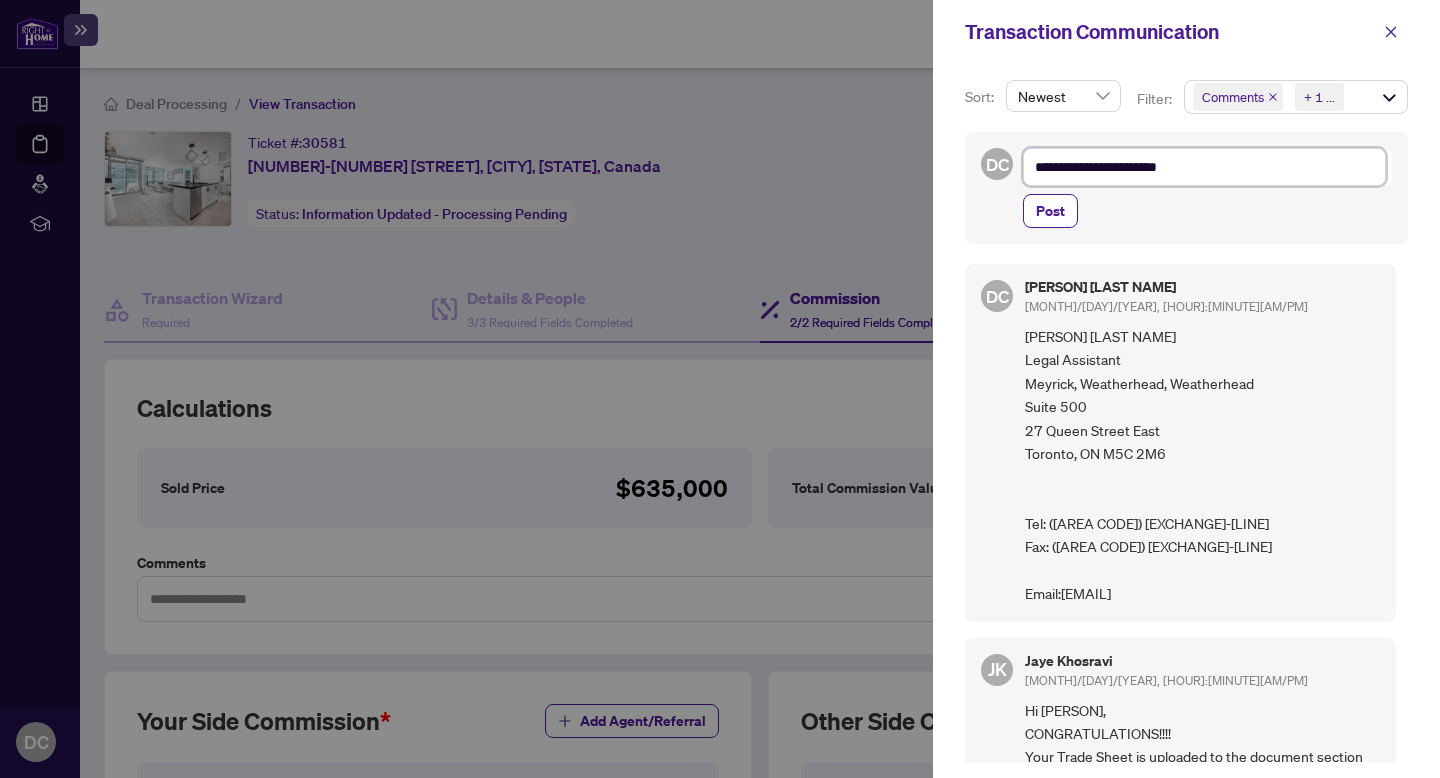 type on "**********" 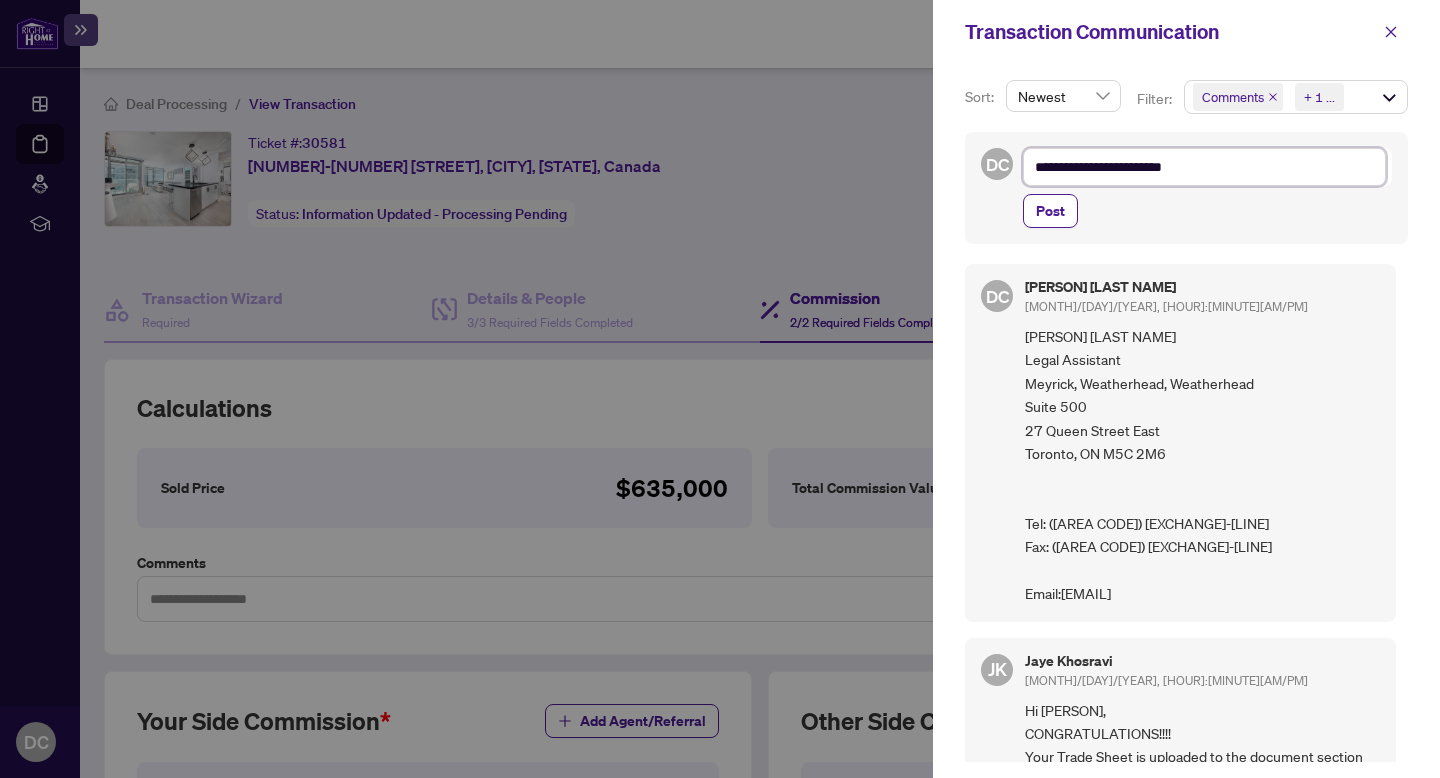 type on "**********" 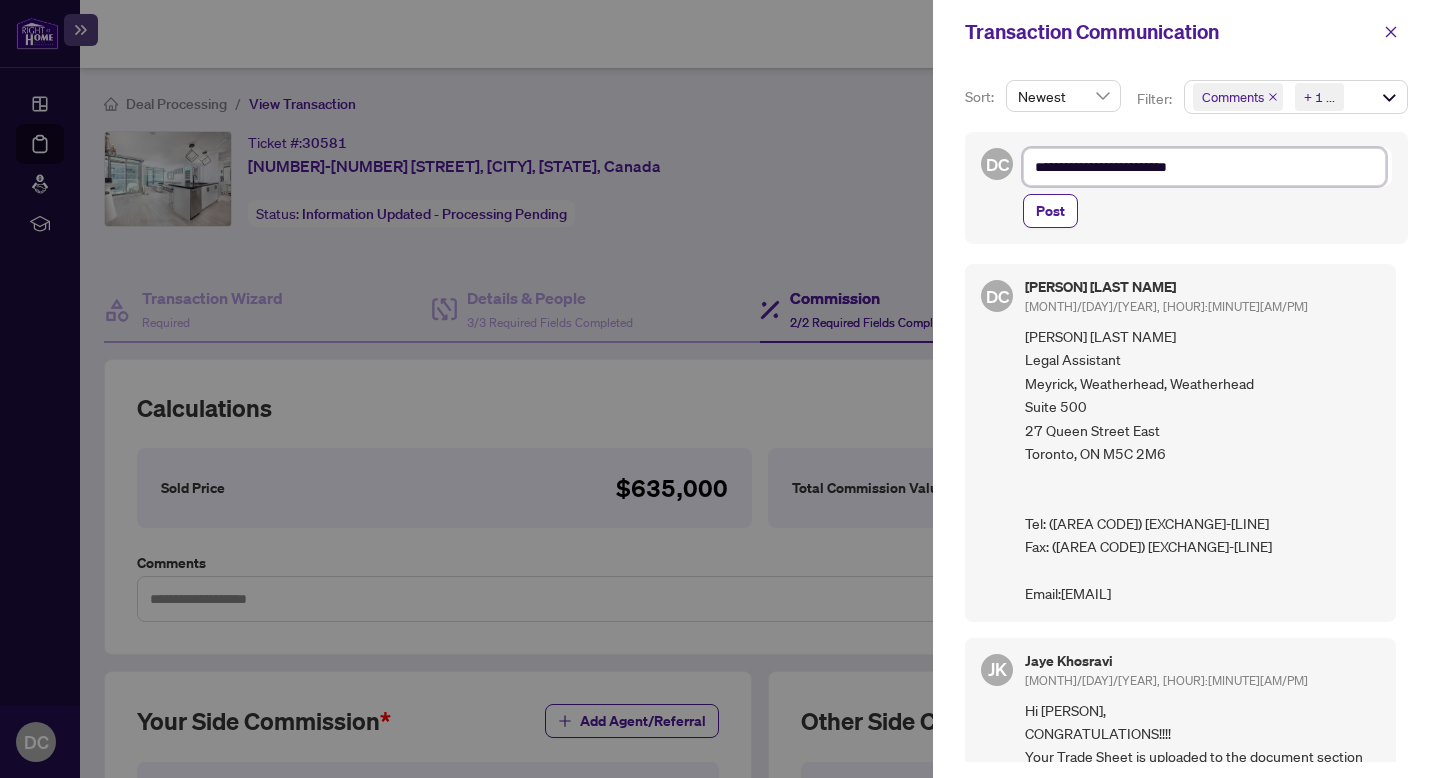type on "**********" 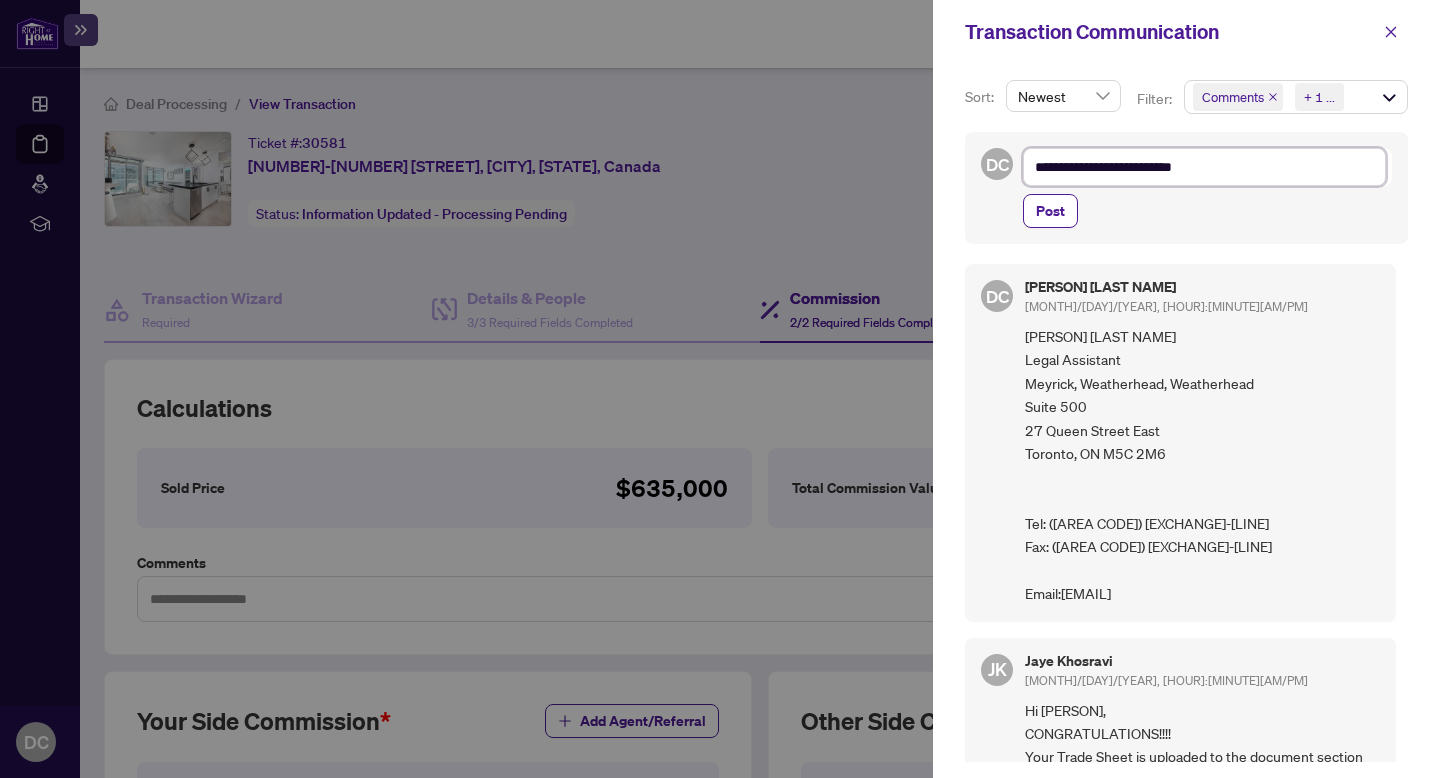 type on "**********" 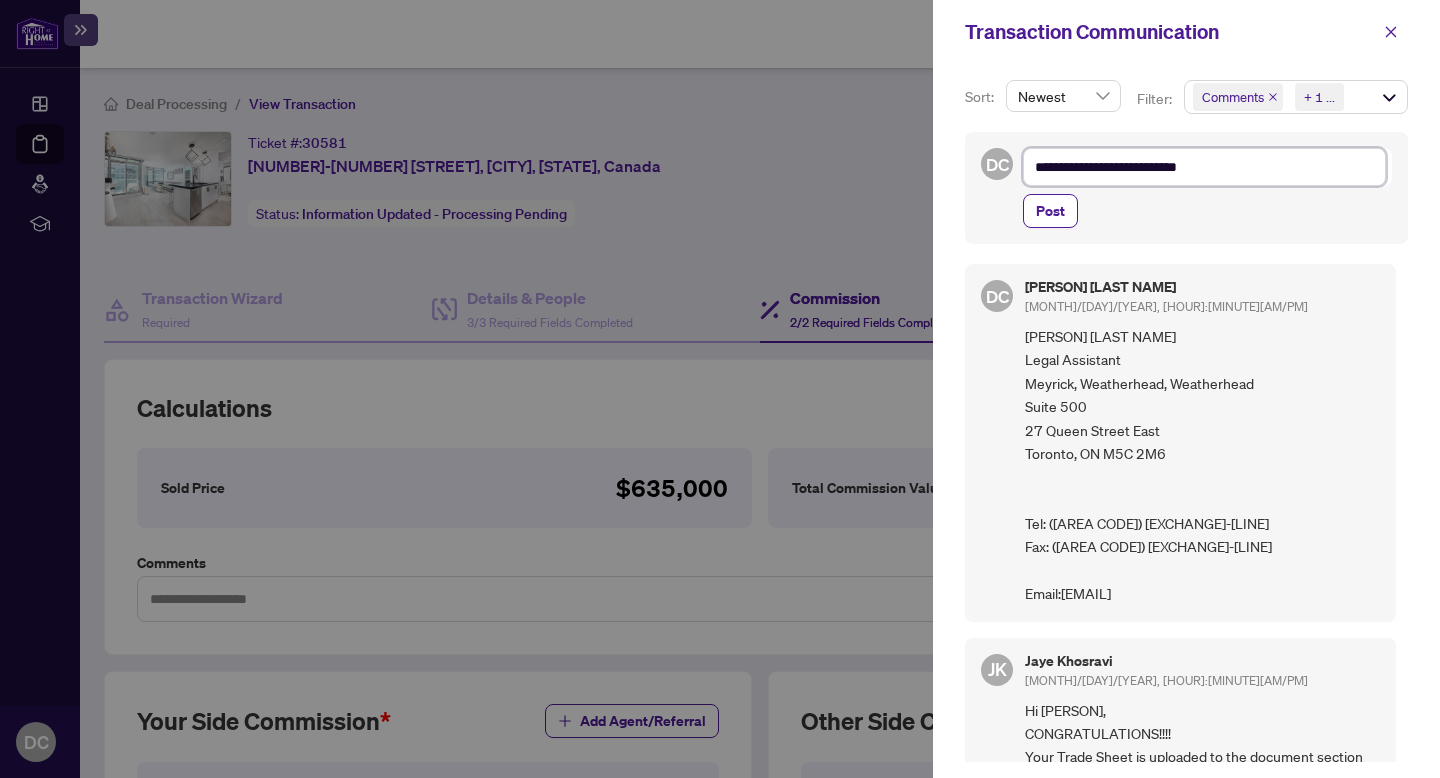 type on "**********" 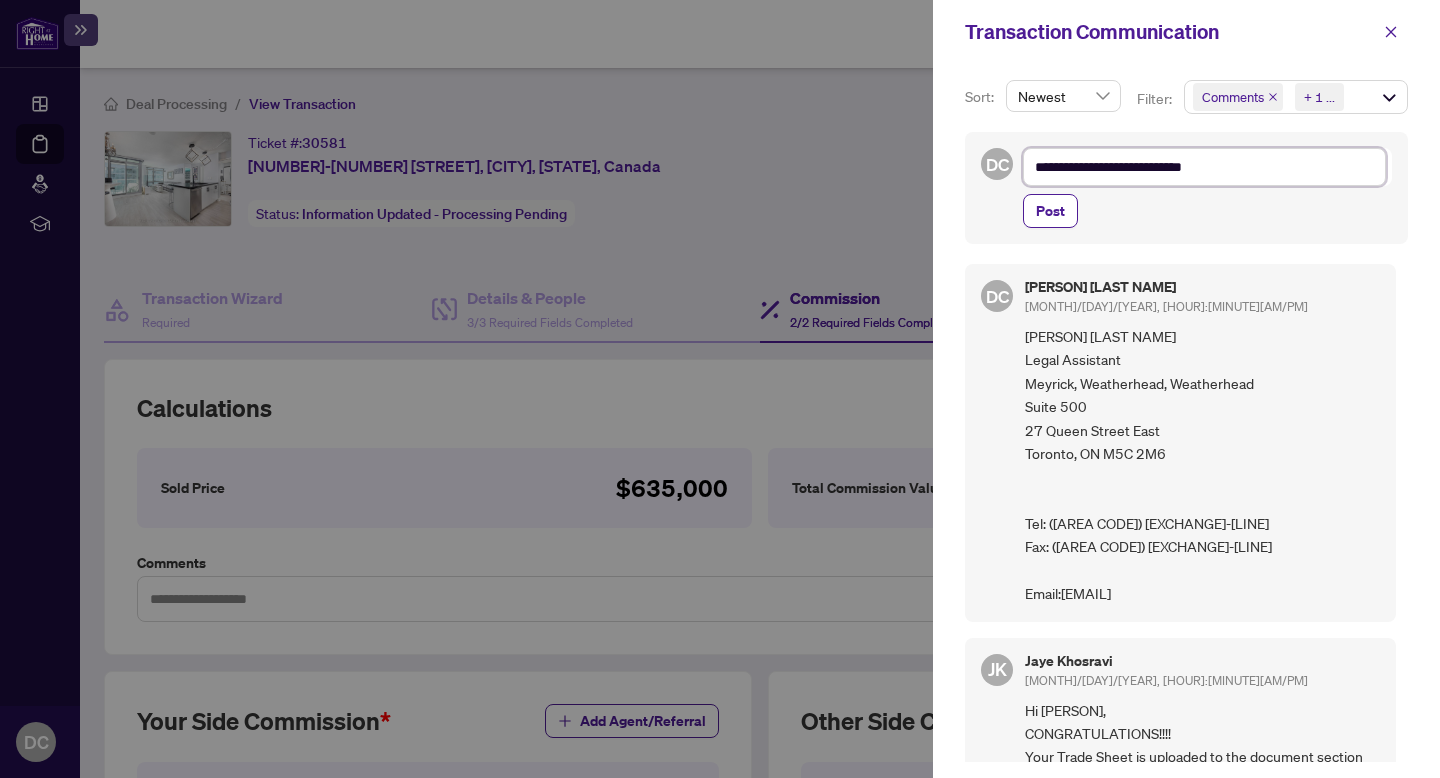 type on "**********" 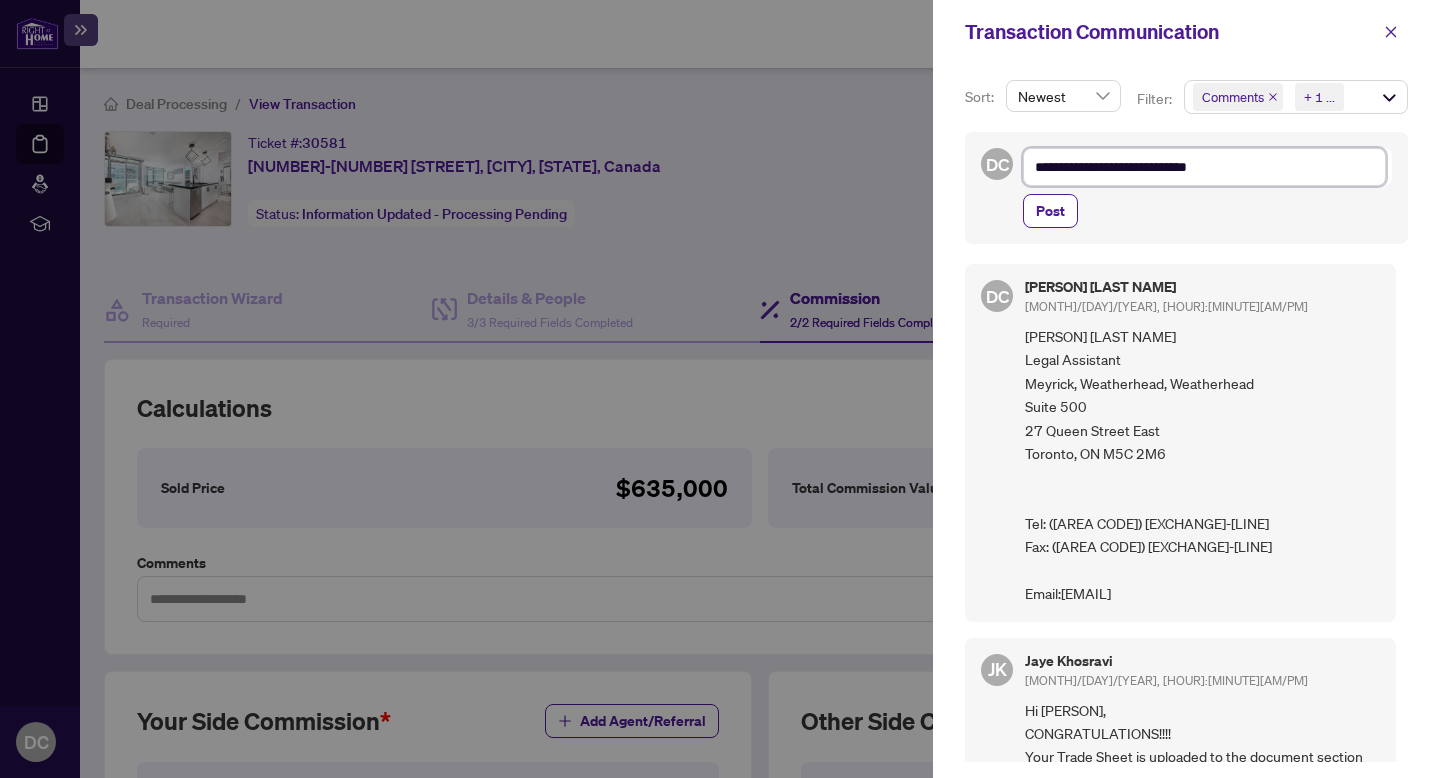 type on "**********" 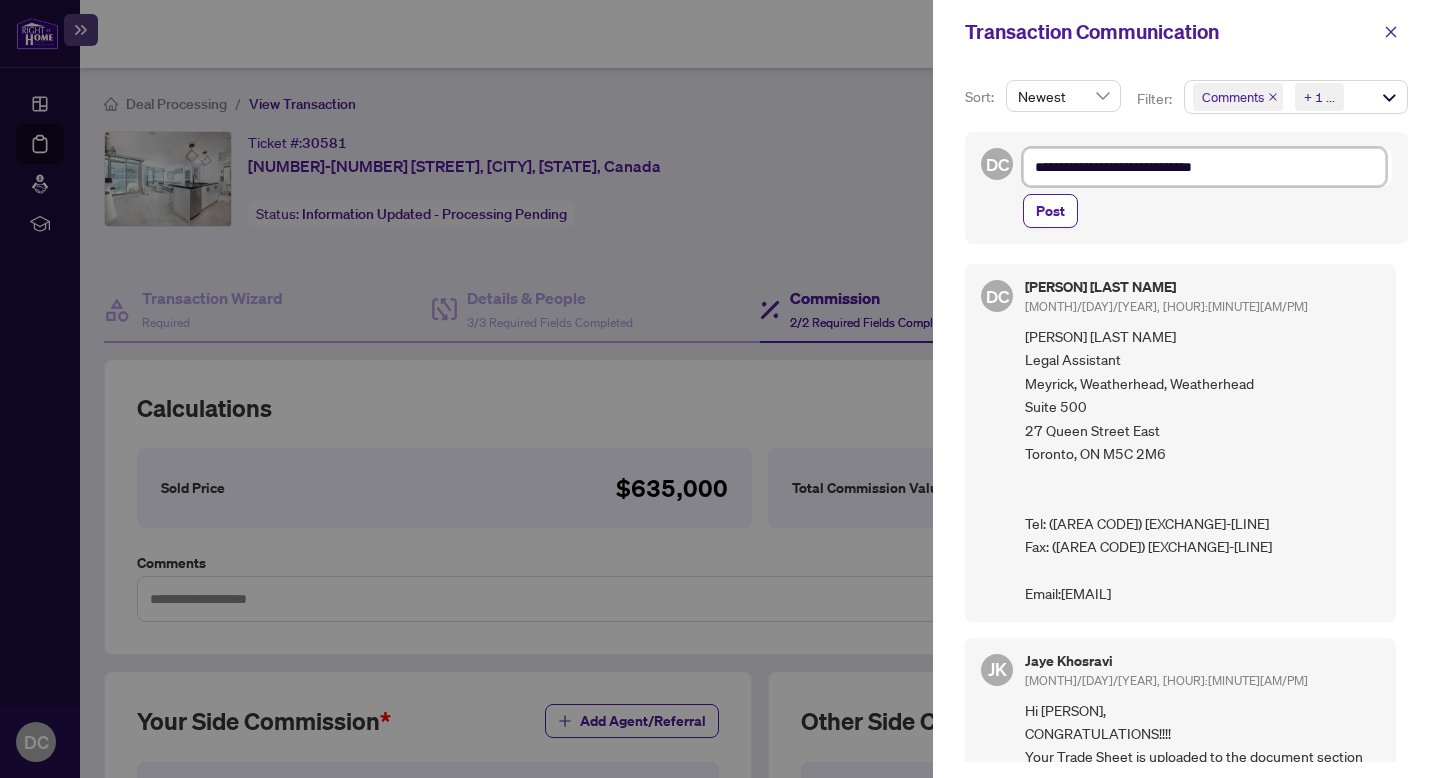 type on "**********" 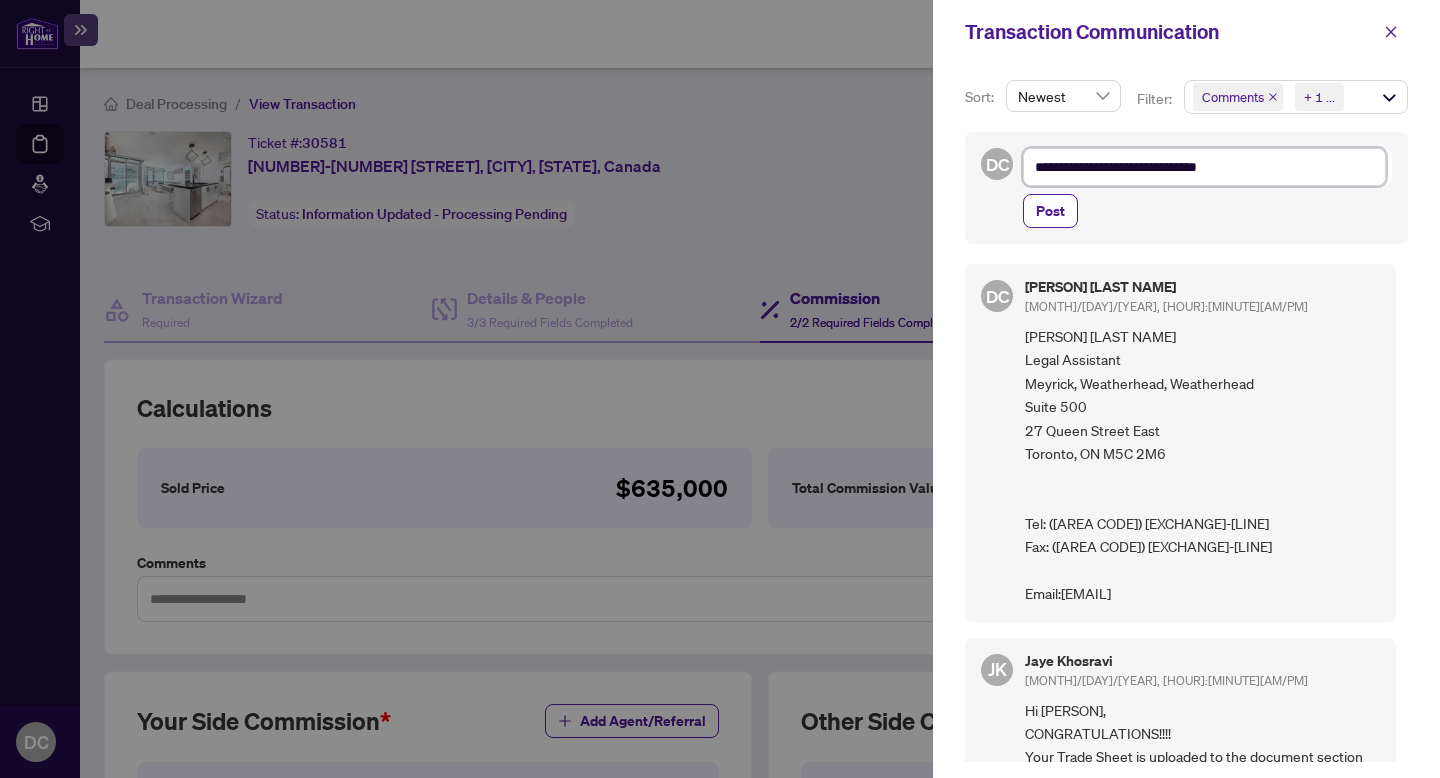 type on "**********" 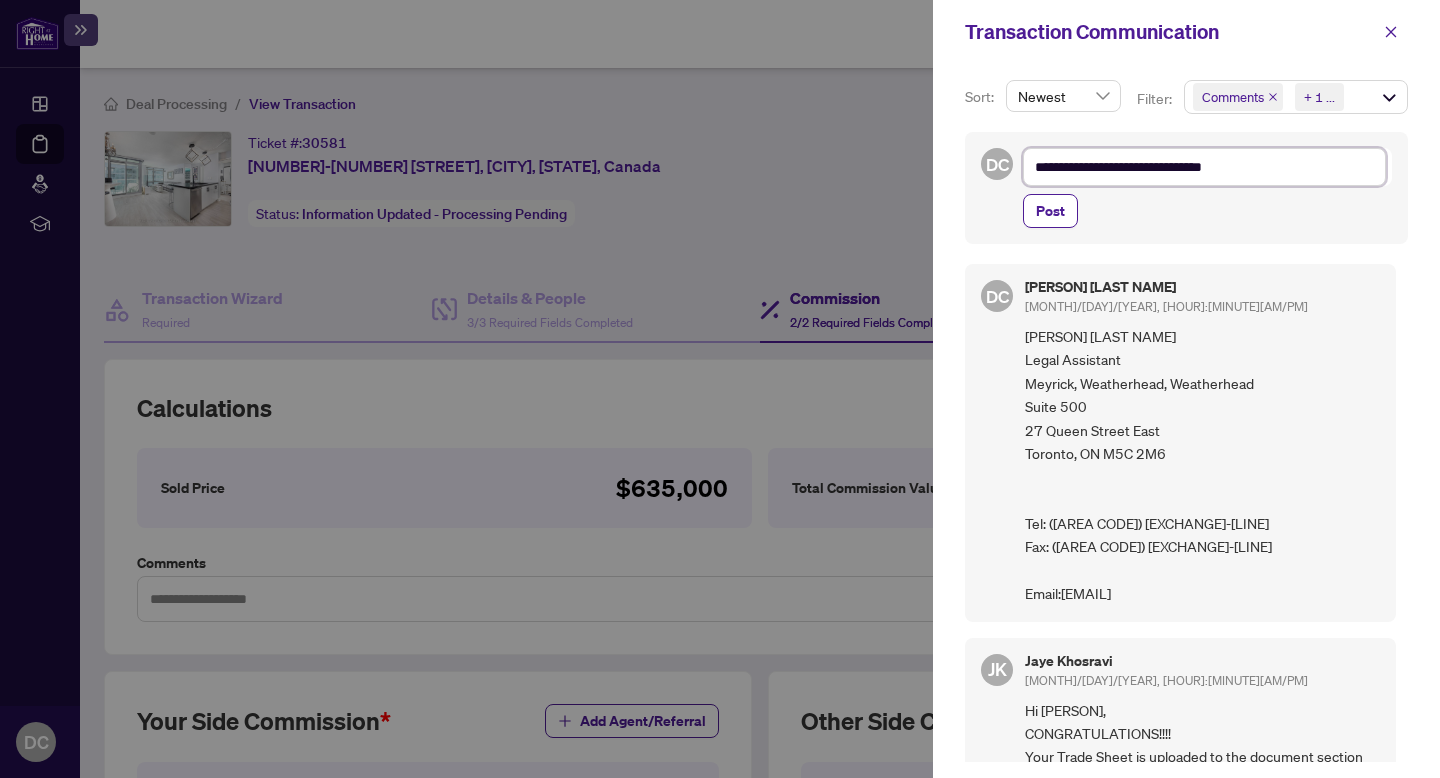 type on "**********" 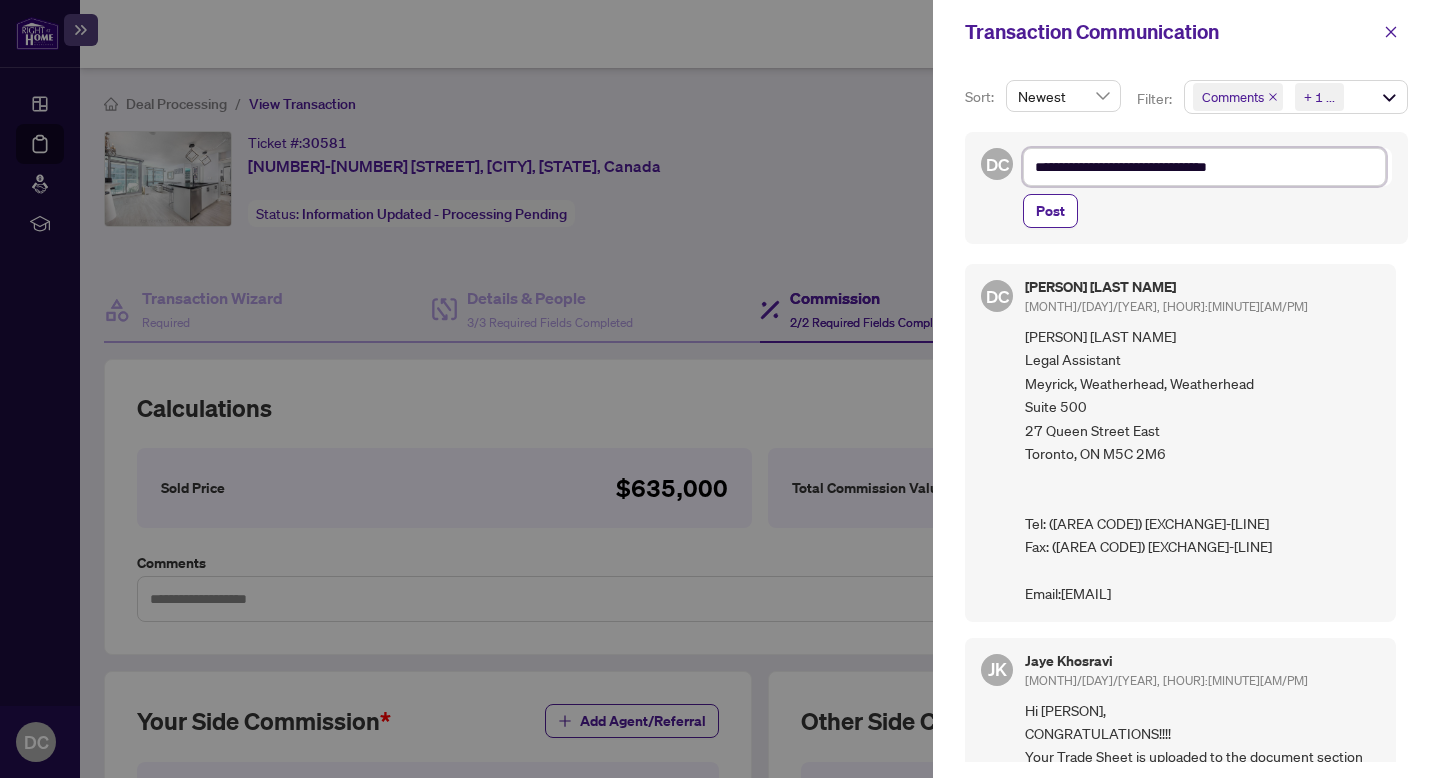type on "**********" 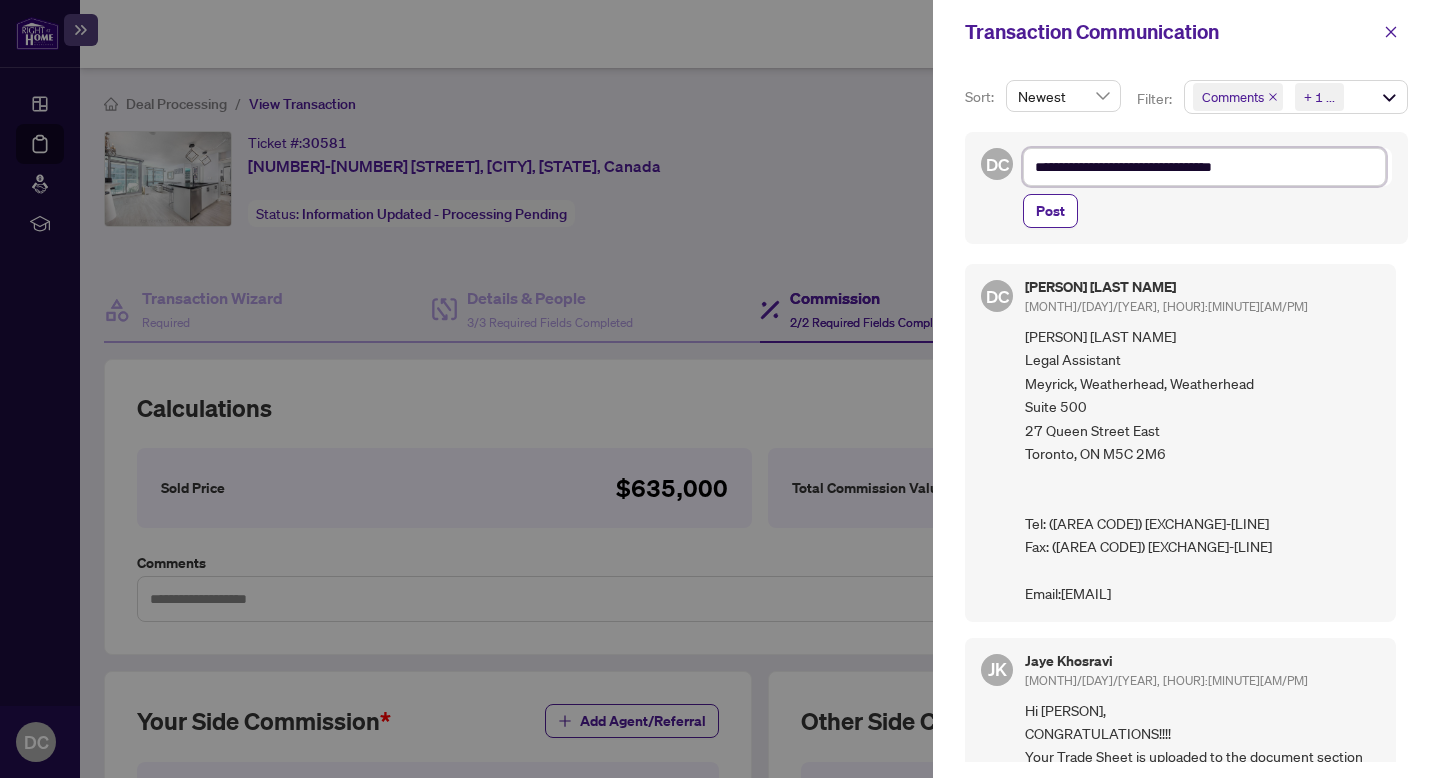 type on "**********" 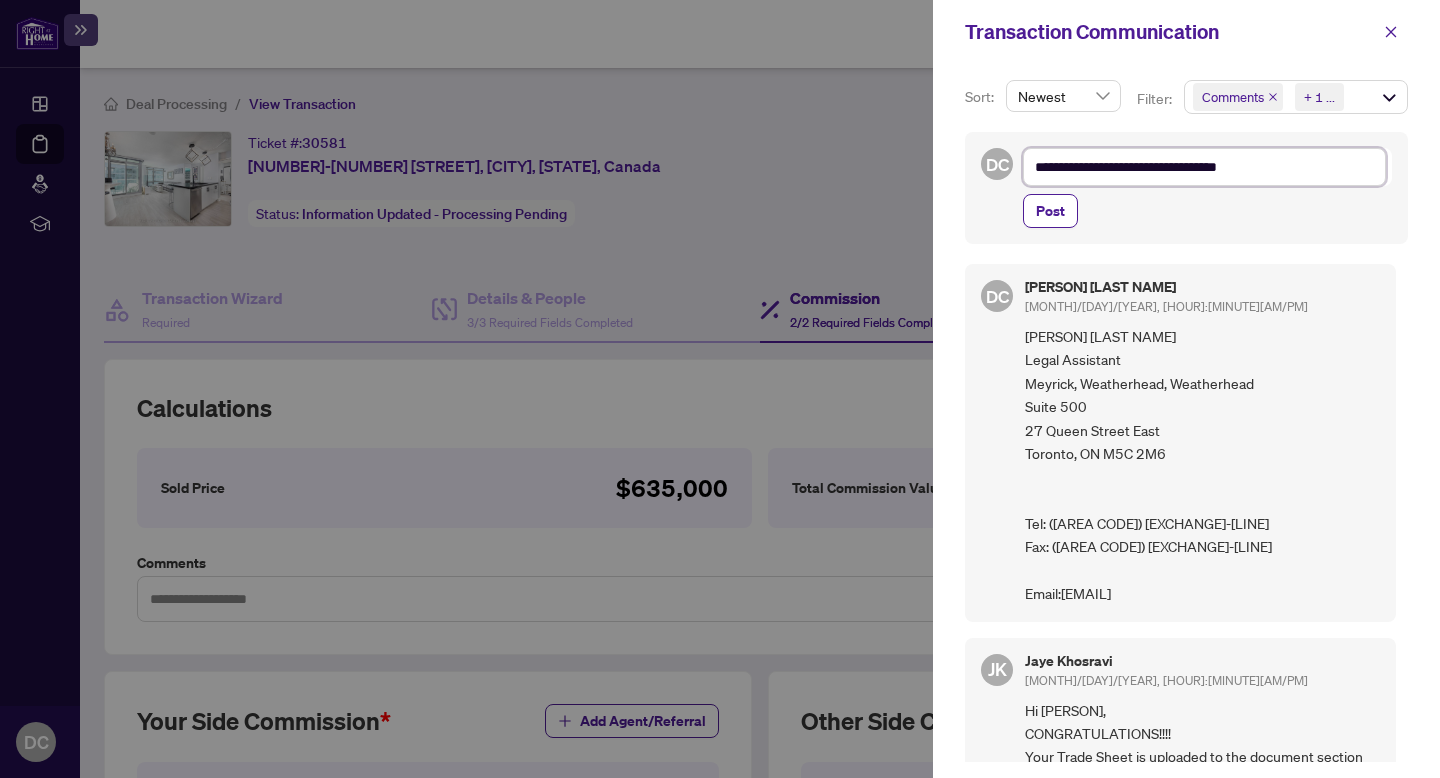 type on "**********" 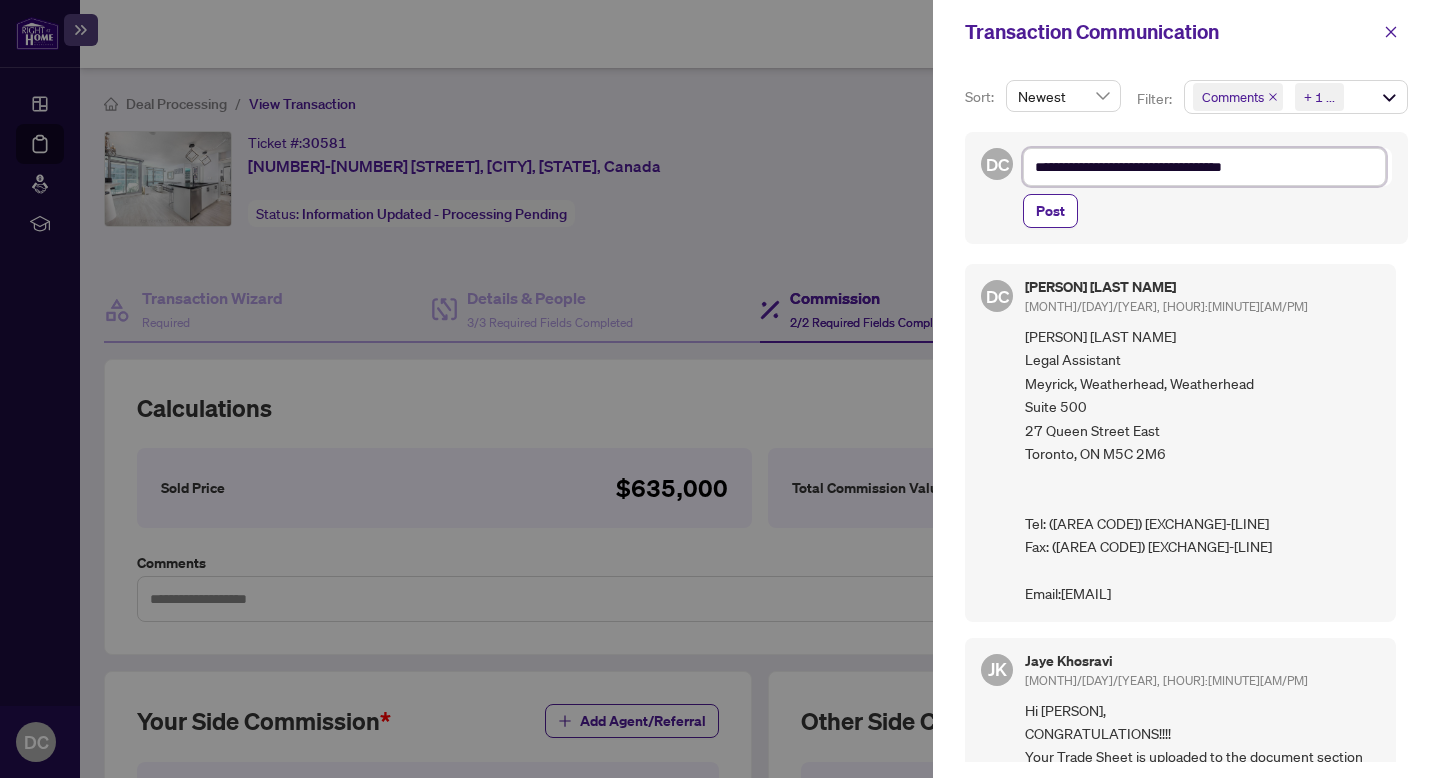 type on "**********" 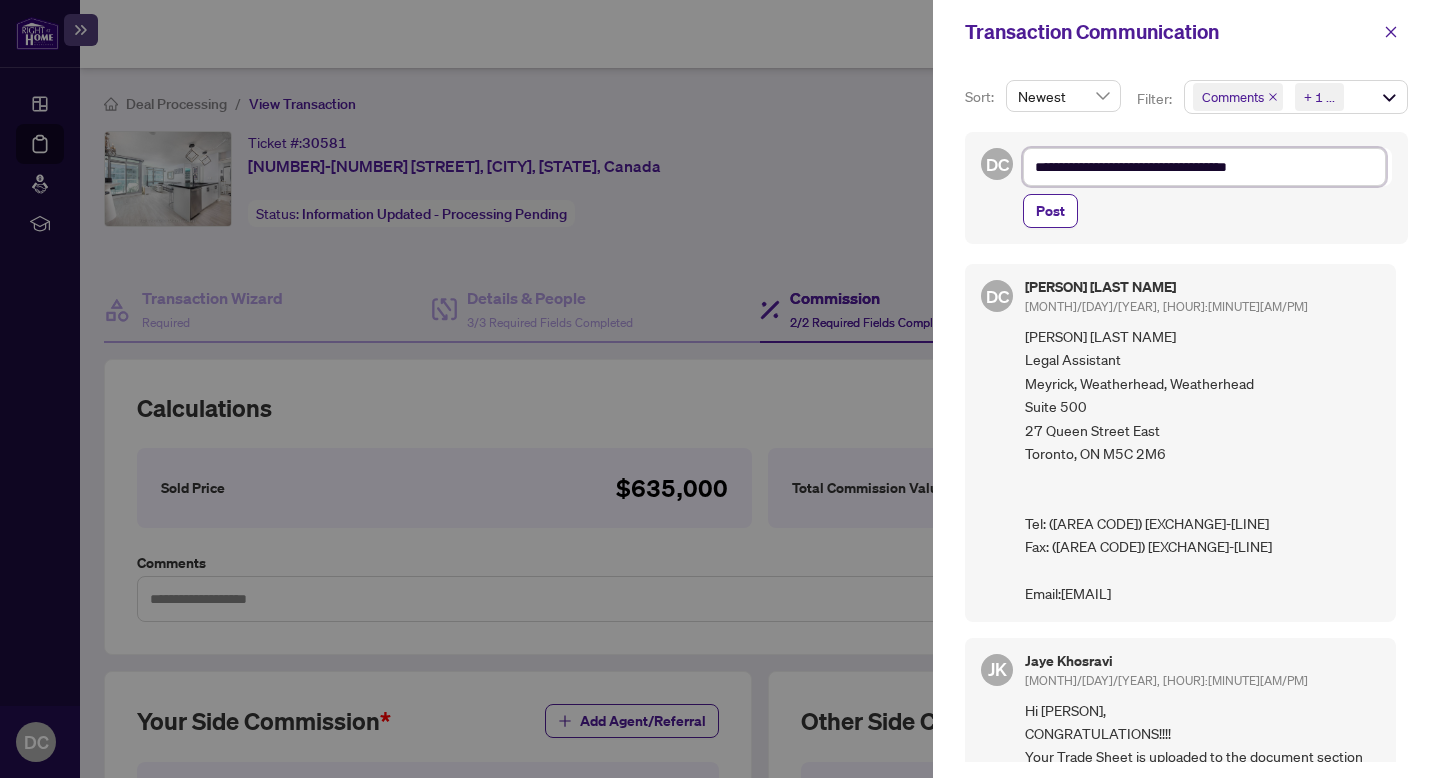 type on "**********" 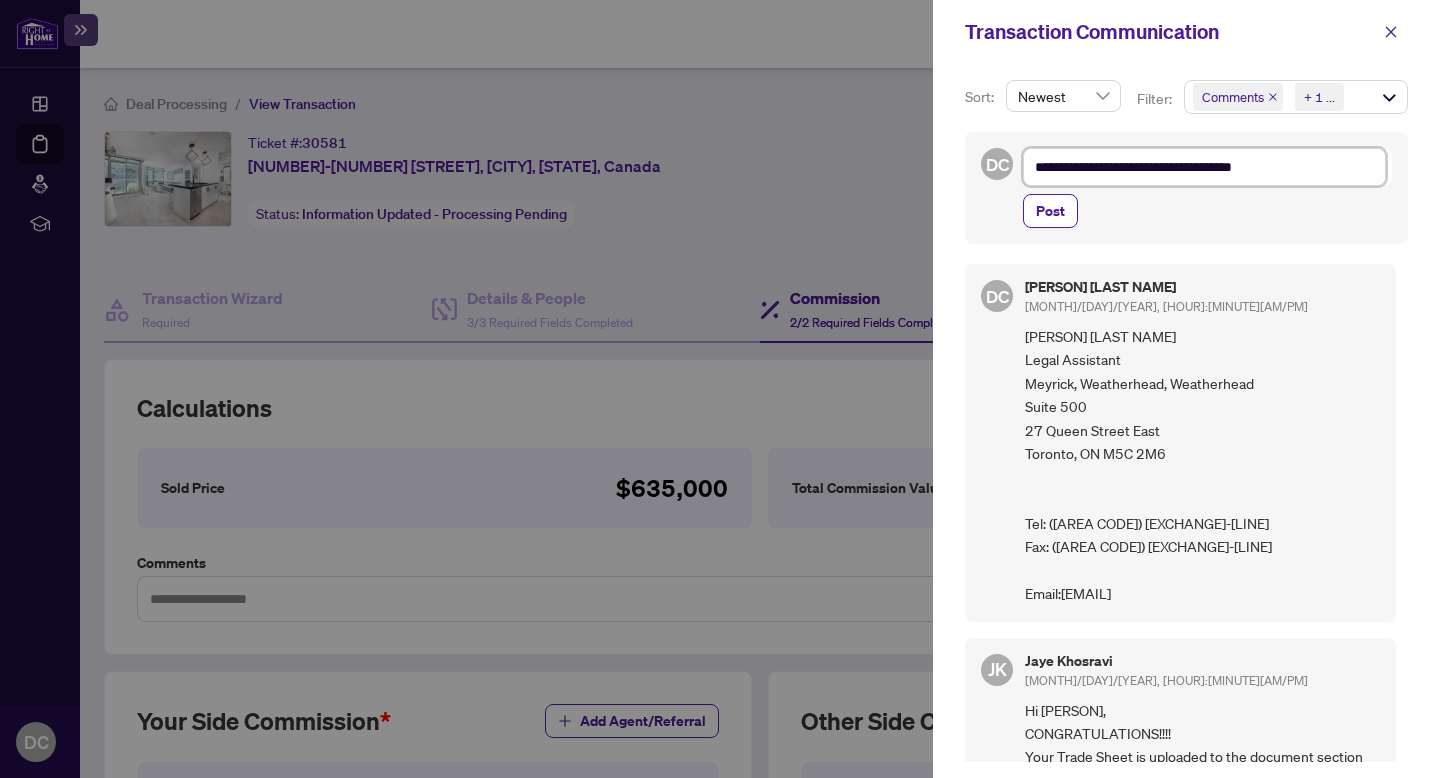 type on "**********" 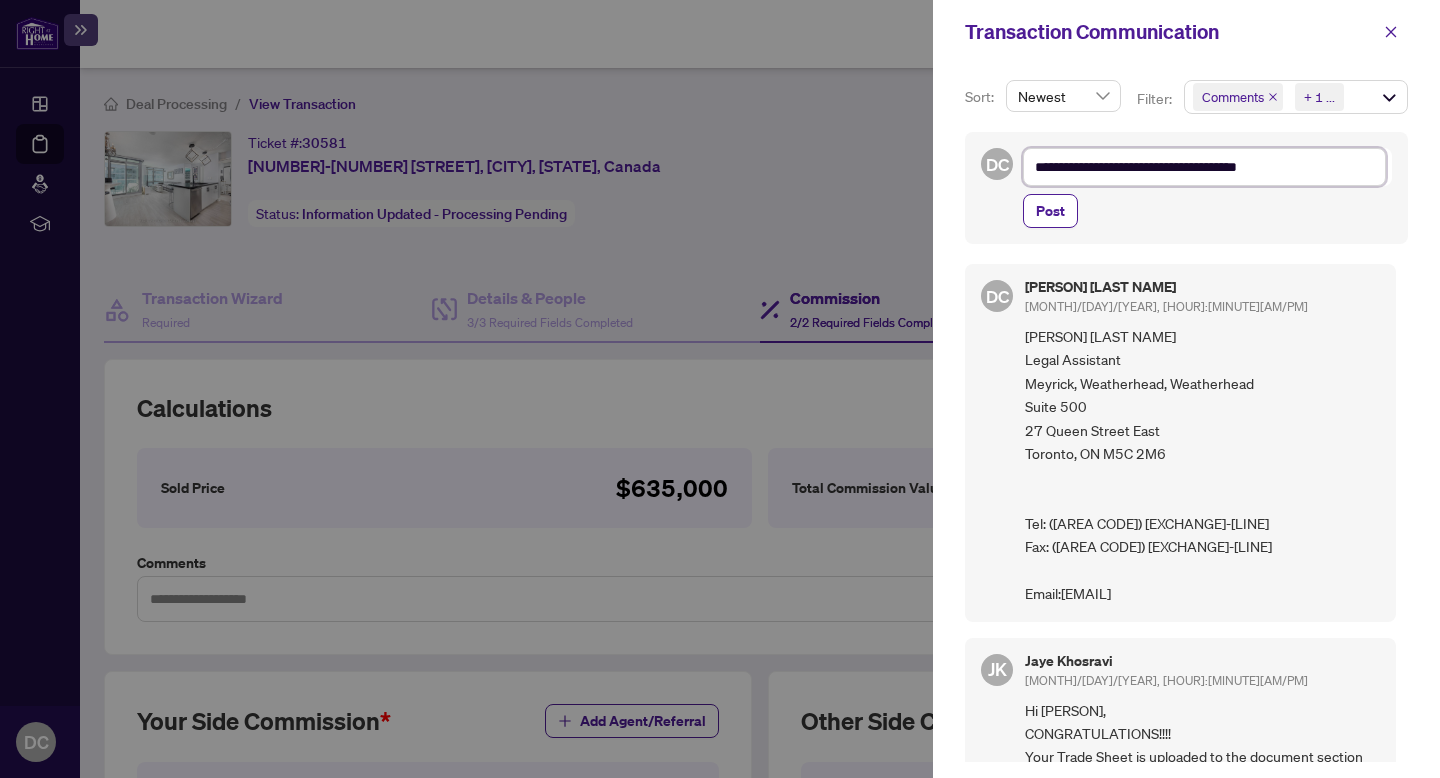 type on "**********" 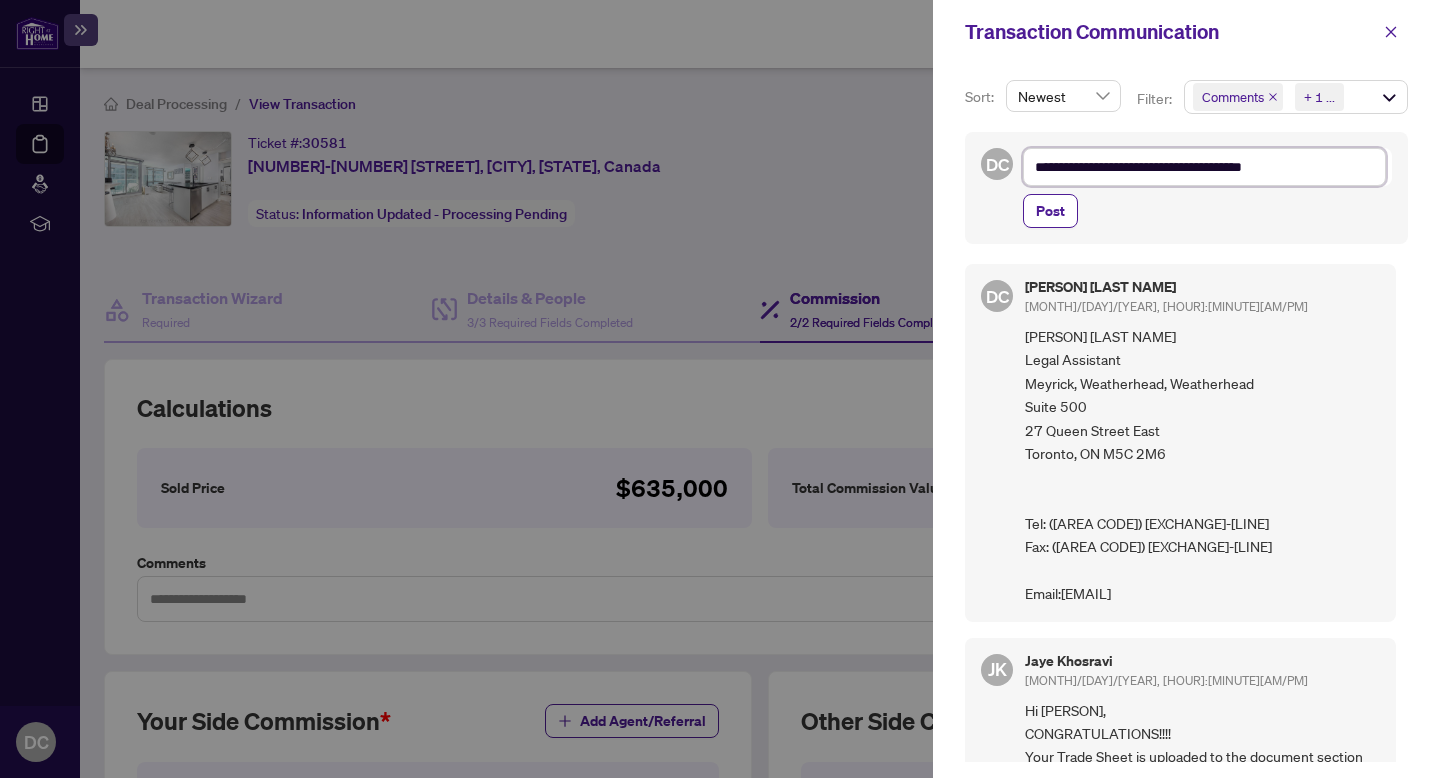 type on "**********" 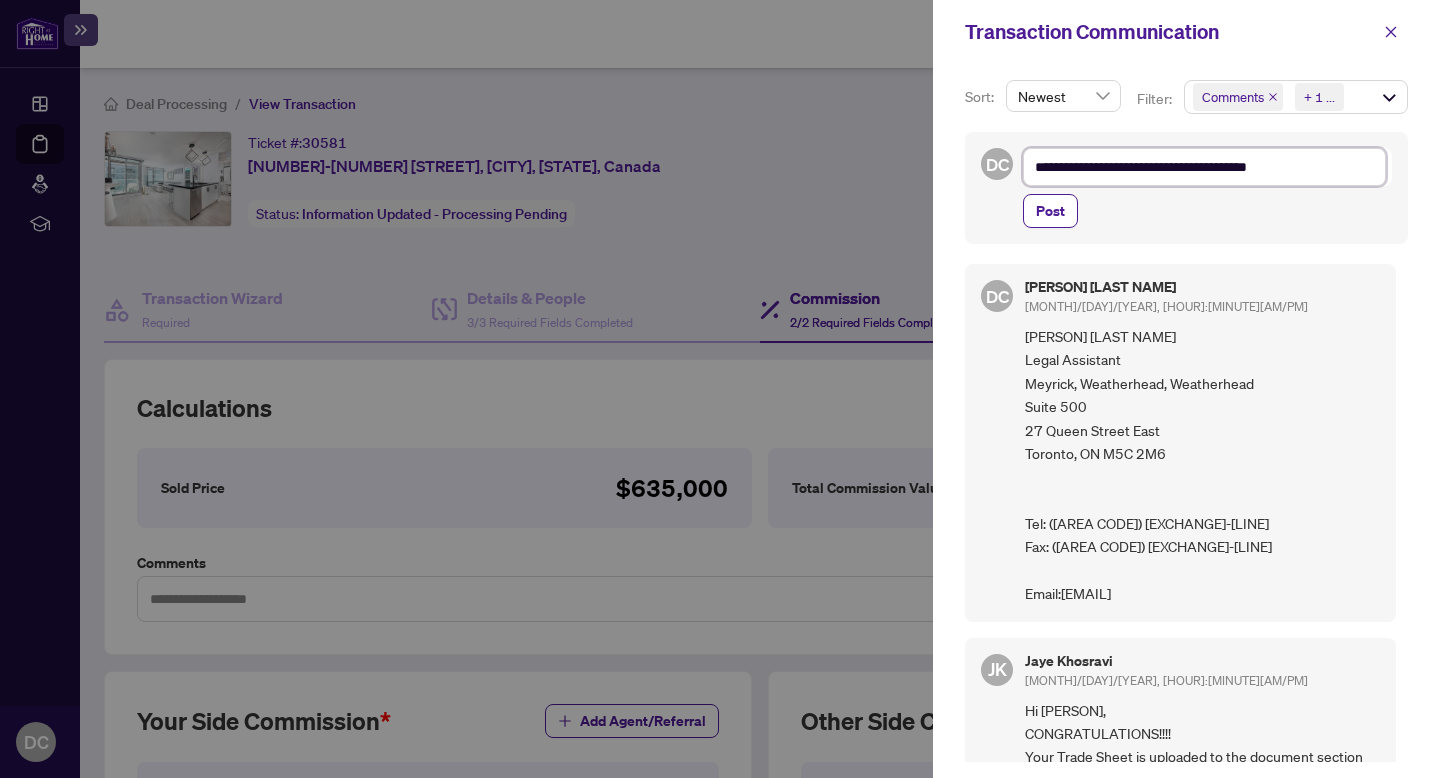 type on "**********" 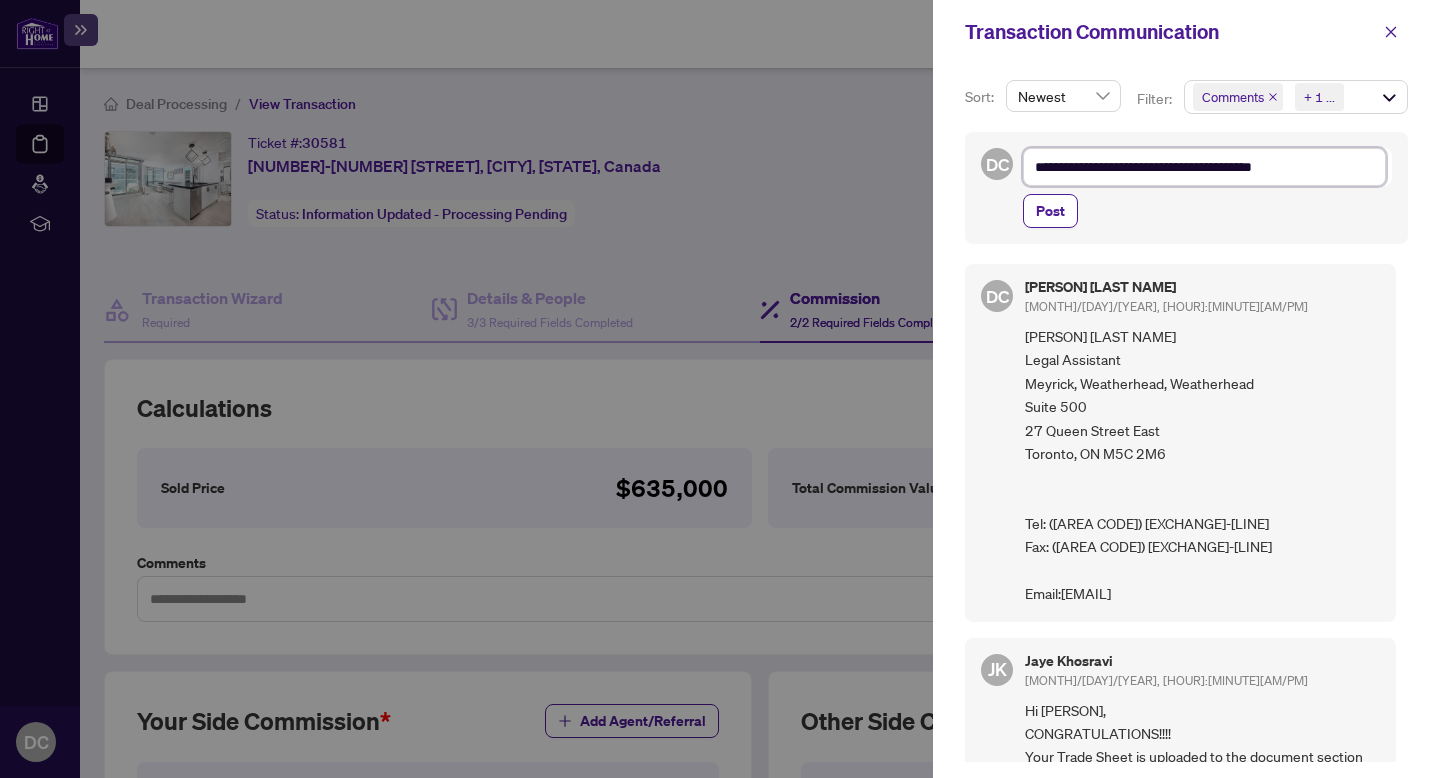 type on "**********" 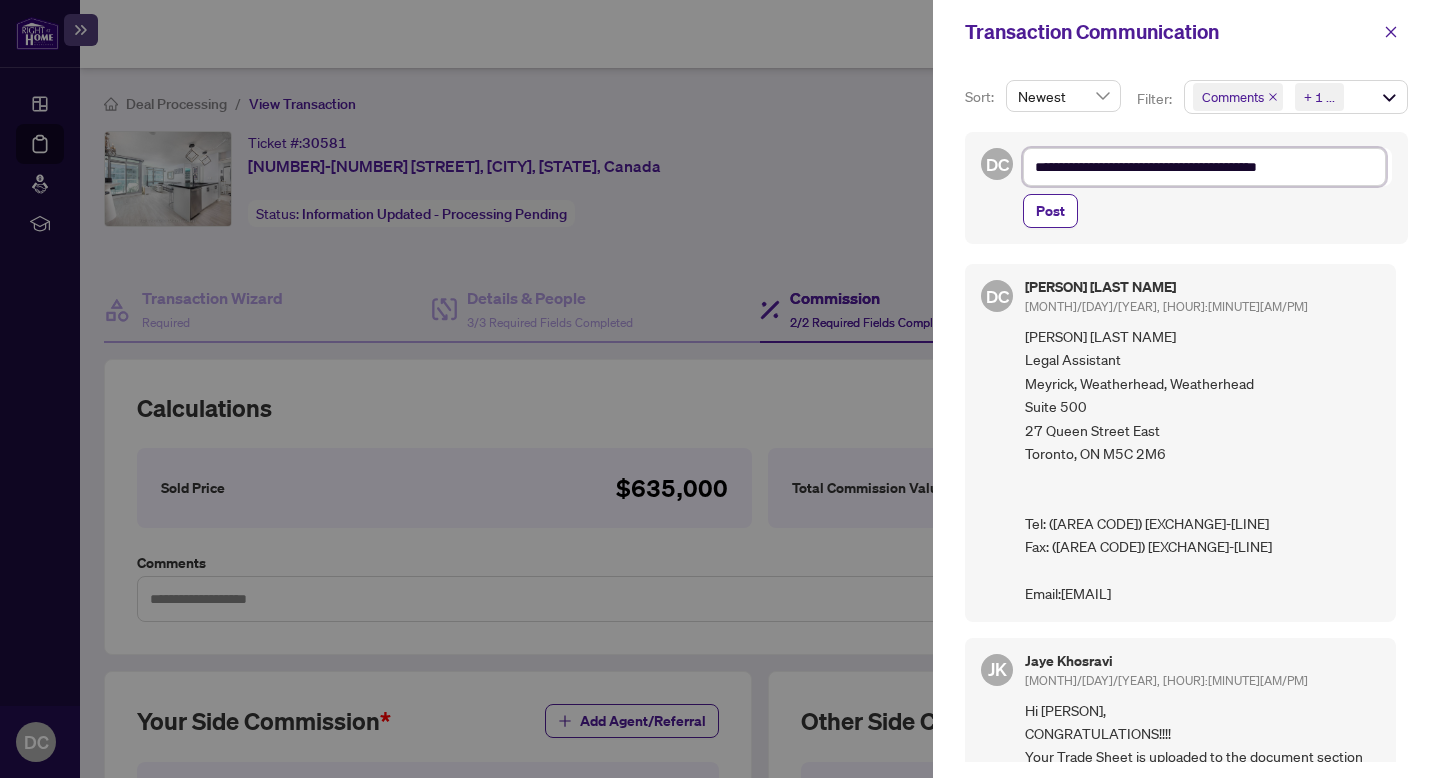 type on "**********" 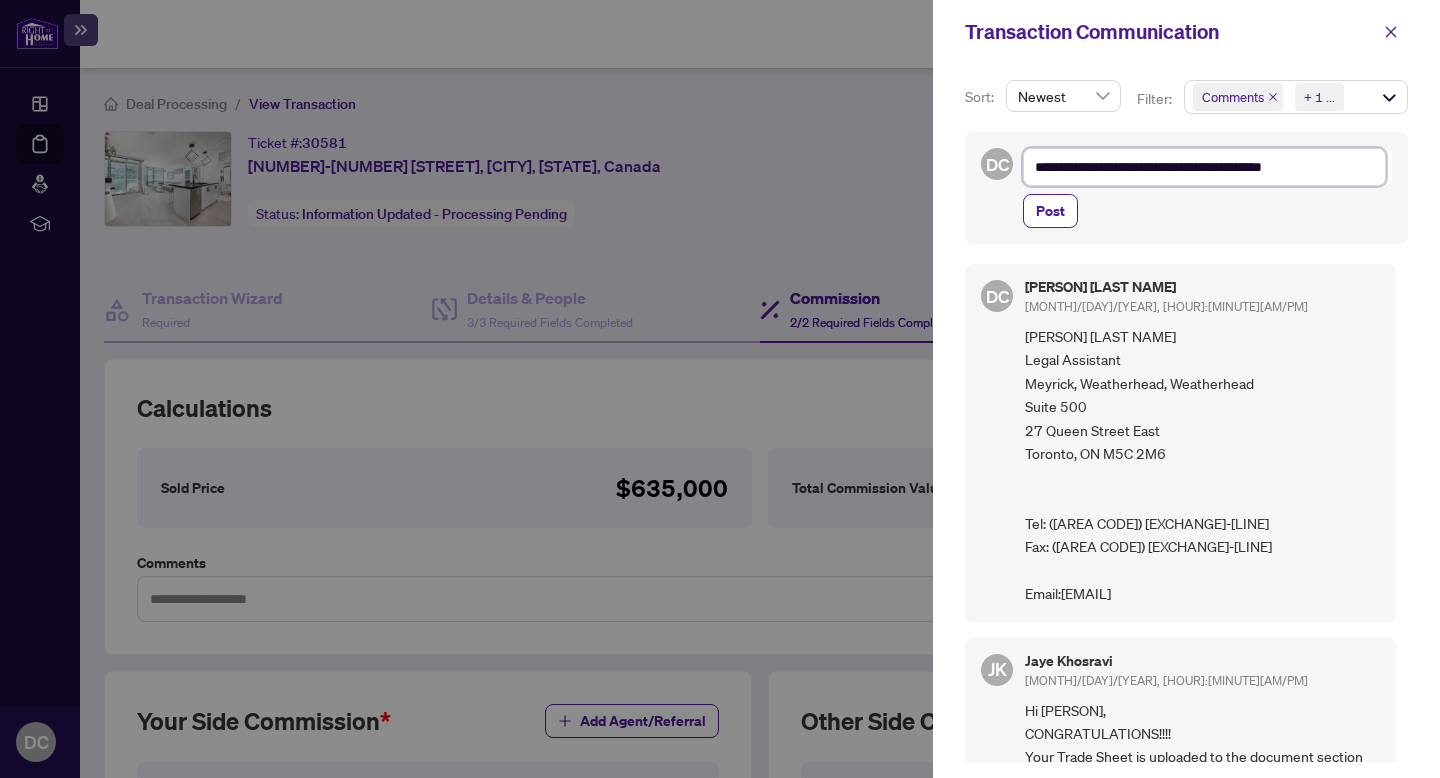 type on "**********" 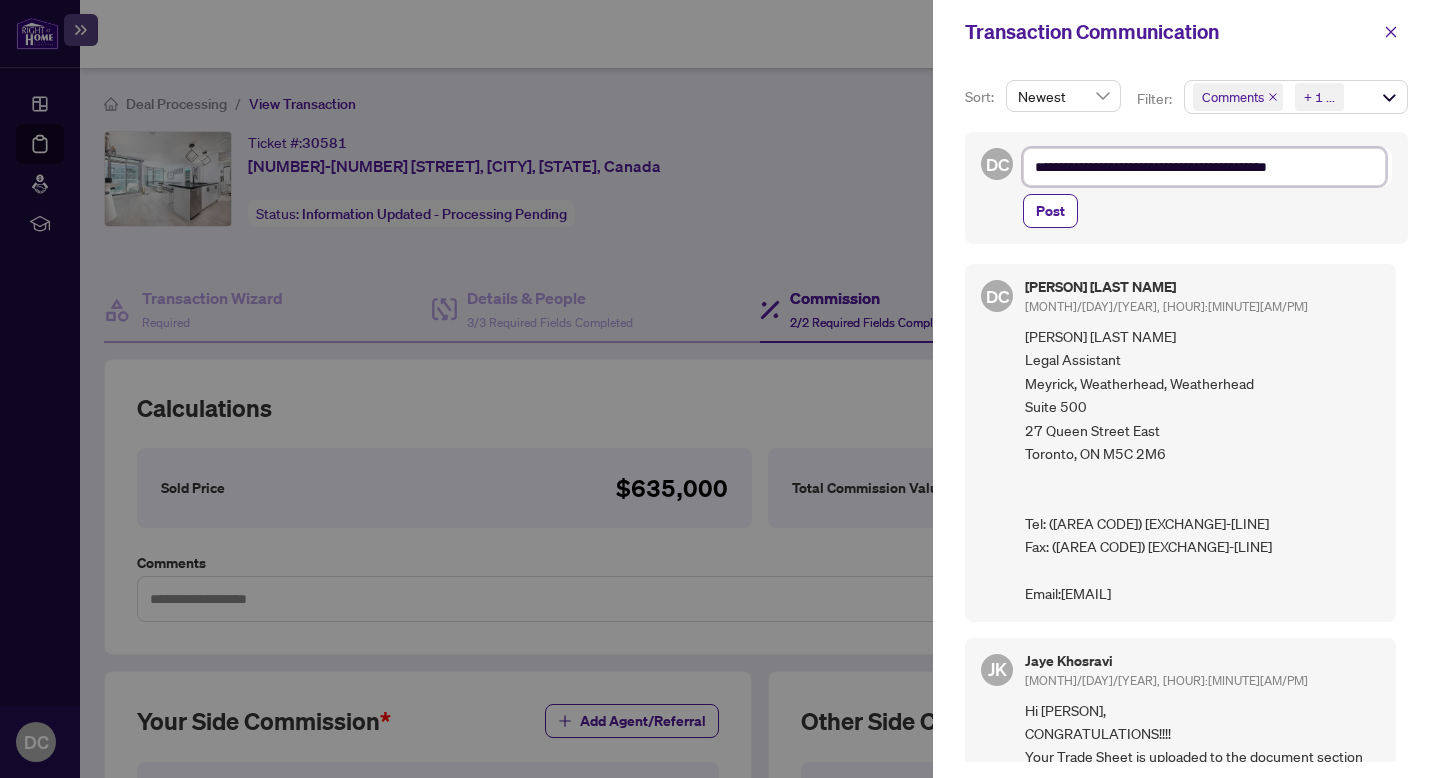 type on "**********" 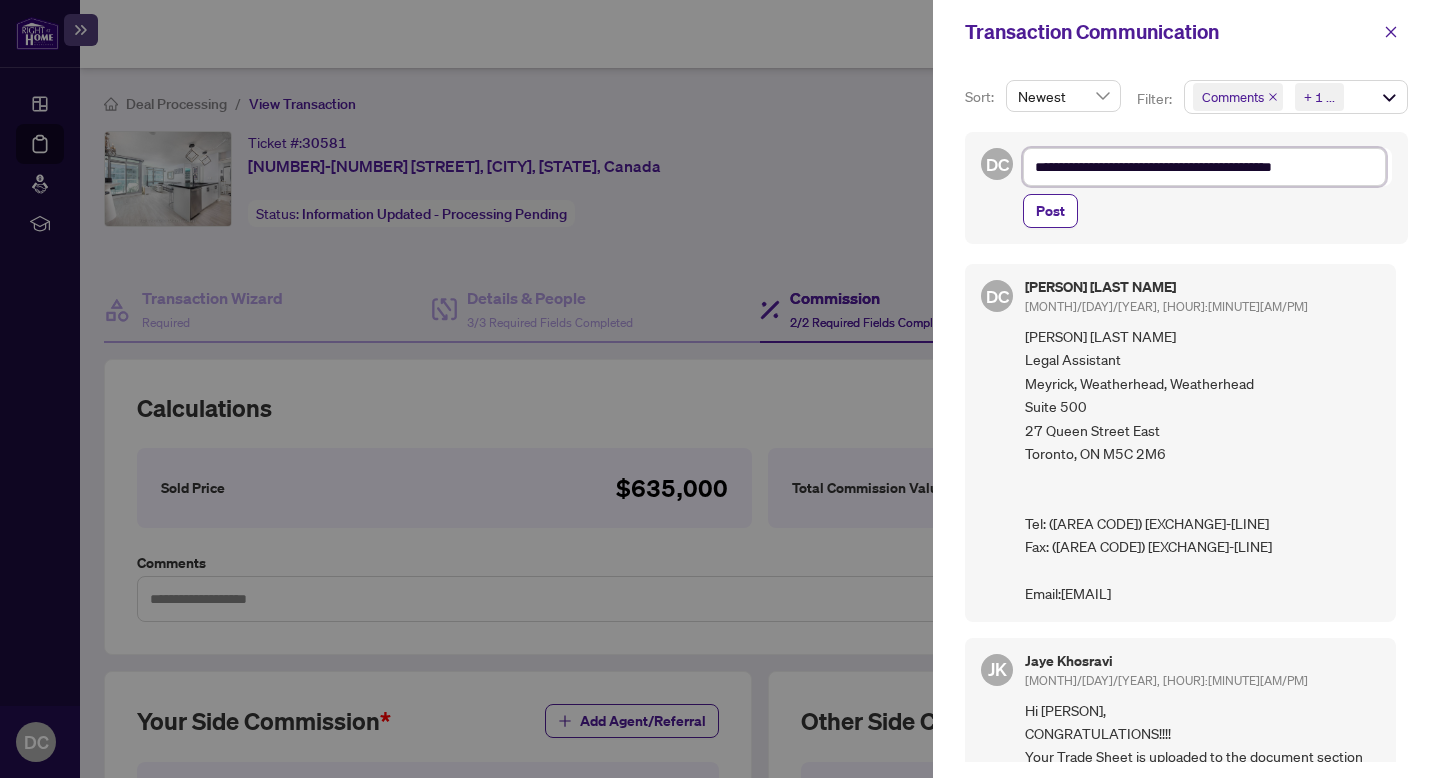 type on "**********" 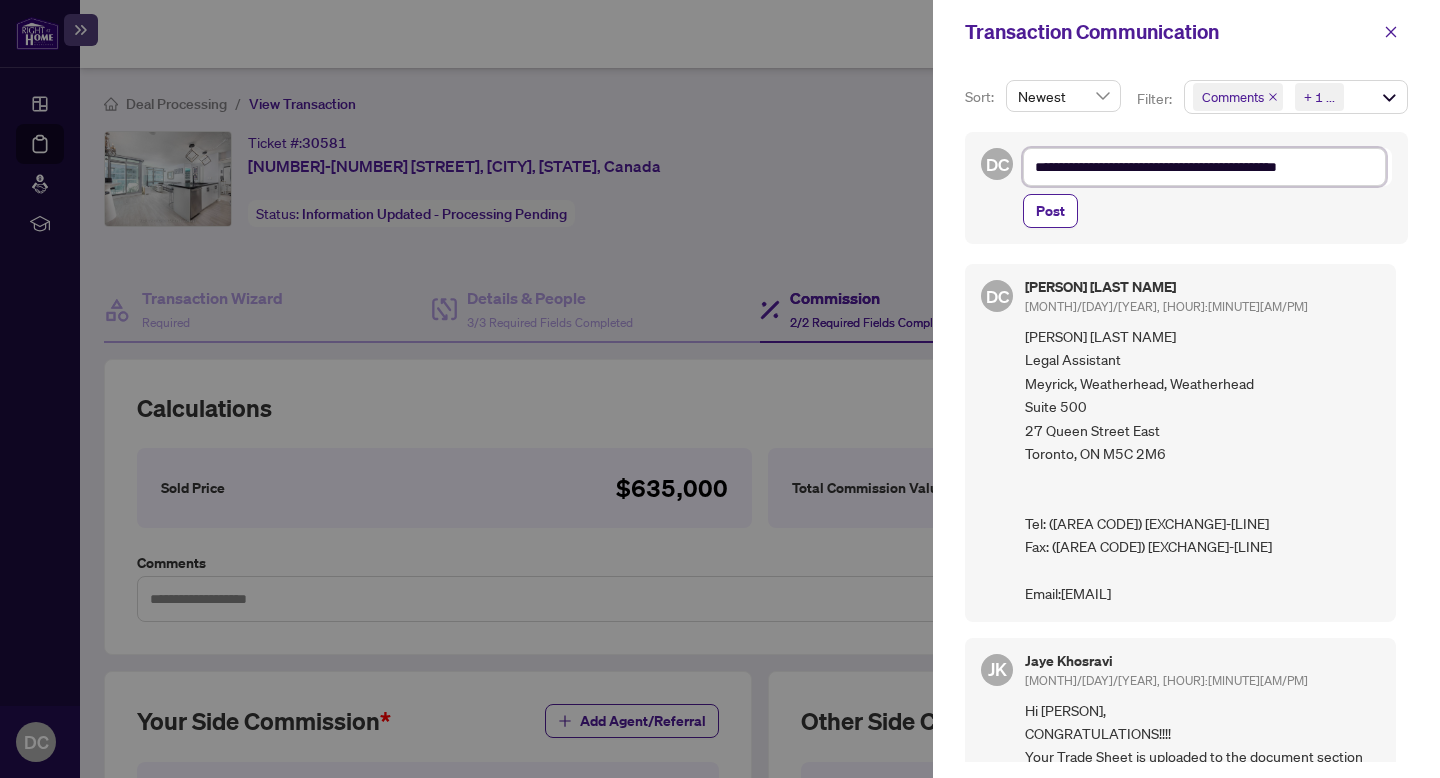 type on "**********" 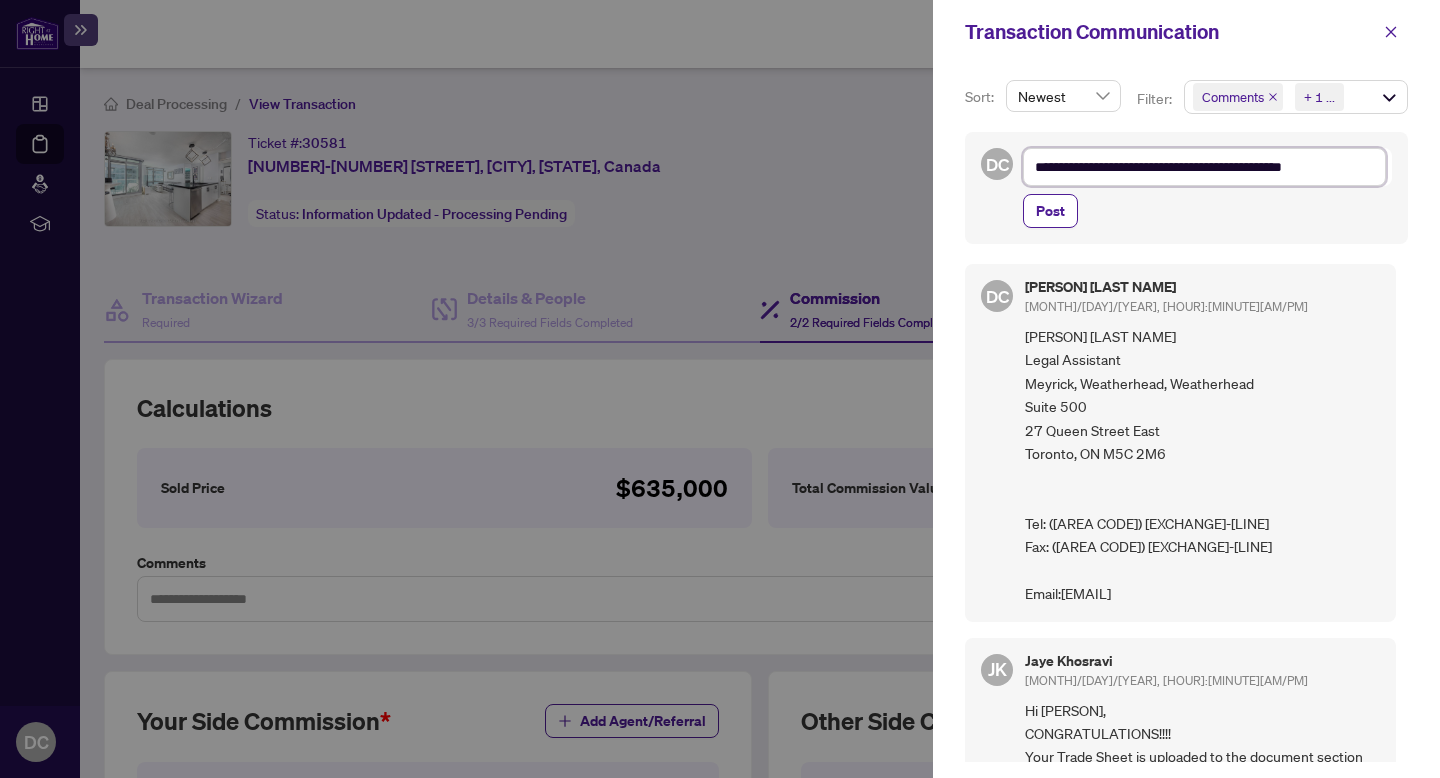 scroll, scrollTop: 26, scrollLeft: 0, axis: vertical 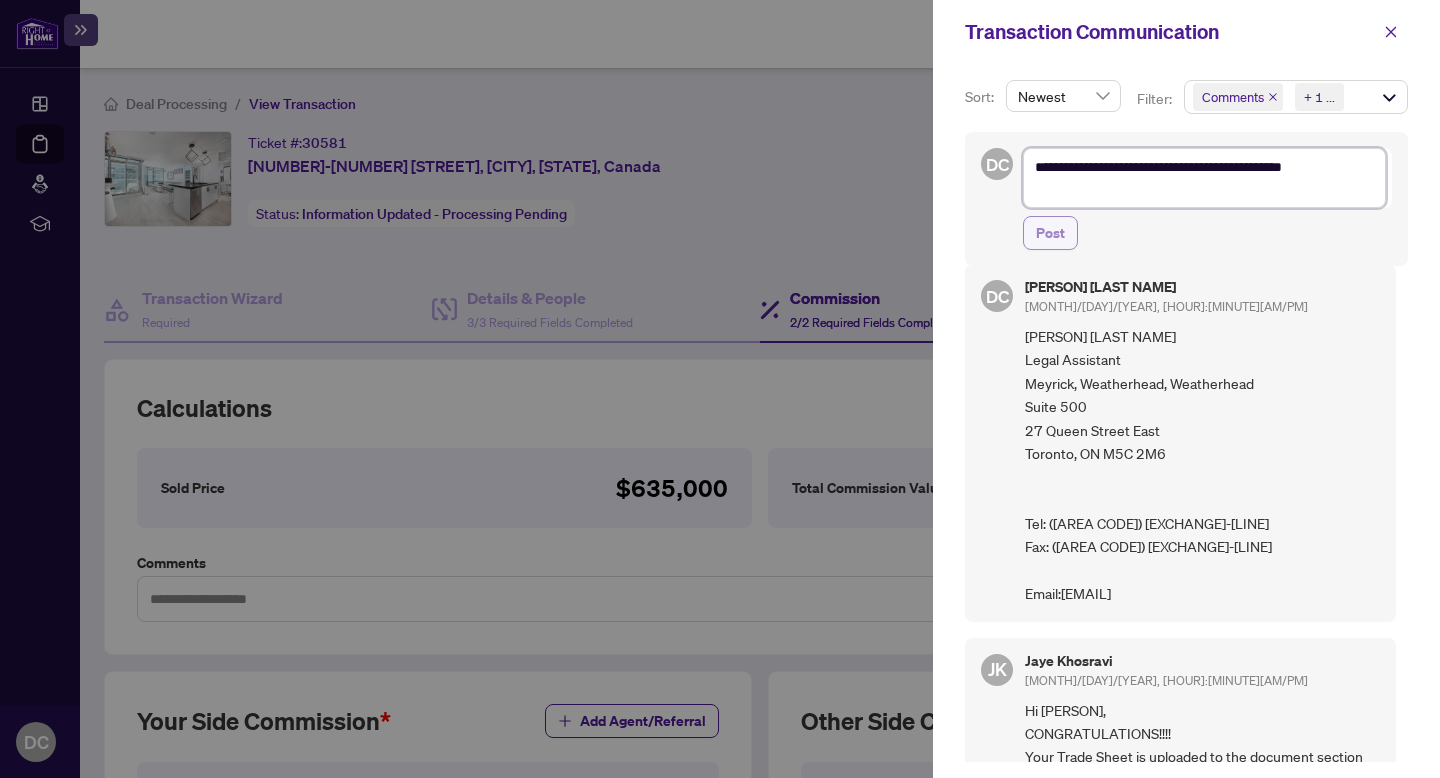 type on "**********" 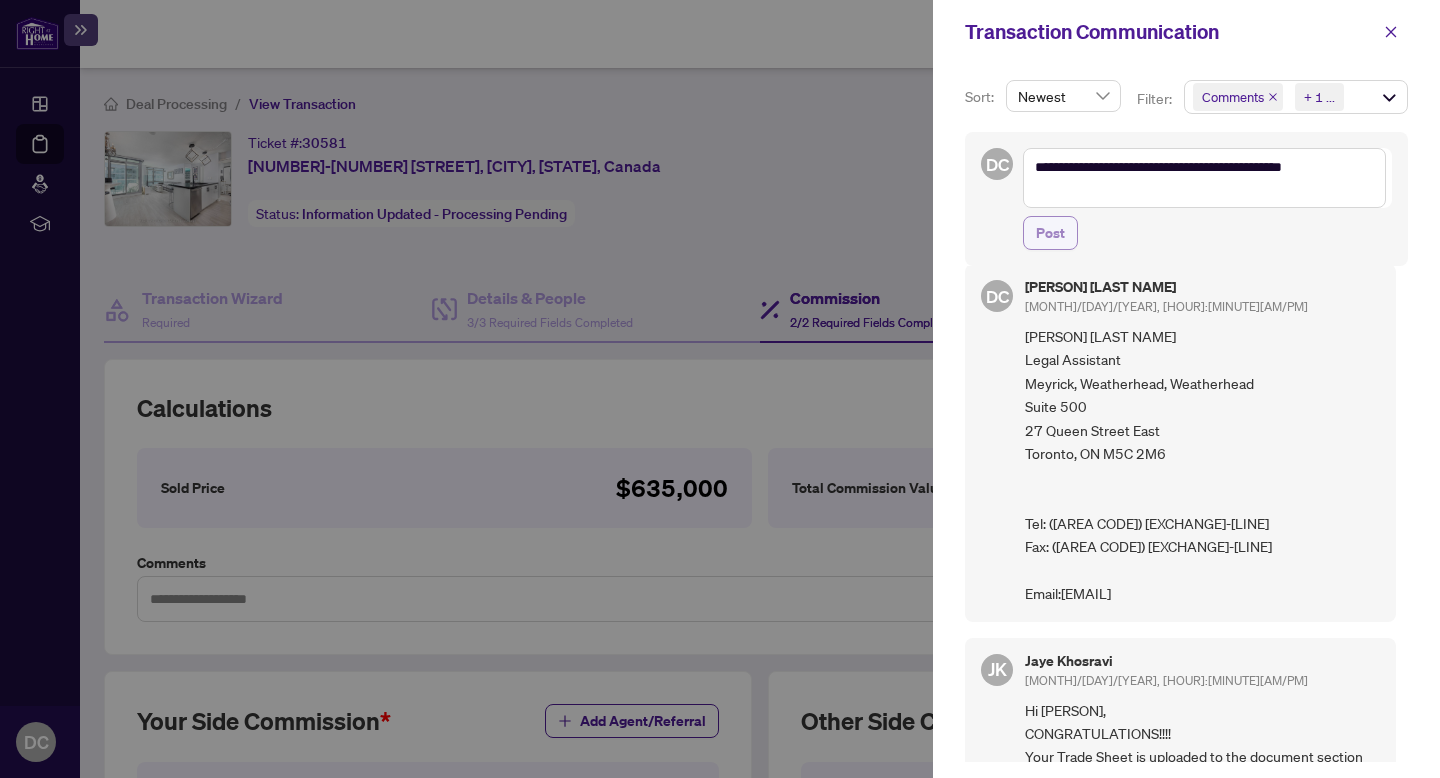 click on "Post" at bounding box center [1050, 233] 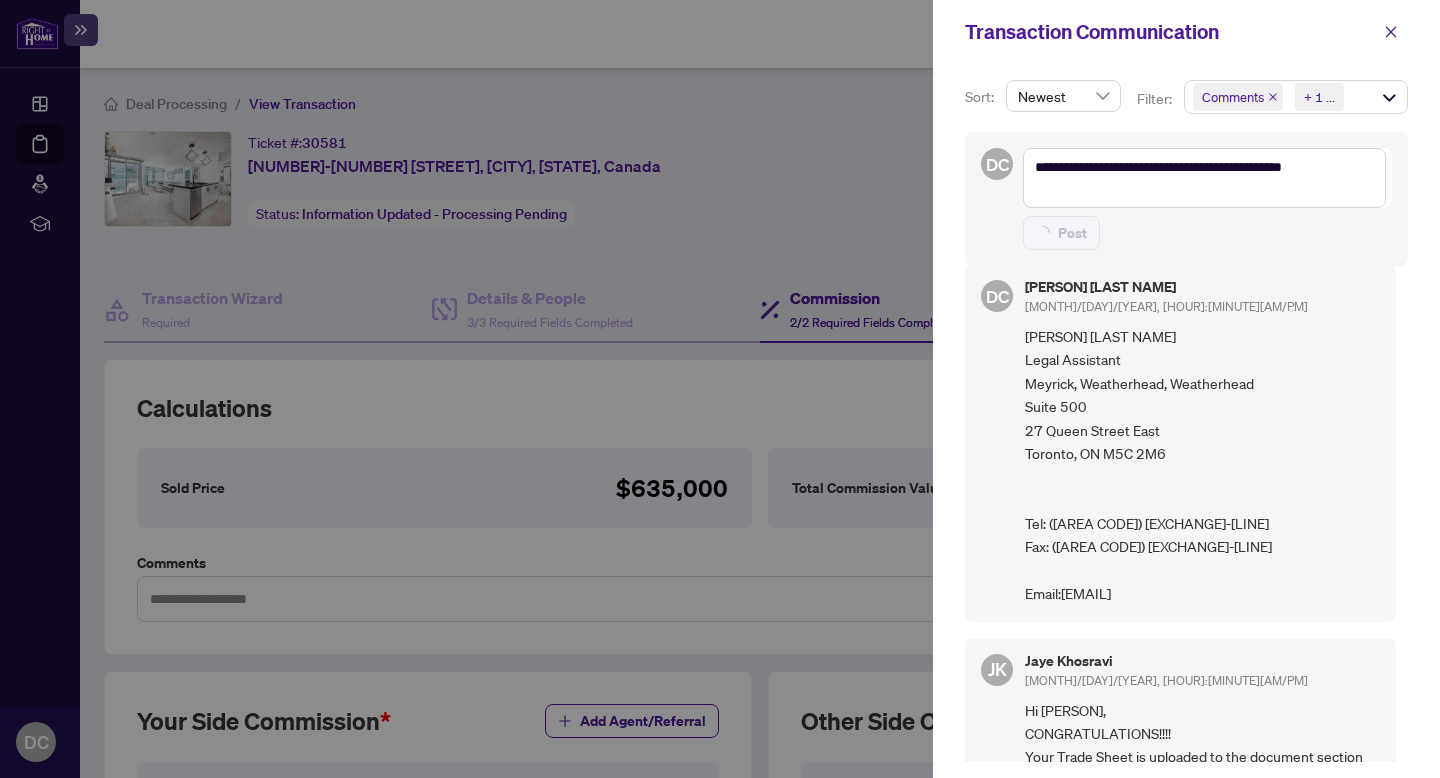 type 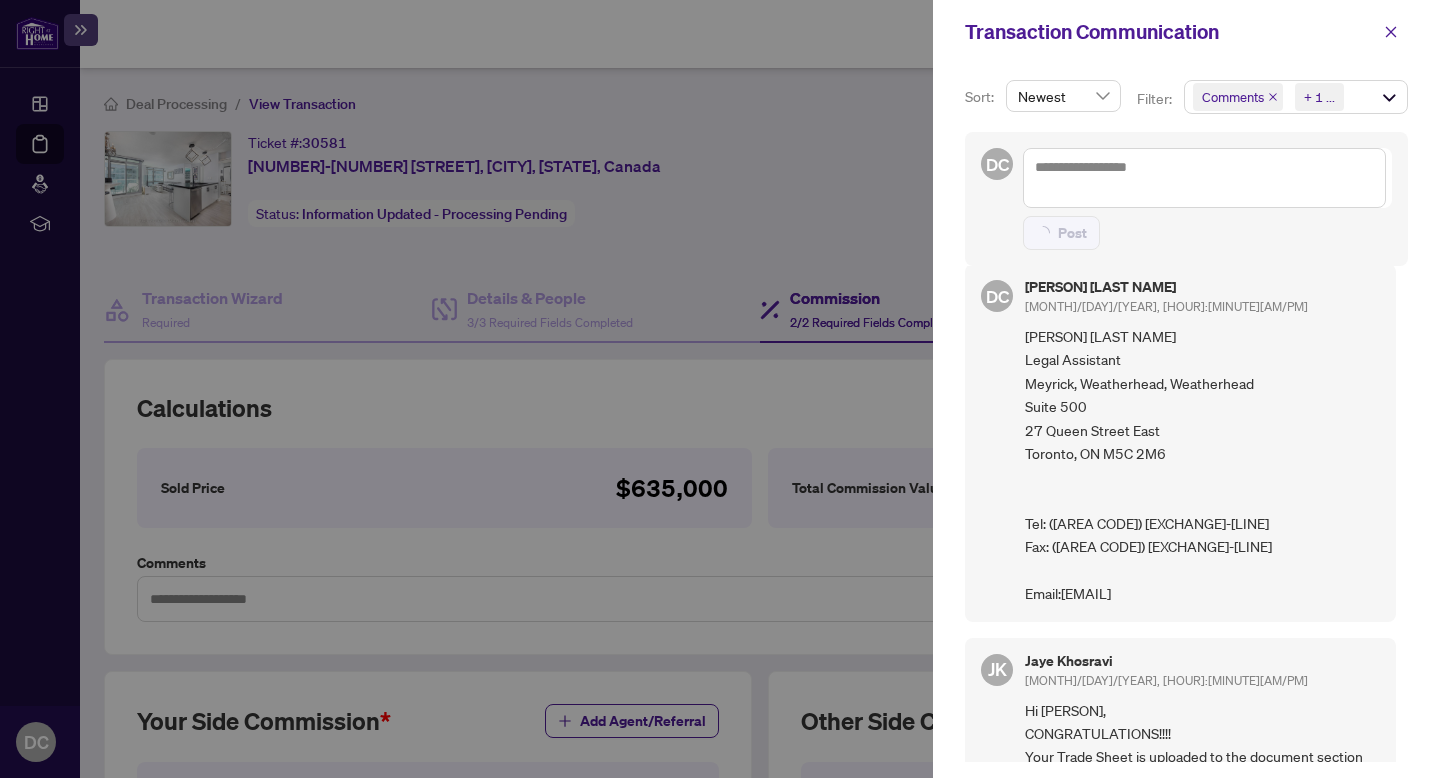 scroll, scrollTop: 4, scrollLeft: 0, axis: vertical 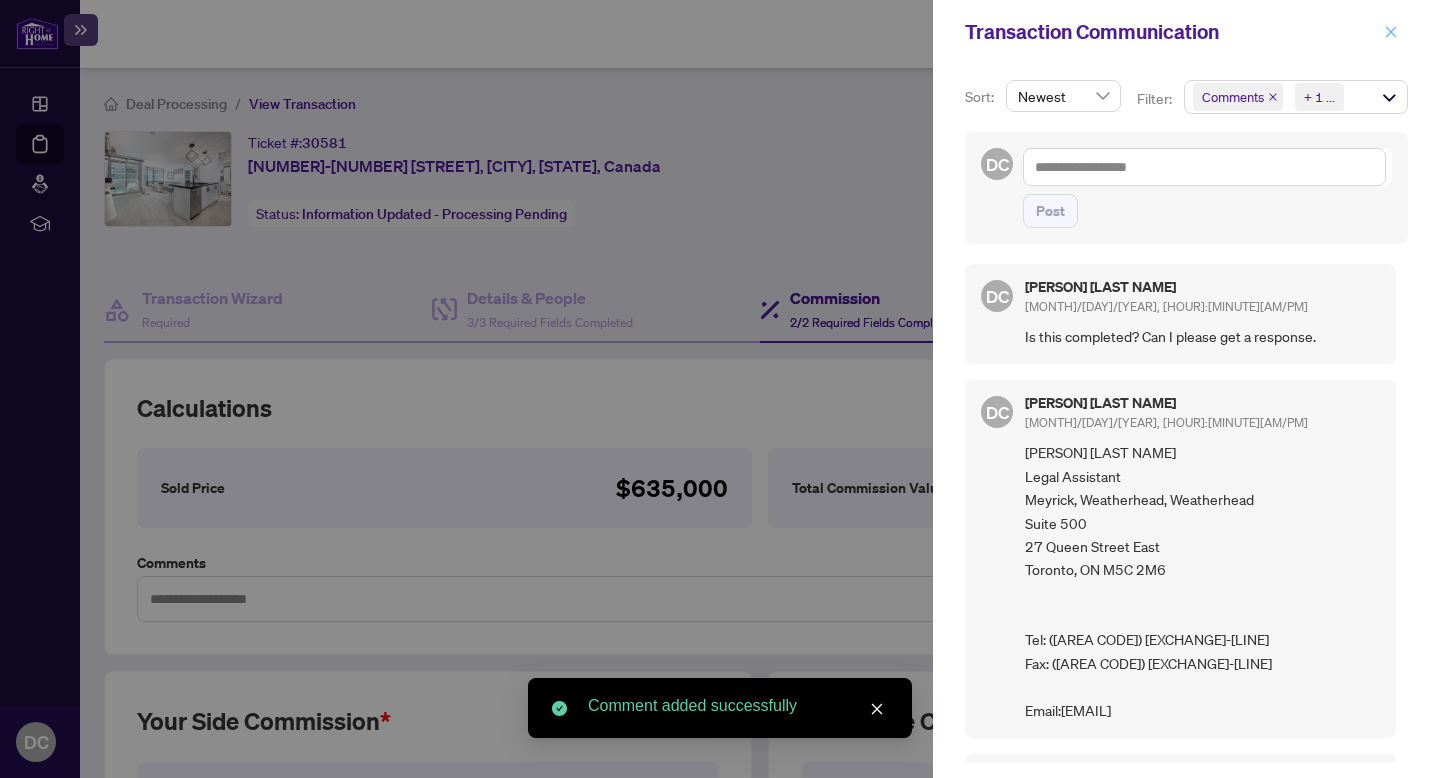 click 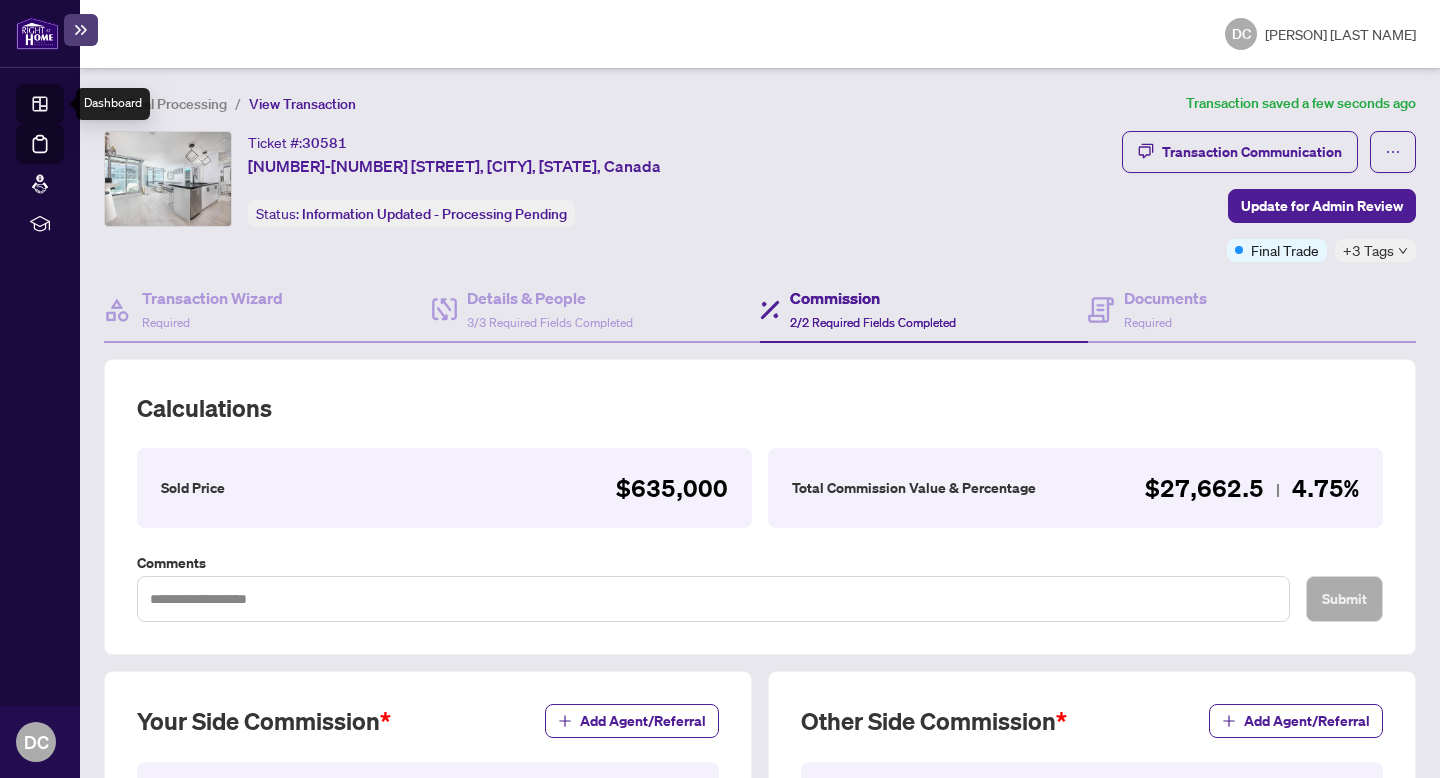 click on "Dashboard" at bounding box center [62, 107] 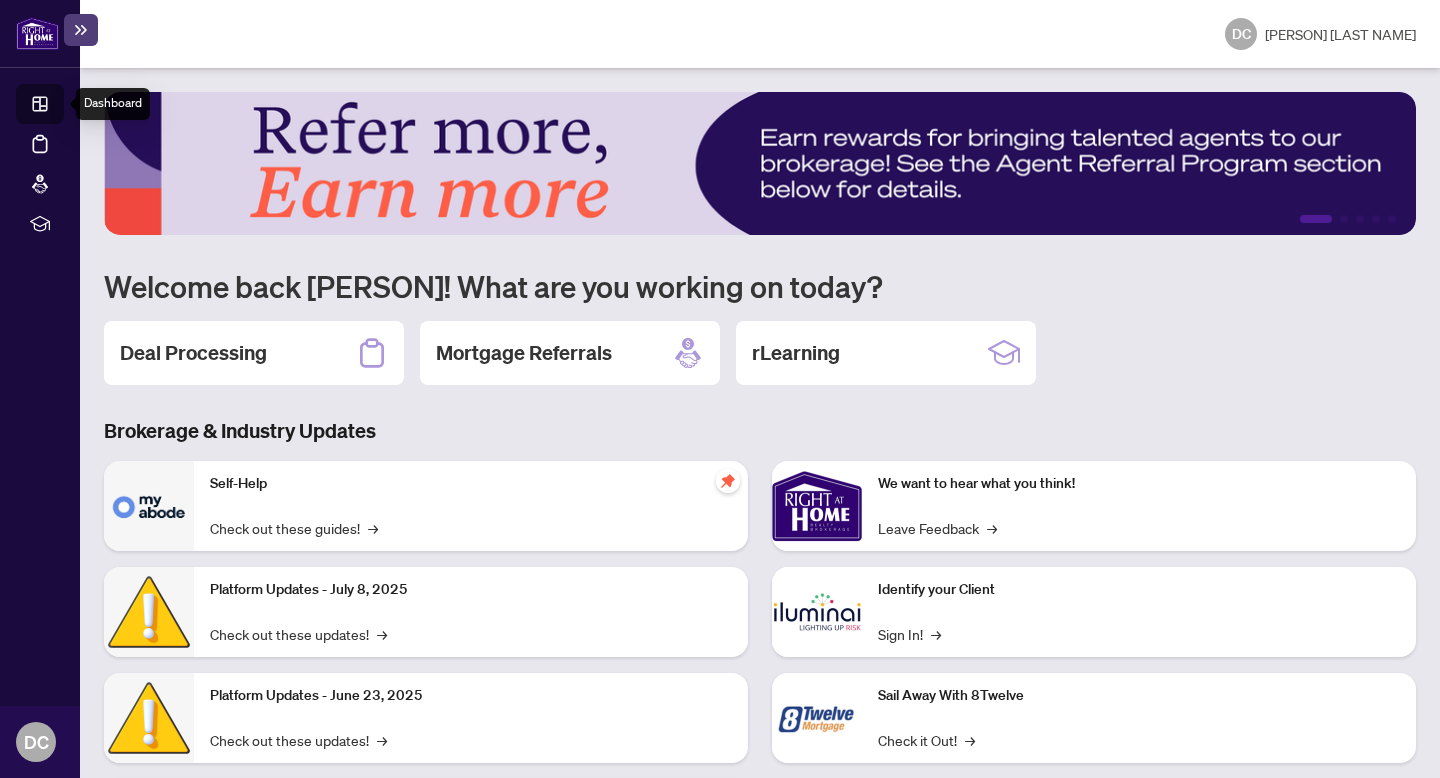 click on "Dashboard" at bounding box center [62, 107] 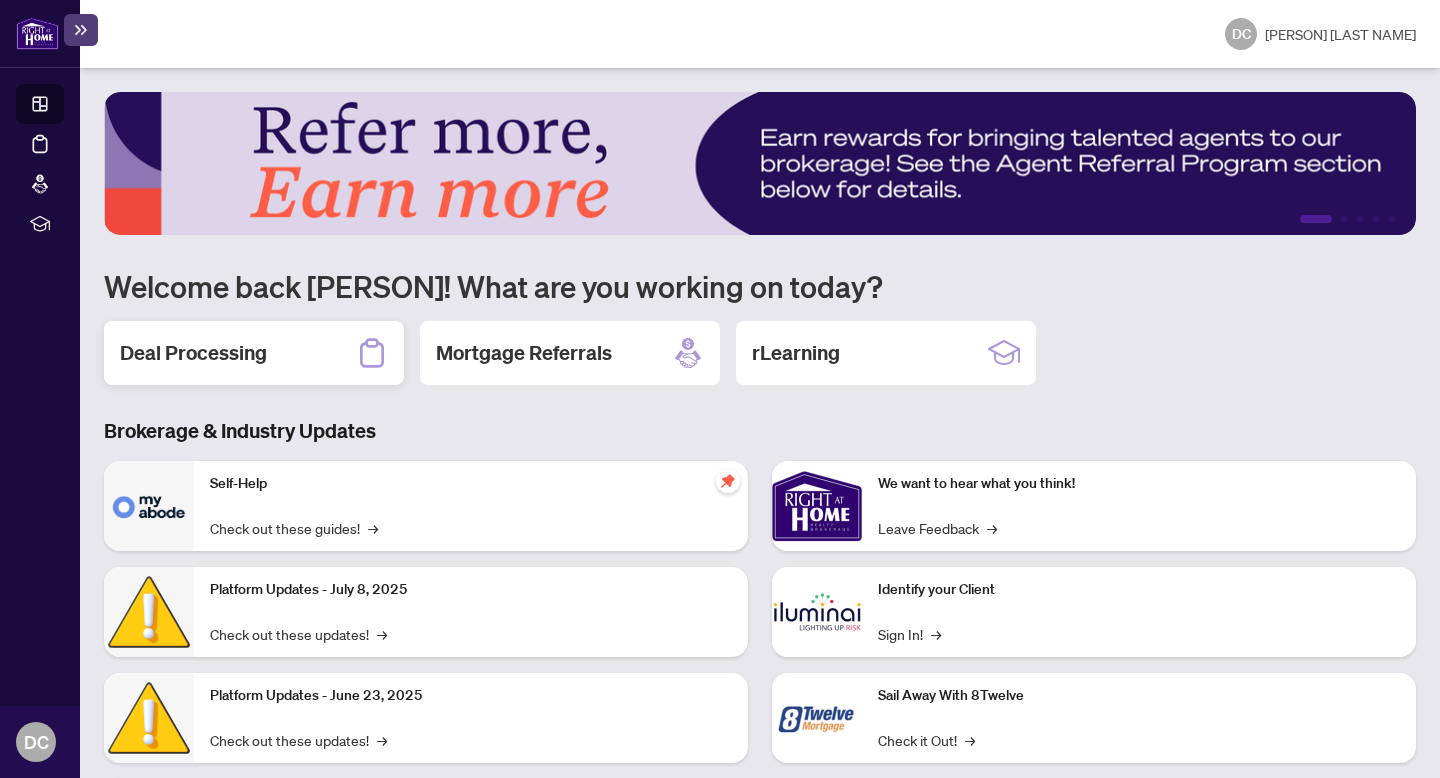 click on "Deal Processing" at bounding box center [254, 353] 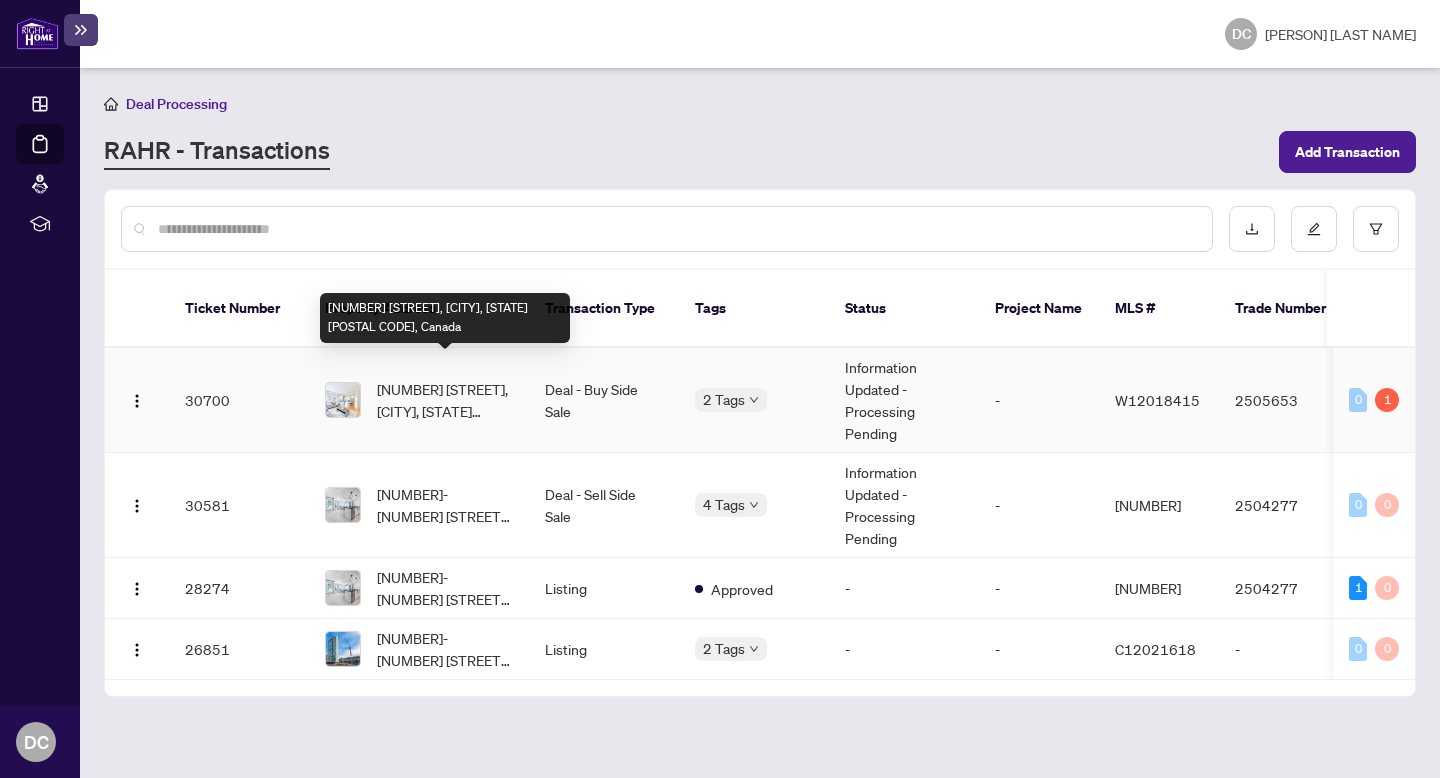 click on "[NUMBER] [STREET], [CITY], [STATE] [POSTAL CODE], Canada" at bounding box center (445, 400) 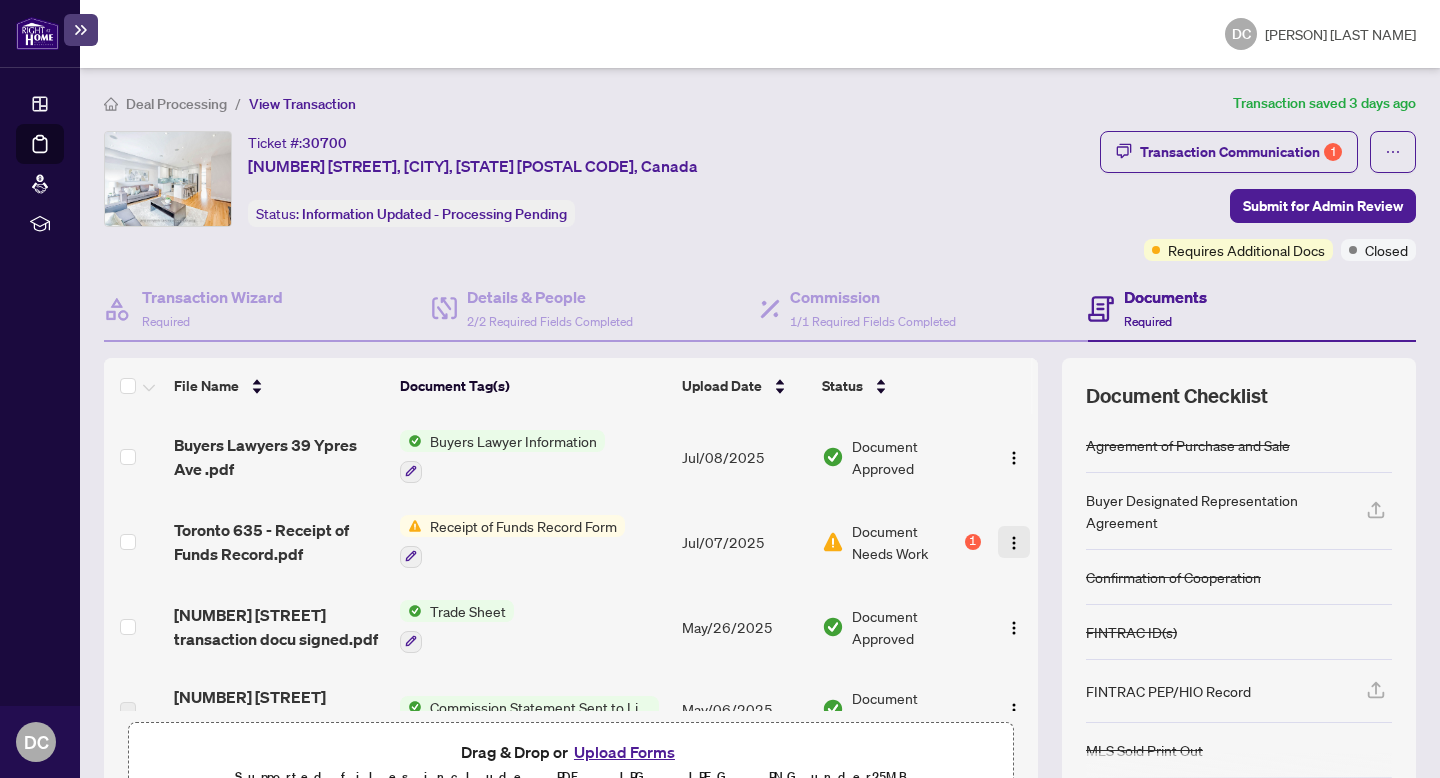 click at bounding box center [1014, 543] 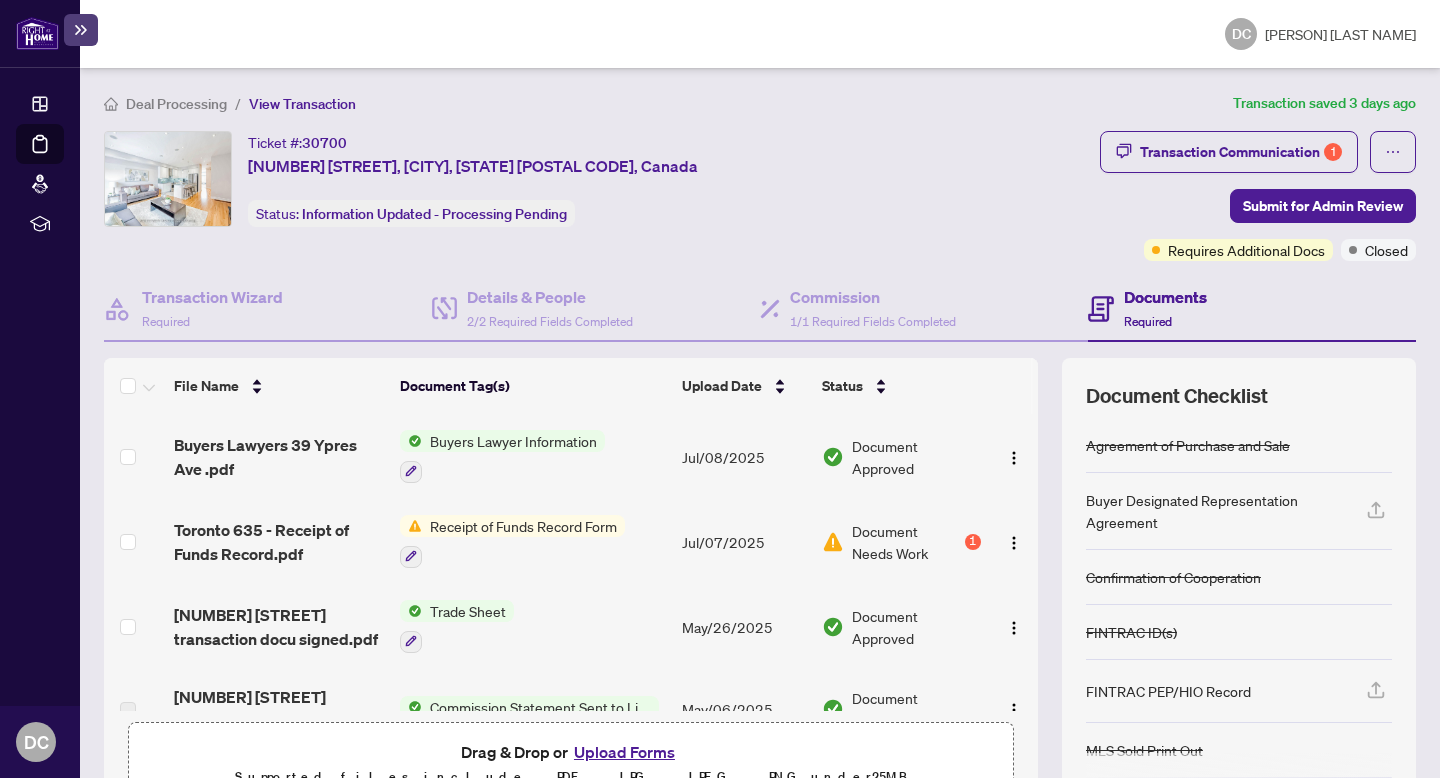 click on "Receipt of Funds Record Form" at bounding box center (512, 541) 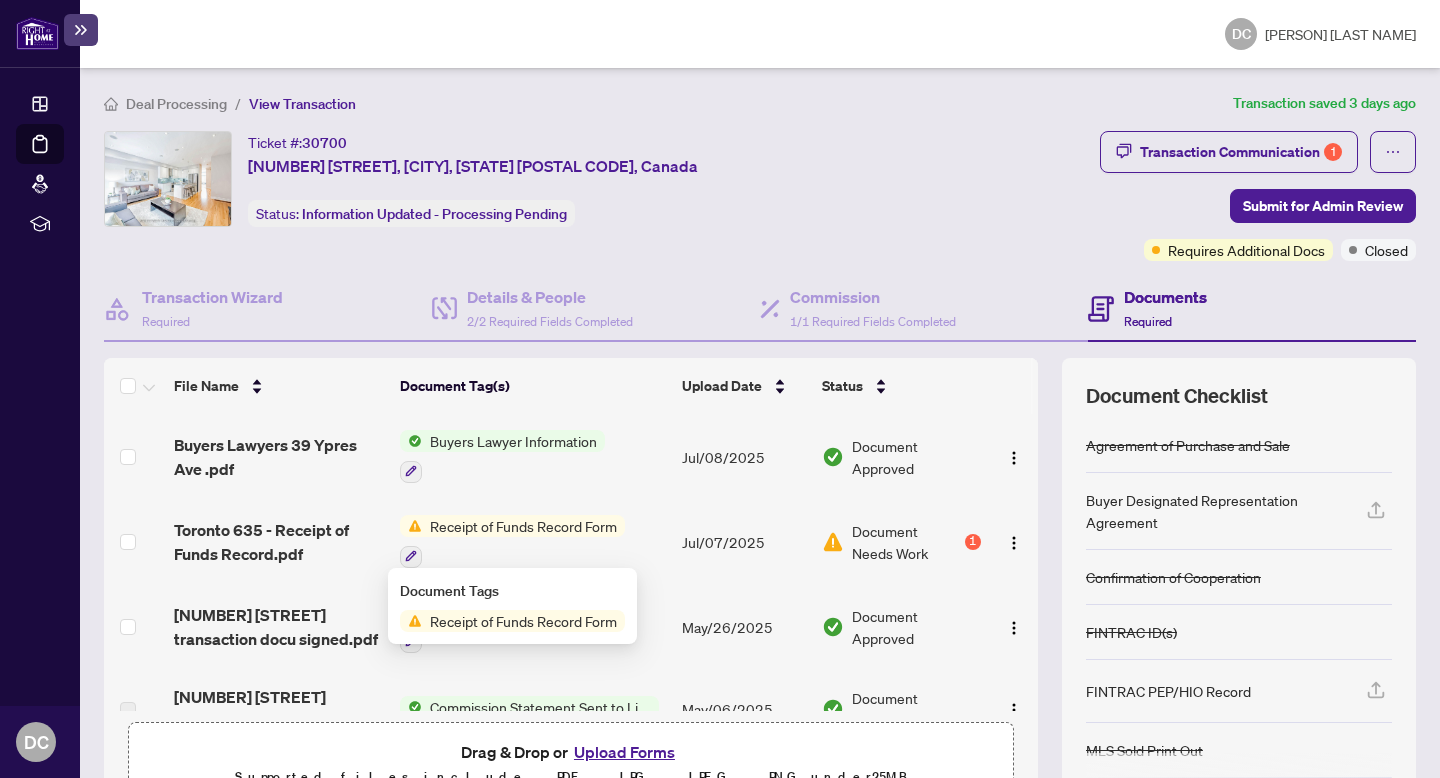 click on "Requires Additional Docs" at bounding box center [1246, 250] 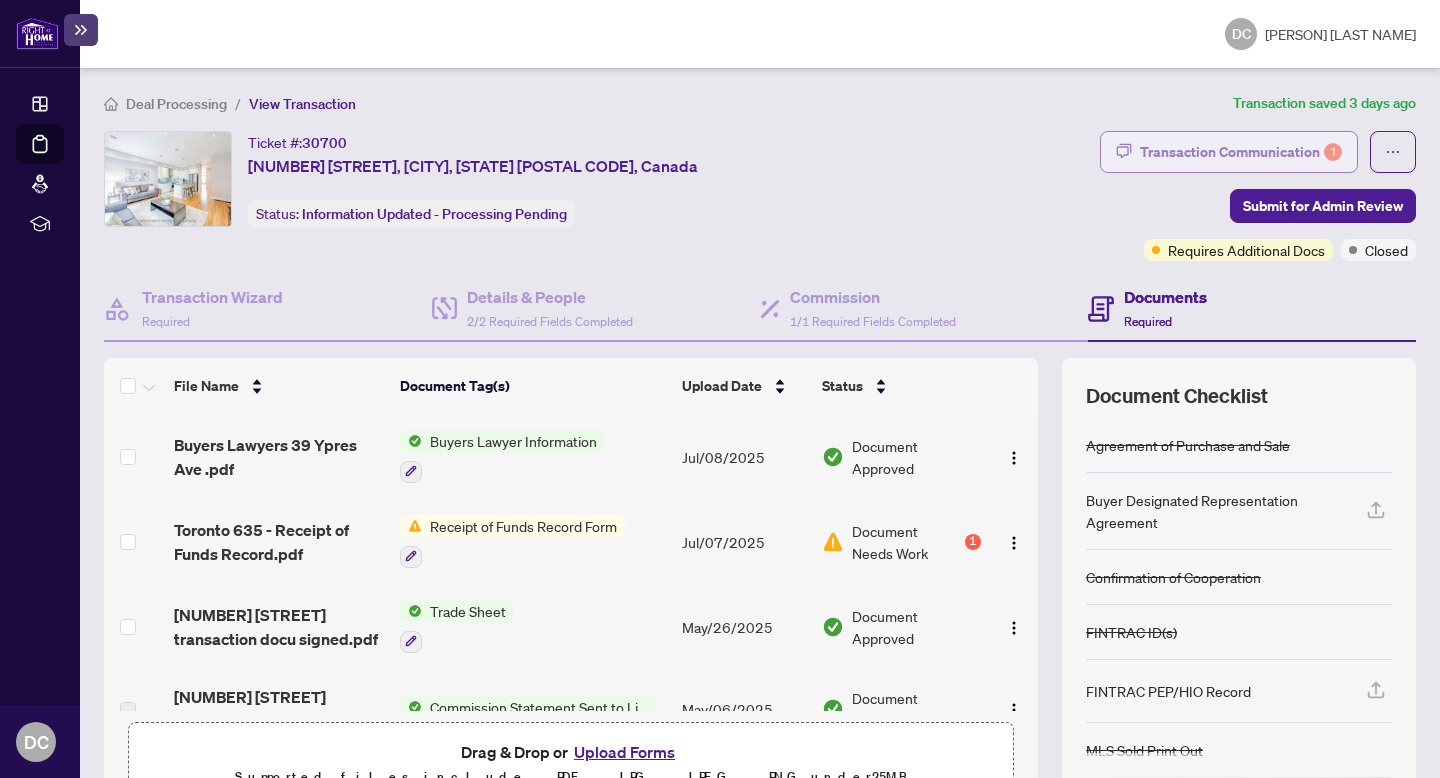 click on "Transaction Communication 1" at bounding box center [1241, 152] 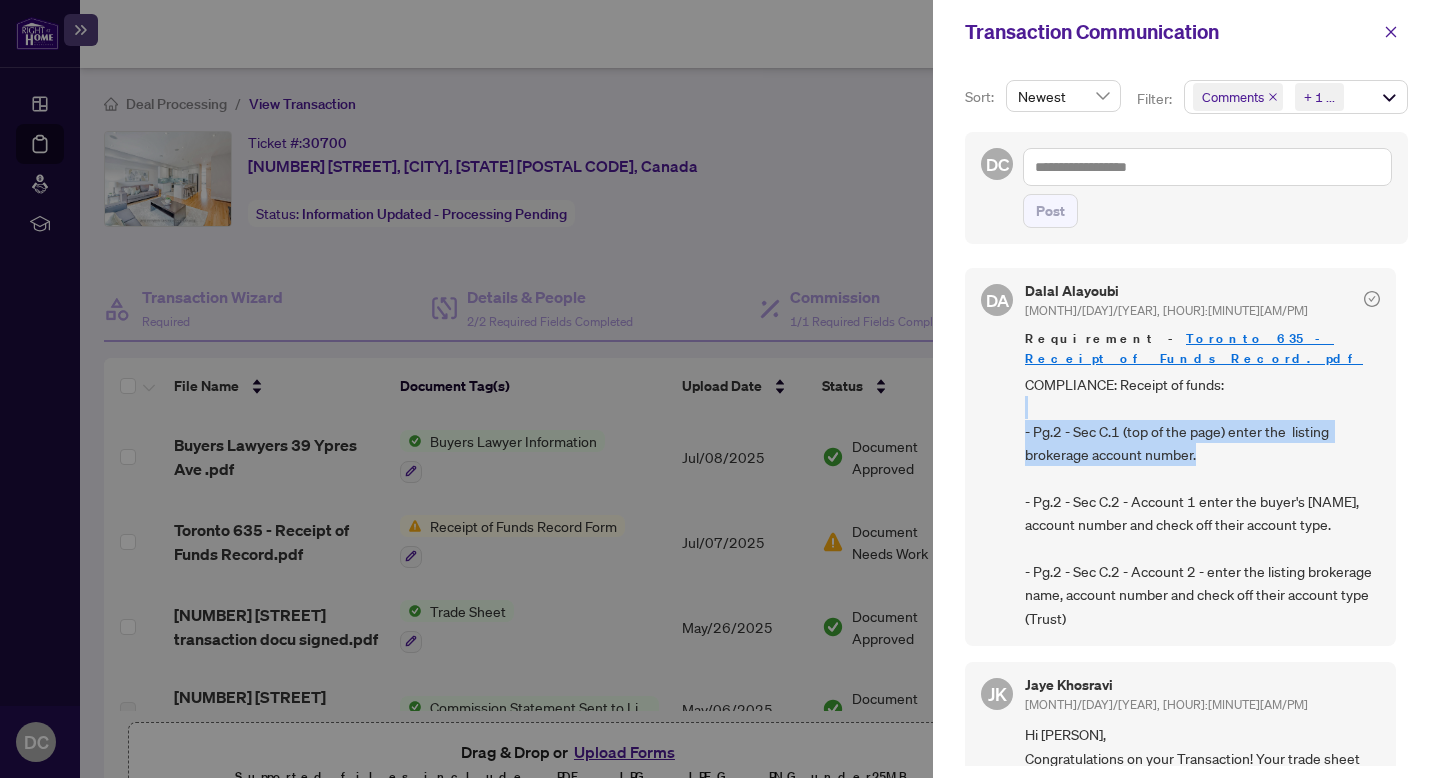 drag, startPoint x: 1029, startPoint y: 396, endPoint x: 1207, endPoint y: 438, distance: 182.88794 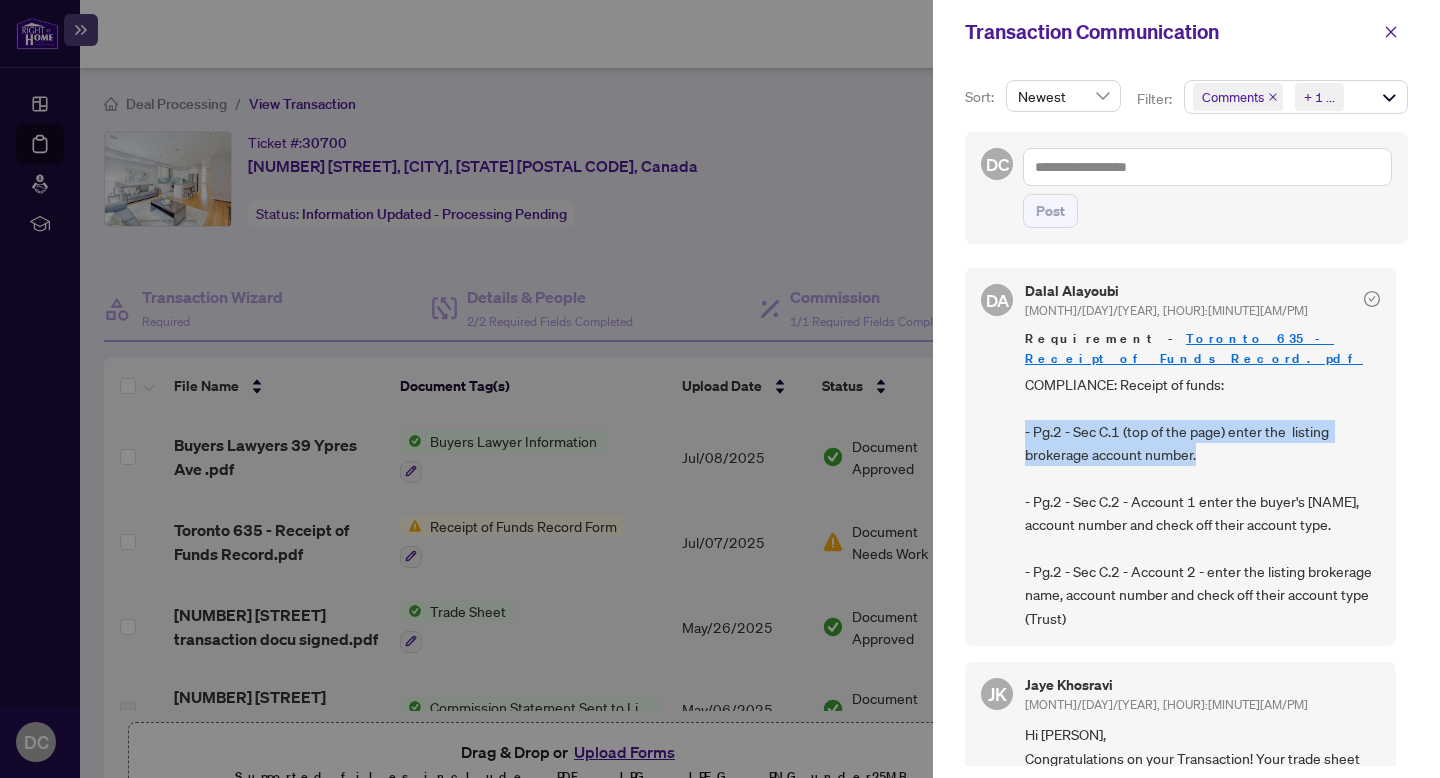 drag, startPoint x: 1207, startPoint y: 438, endPoint x: 1031, endPoint y: 413, distance: 177.76671 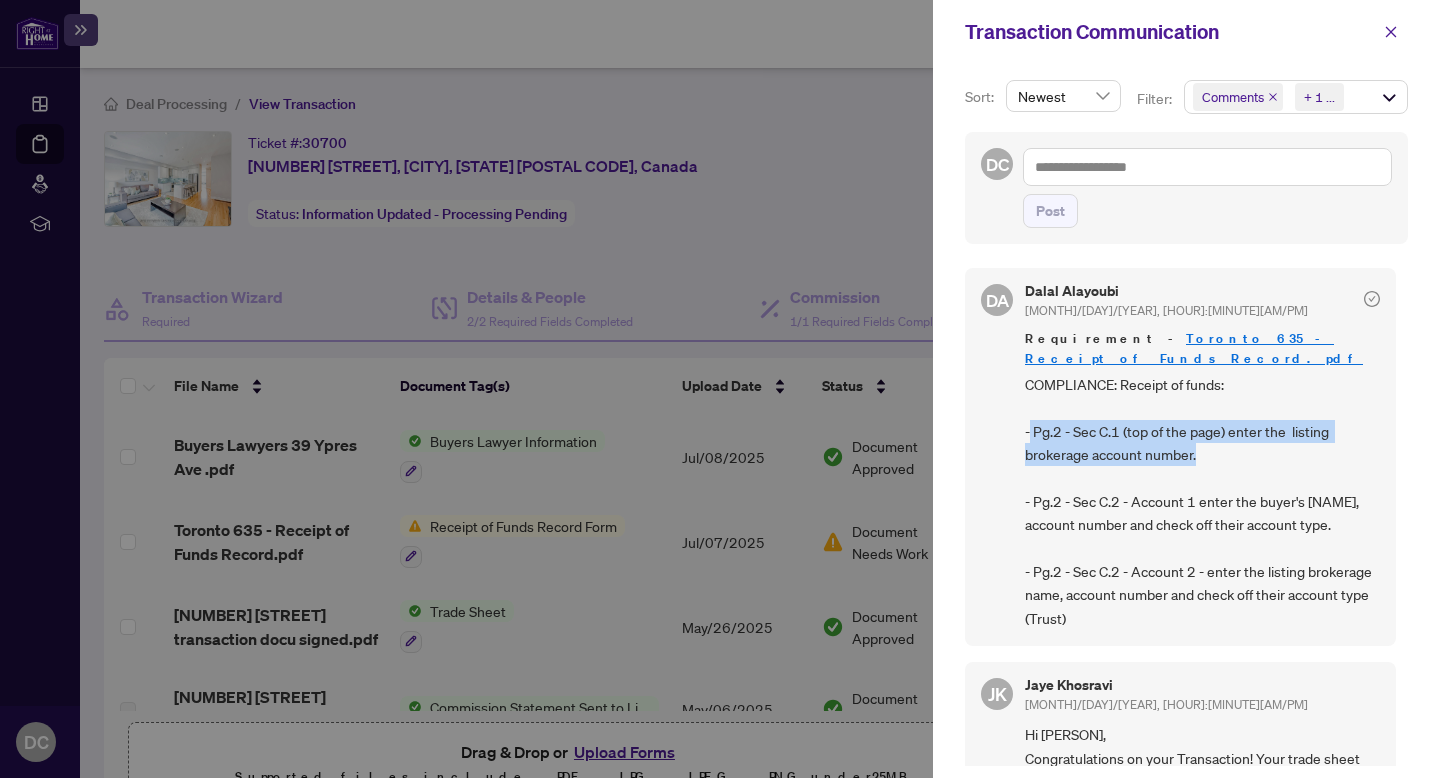 click on "COMPLIANCE: Receipt of funds:
- Pg.2 - Sec C.1 (top of the page) enter the  listing brokerage account number.
- Pg.2 - Sec C.2 - Account 1 enter the buyer's [NAME], account number and check off their account type.
- Pg.2 - Sec C.2 - Account 2 - enter the listing brokerage name, account number and check off their account type (Trust)" at bounding box center [1202, 501] 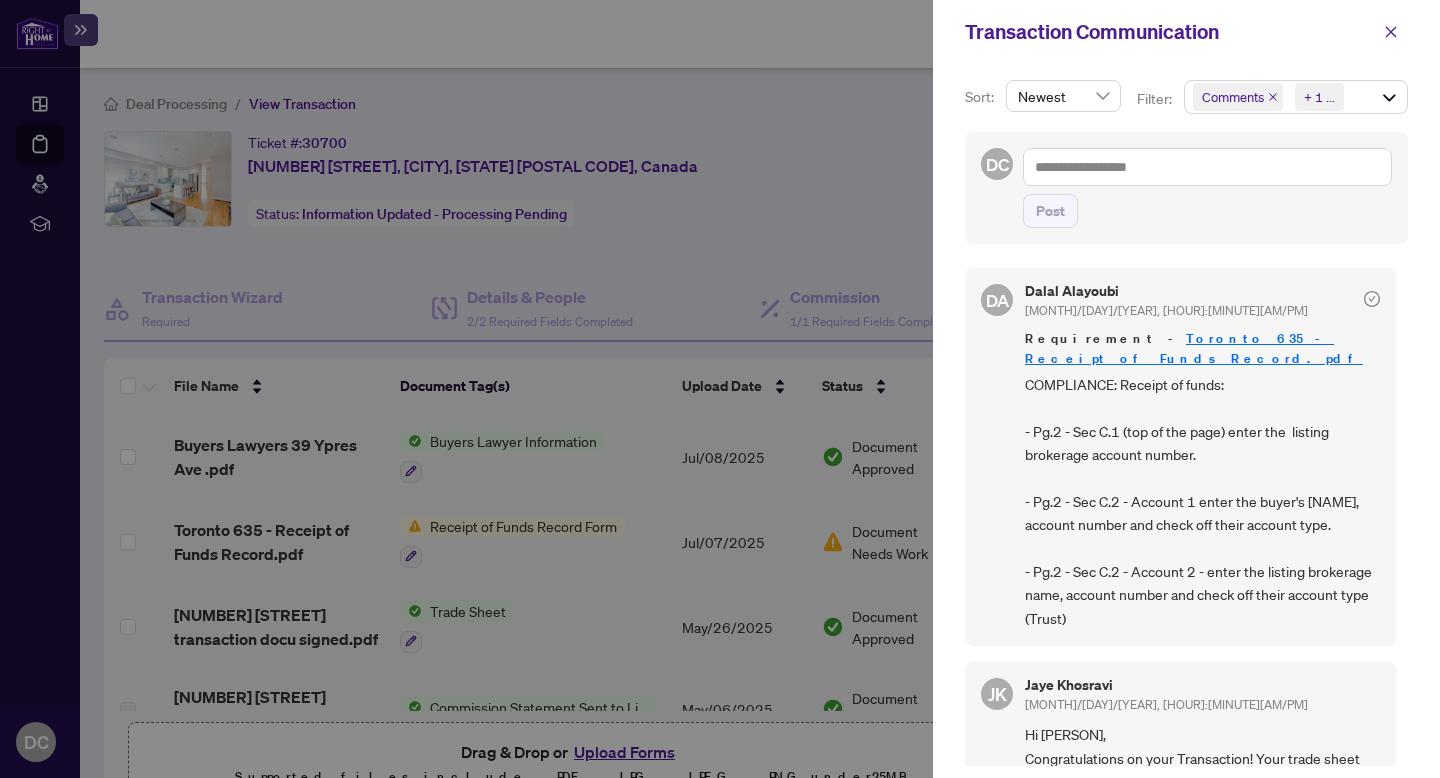 click at bounding box center [720, 389] 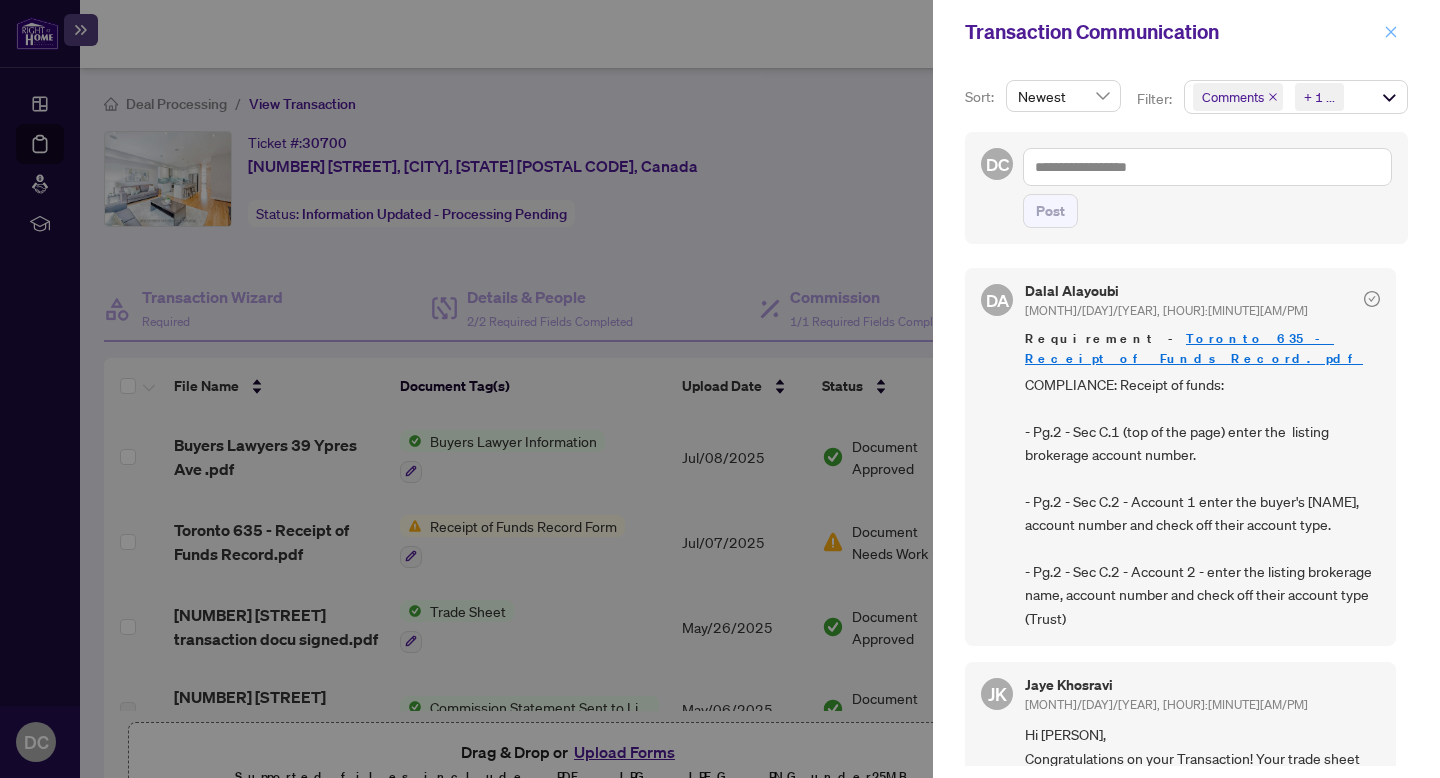 click 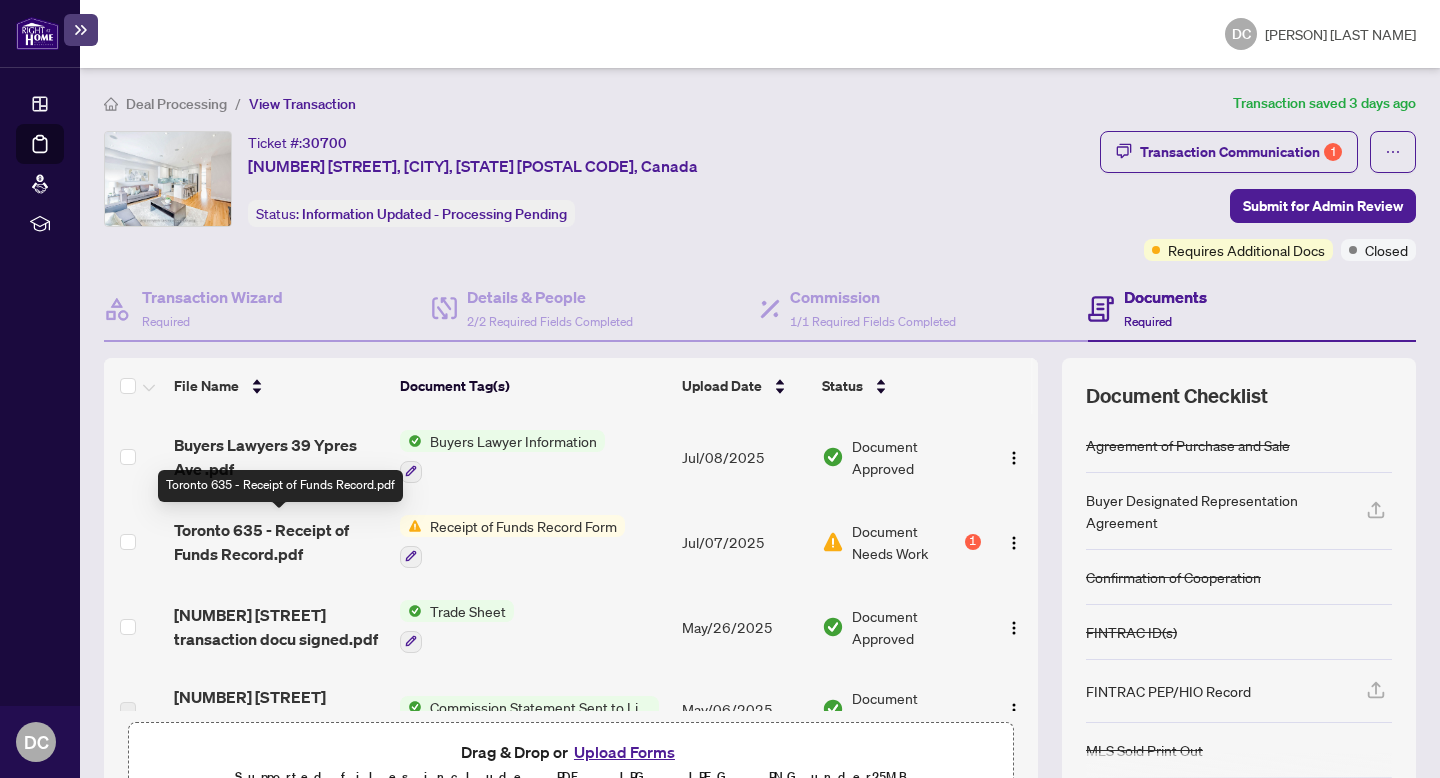 click on "Toronto 635 - Receipt of Funds Record.pdf" at bounding box center (279, 542) 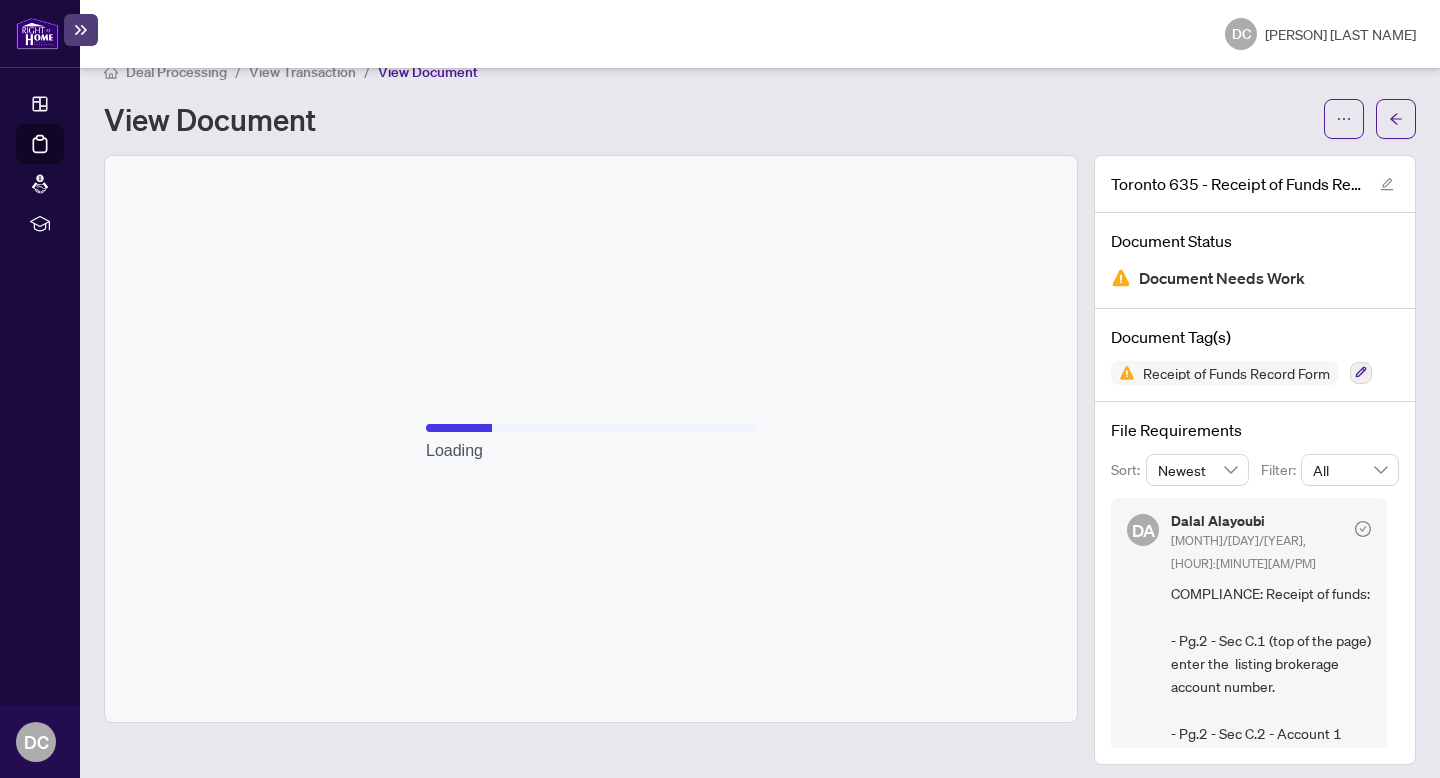 scroll, scrollTop: 39, scrollLeft: 0, axis: vertical 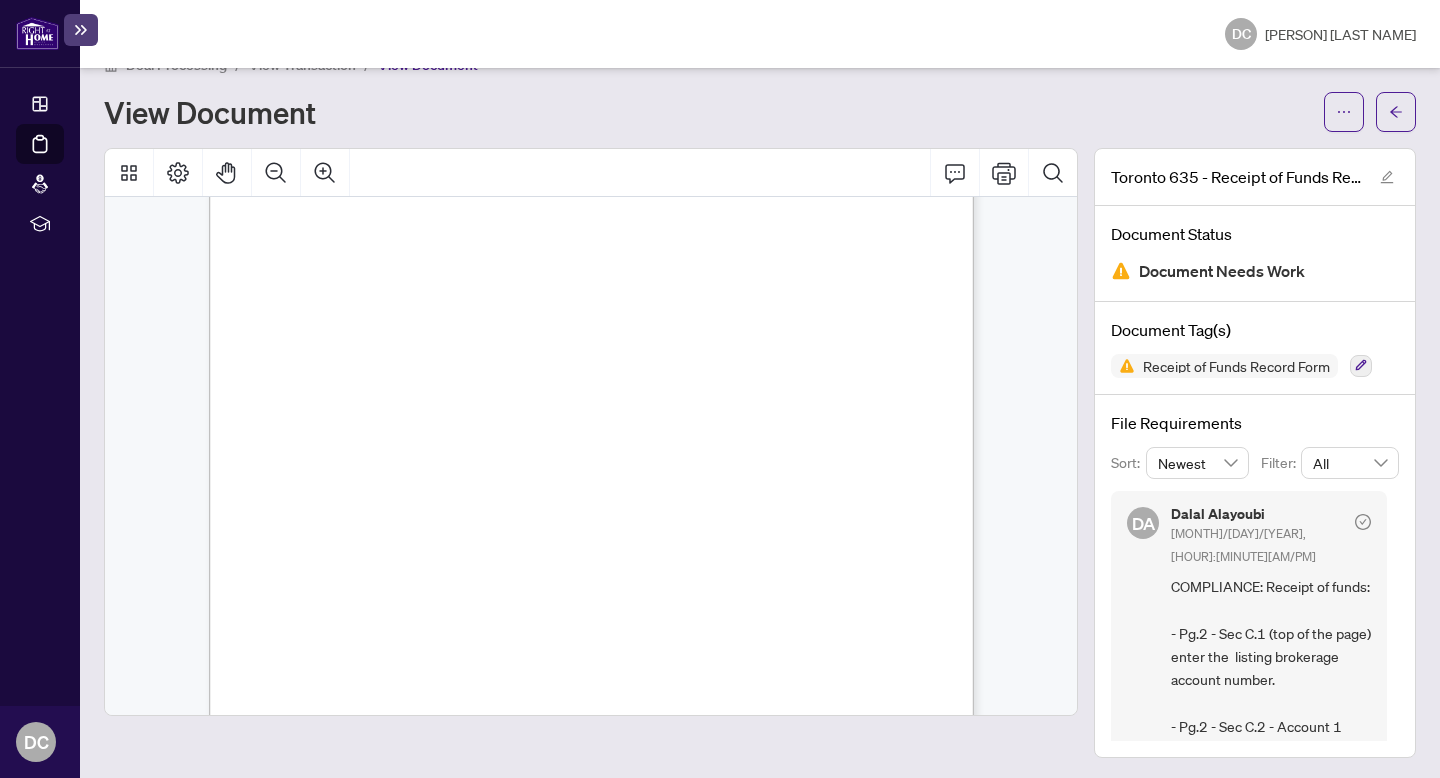 click on "Date of receipt of funds:" at bounding box center (325, 420) 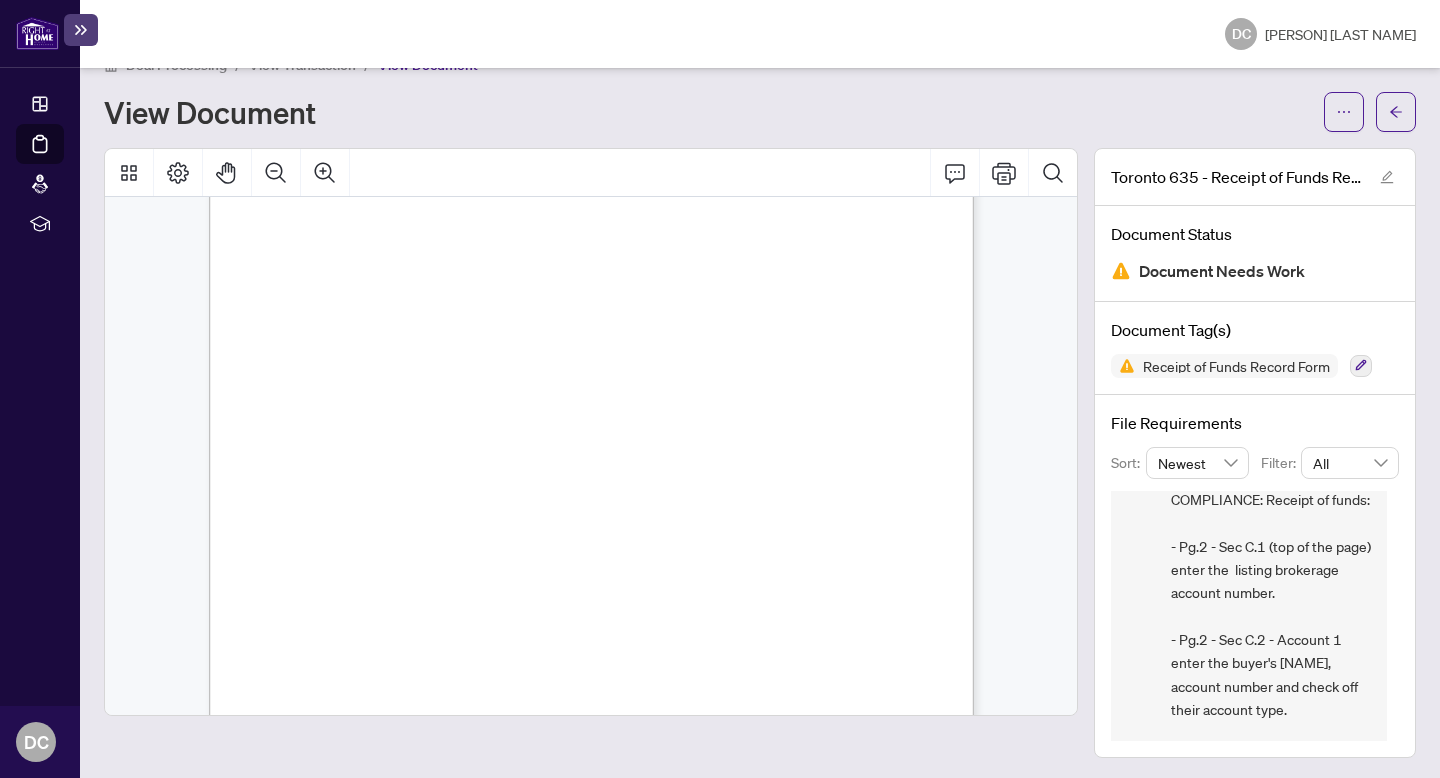 scroll, scrollTop: 88, scrollLeft: 0, axis: vertical 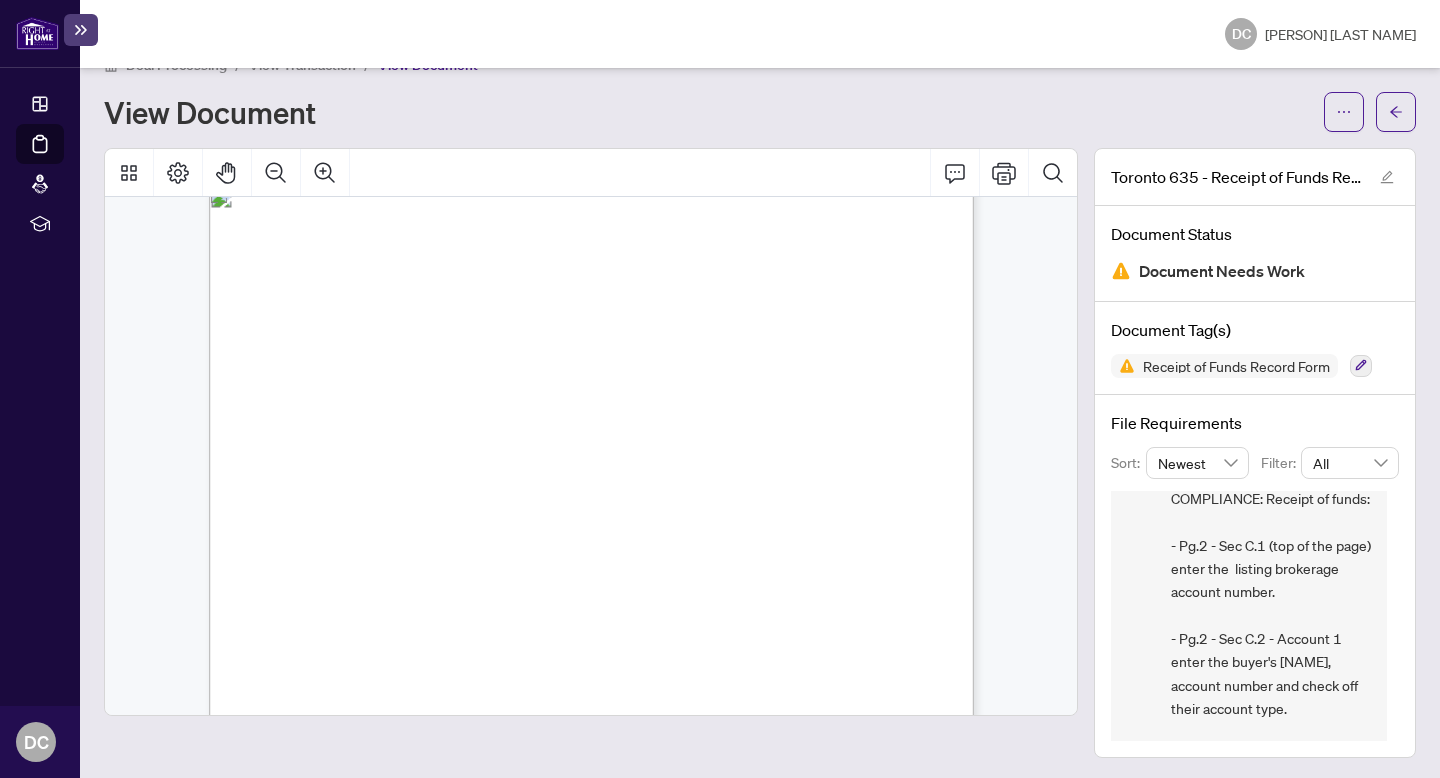 drag, startPoint x: 312, startPoint y: 434, endPoint x: 703, endPoint y: 435, distance: 391.00128 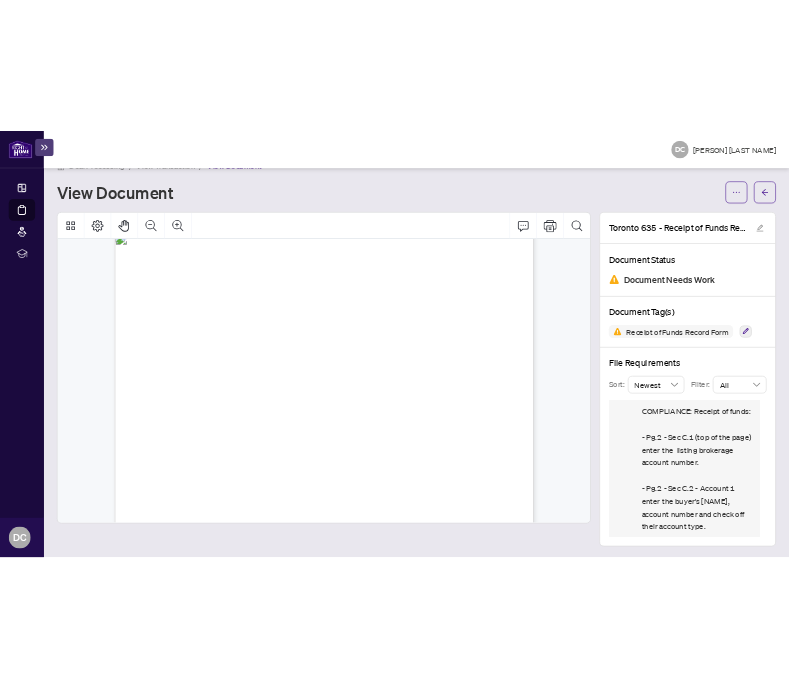 scroll, scrollTop: 66, scrollLeft: 0, axis: vertical 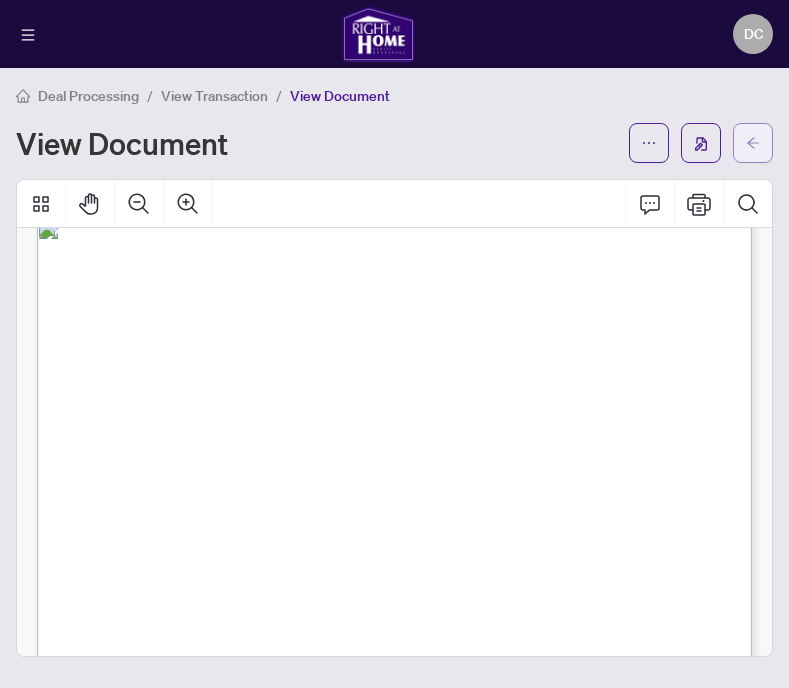 click 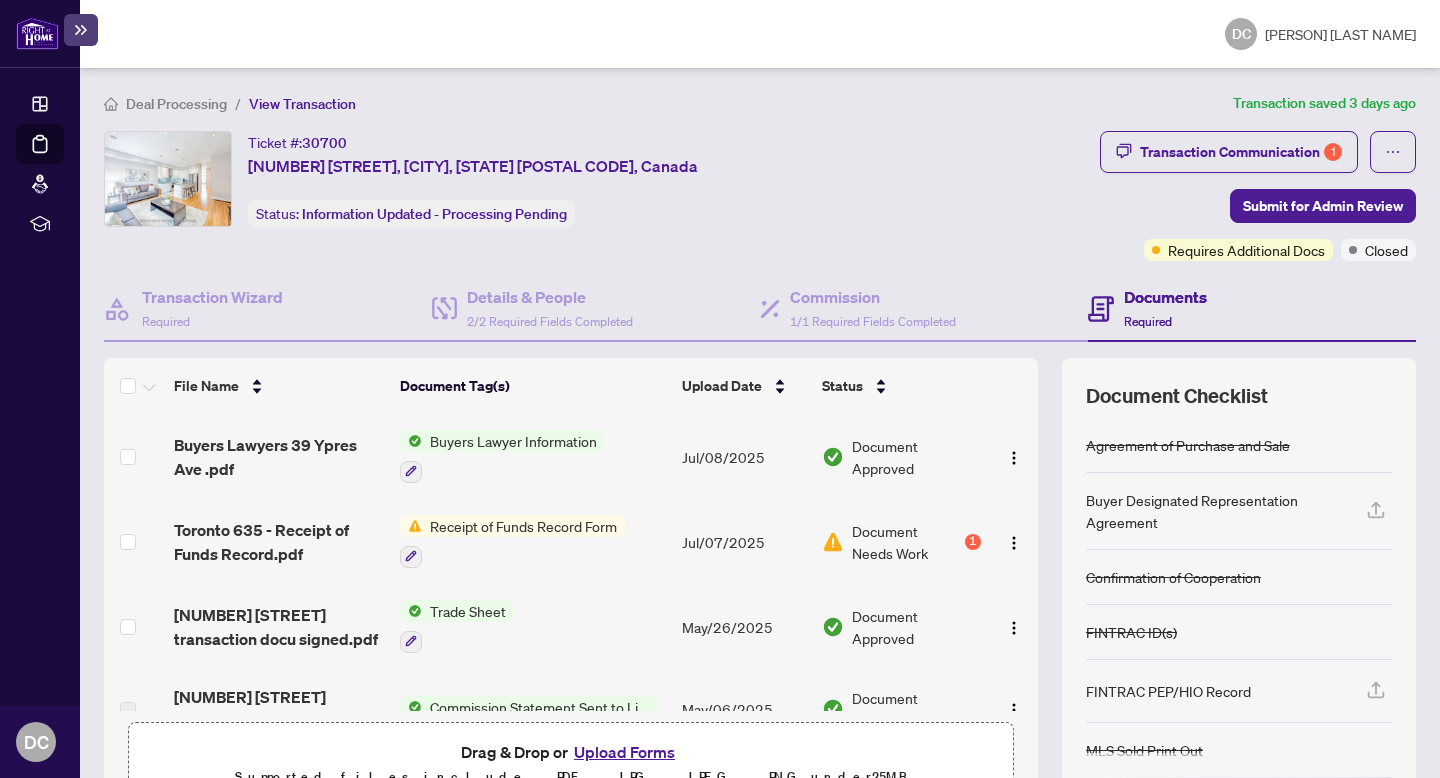 click on "Jul/07/2025" at bounding box center [744, 541] 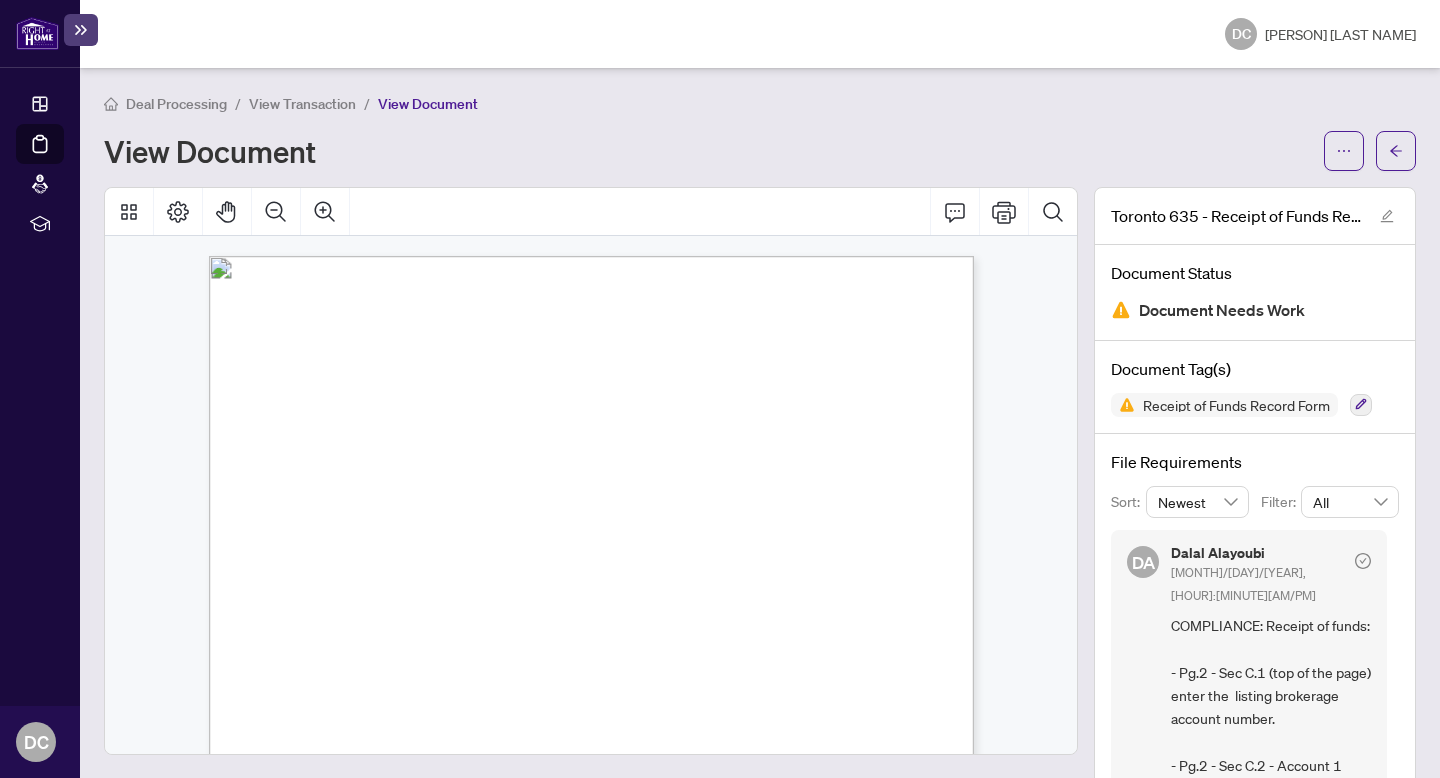 scroll, scrollTop: 41, scrollLeft: 0, axis: vertical 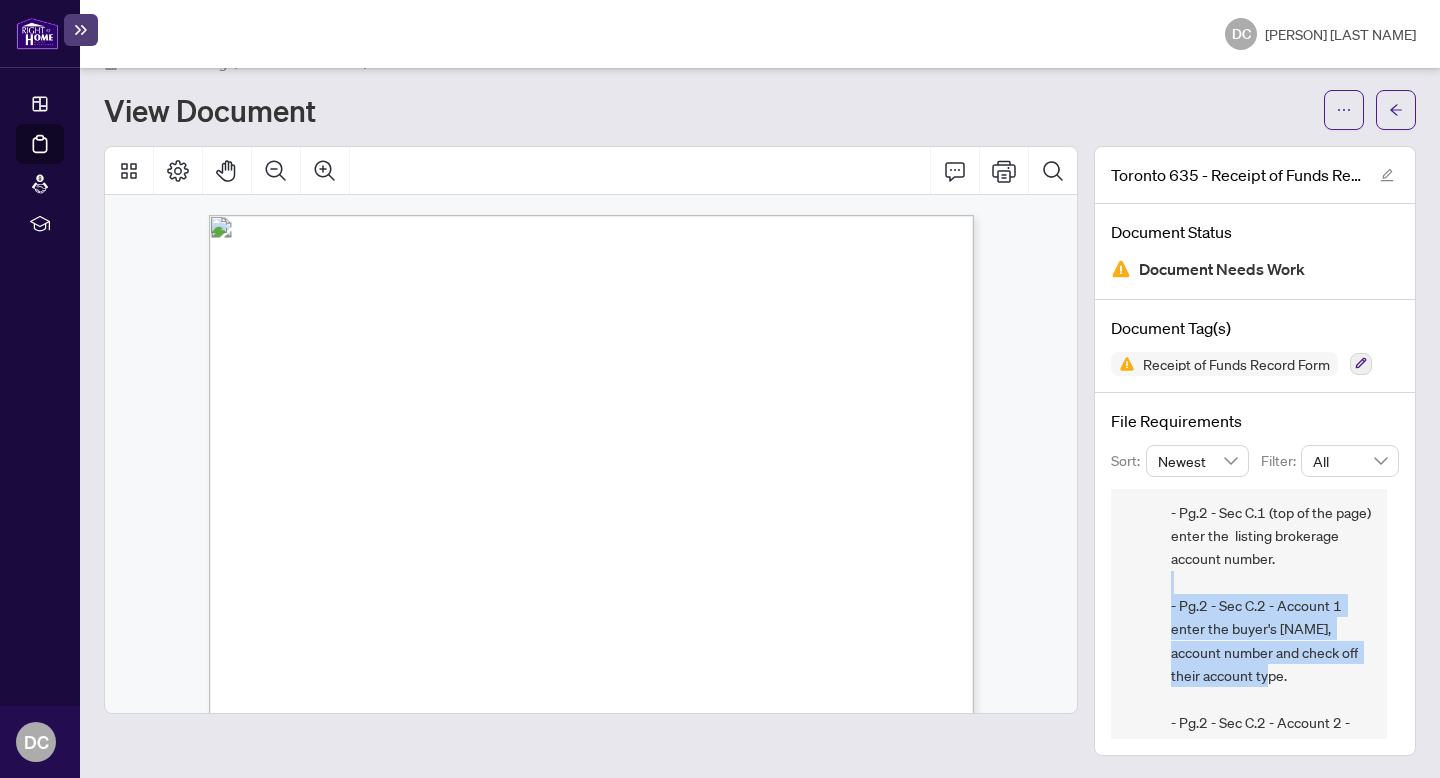 drag, startPoint x: 1273, startPoint y: 574, endPoint x: 1280, endPoint y: 678, distance: 104.23531 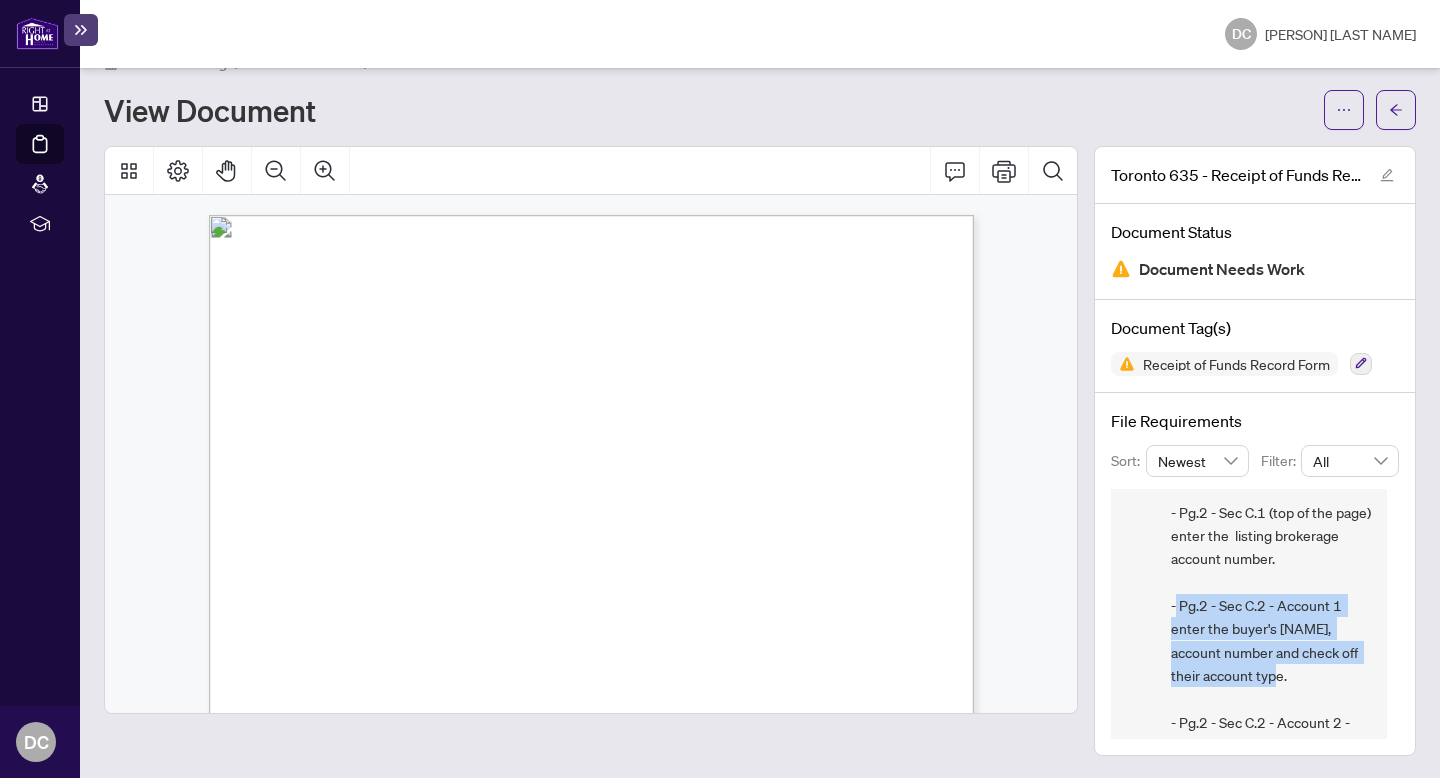 drag, startPoint x: 1174, startPoint y: 598, endPoint x: 1345, endPoint y: 670, distance: 185.53975 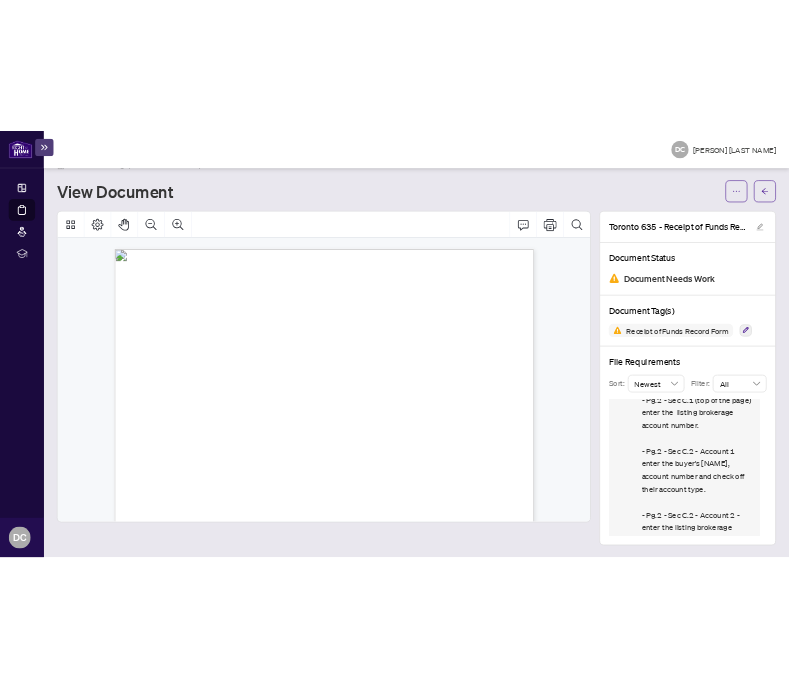 scroll, scrollTop: 137, scrollLeft: 0, axis: vertical 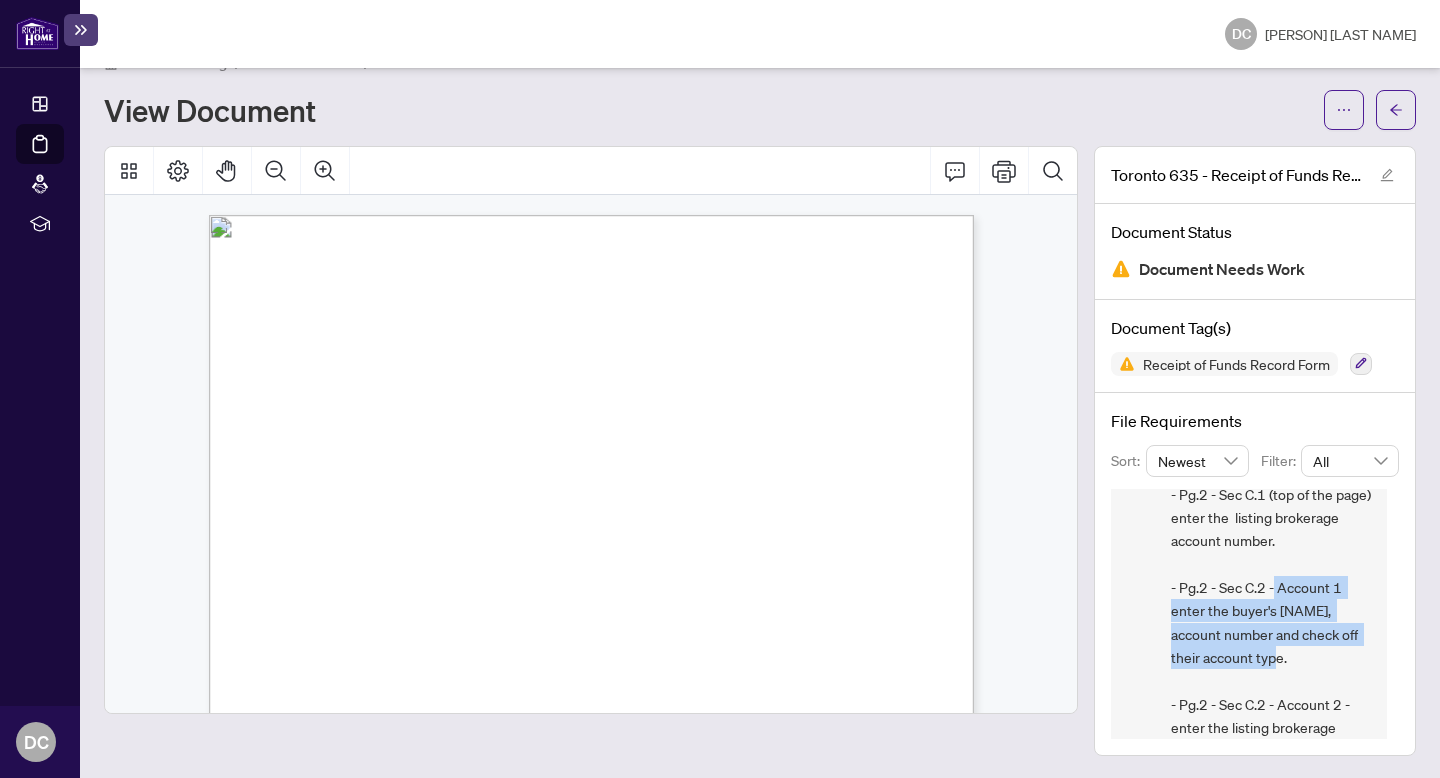 drag, startPoint x: 1272, startPoint y: 581, endPoint x: 1303, endPoint y: 657, distance: 82.07923 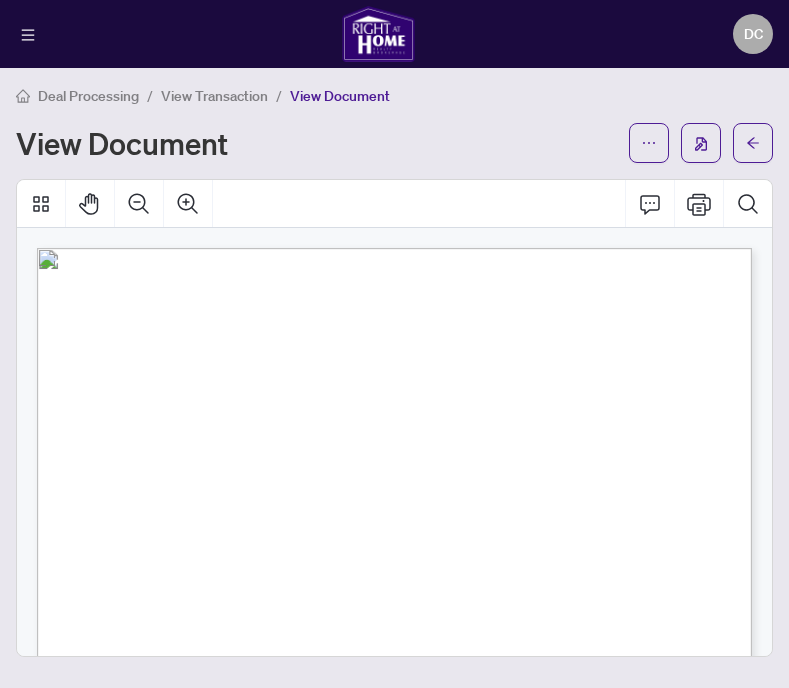 scroll, scrollTop: 0, scrollLeft: 0, axis: both 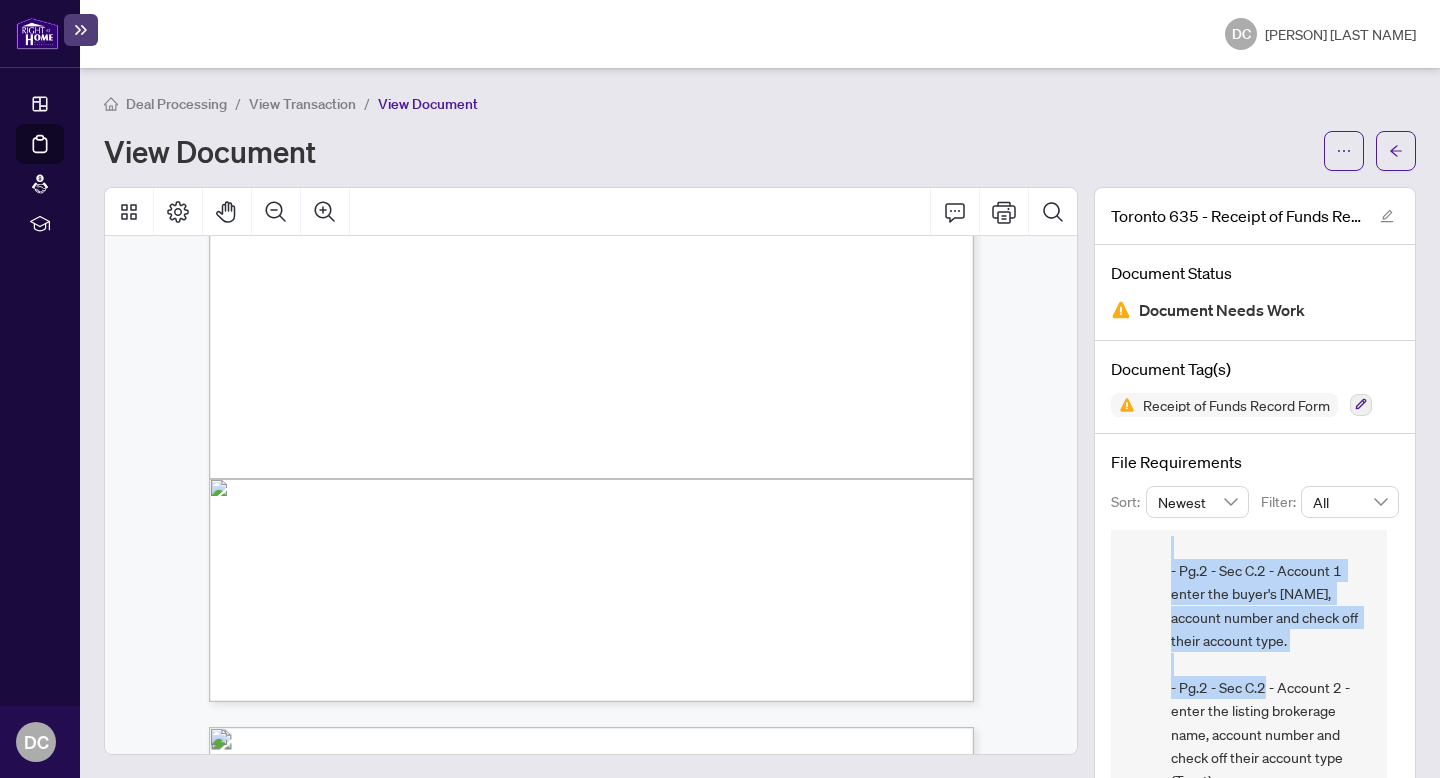 drag, startPoint x: 1245, startPoint y: 553, endPoint x: 1277, endPoint y: 677, distance: 128.06248 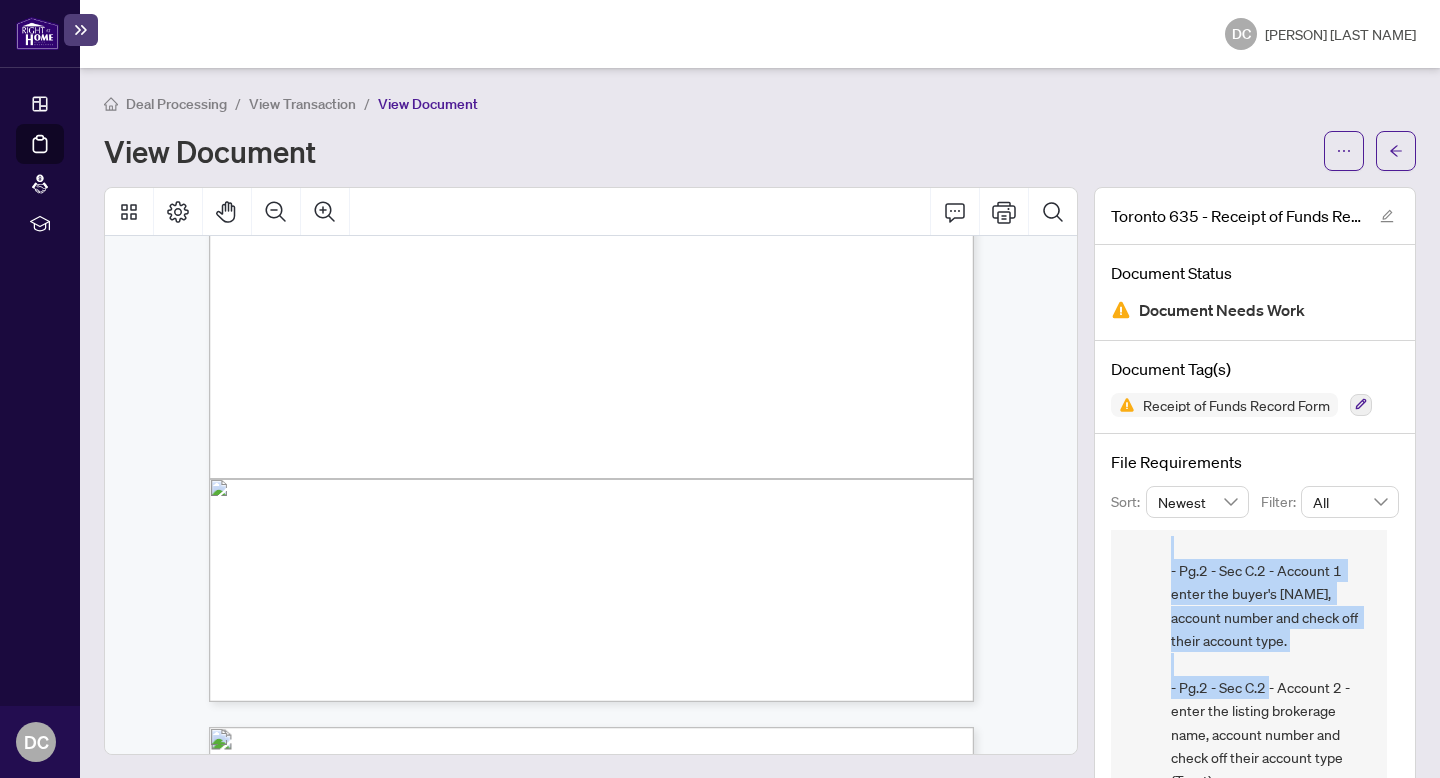 click on "COMPLIANCE: Receipt of funds:
- Pg.2 - Sec C.1 (top of the page) enter the  listing brokerage account number.
- Pg.2 - Sec C.2 - Account 1 enter the buyer's [NAME], account number and check off their account type.
- Pg.2 - Sec C.2 - Account 2 - enter the listing brokerage name, account number and check off their account type (Trust)" at bounding box center (1271, 606) 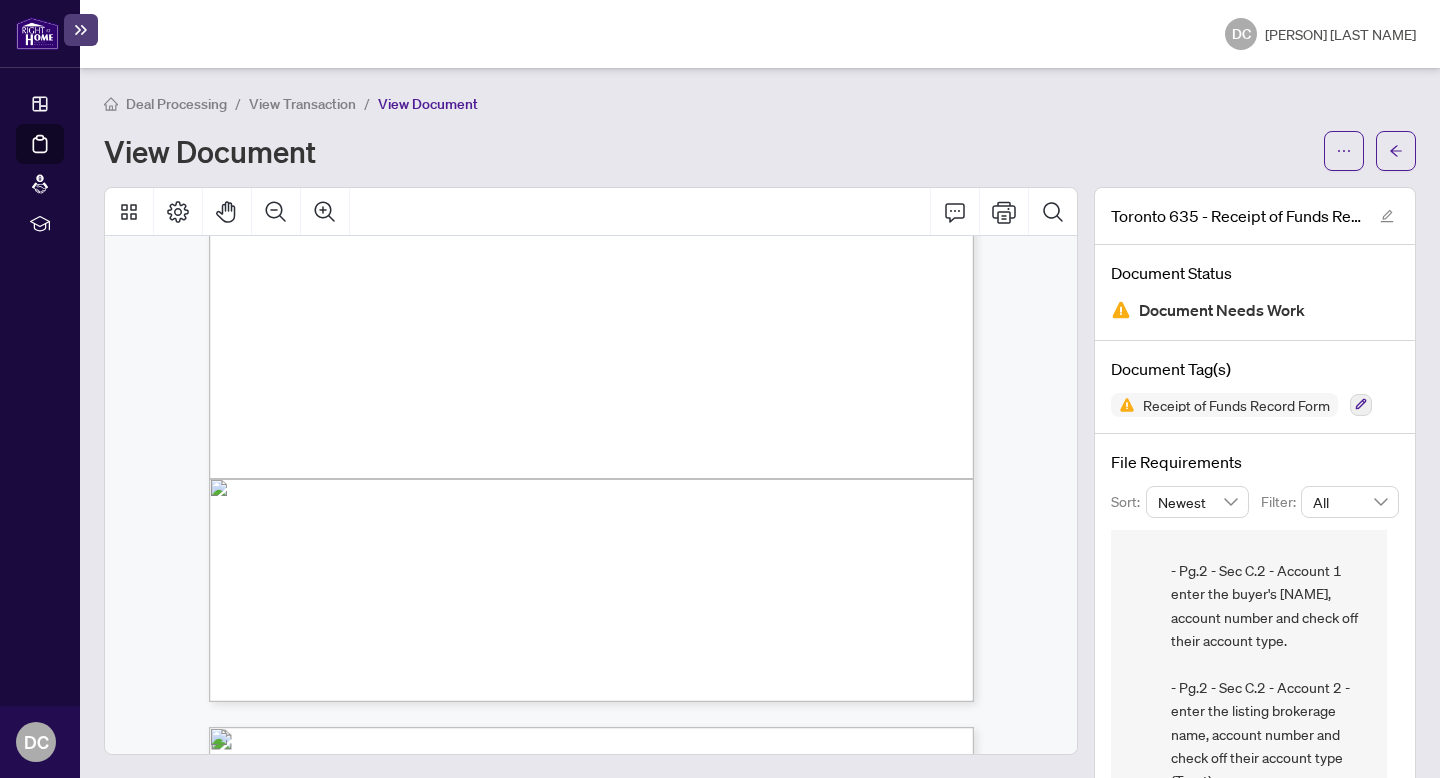 scroll, scrollTop: 223, scrollLeft: 0, axis: vertical 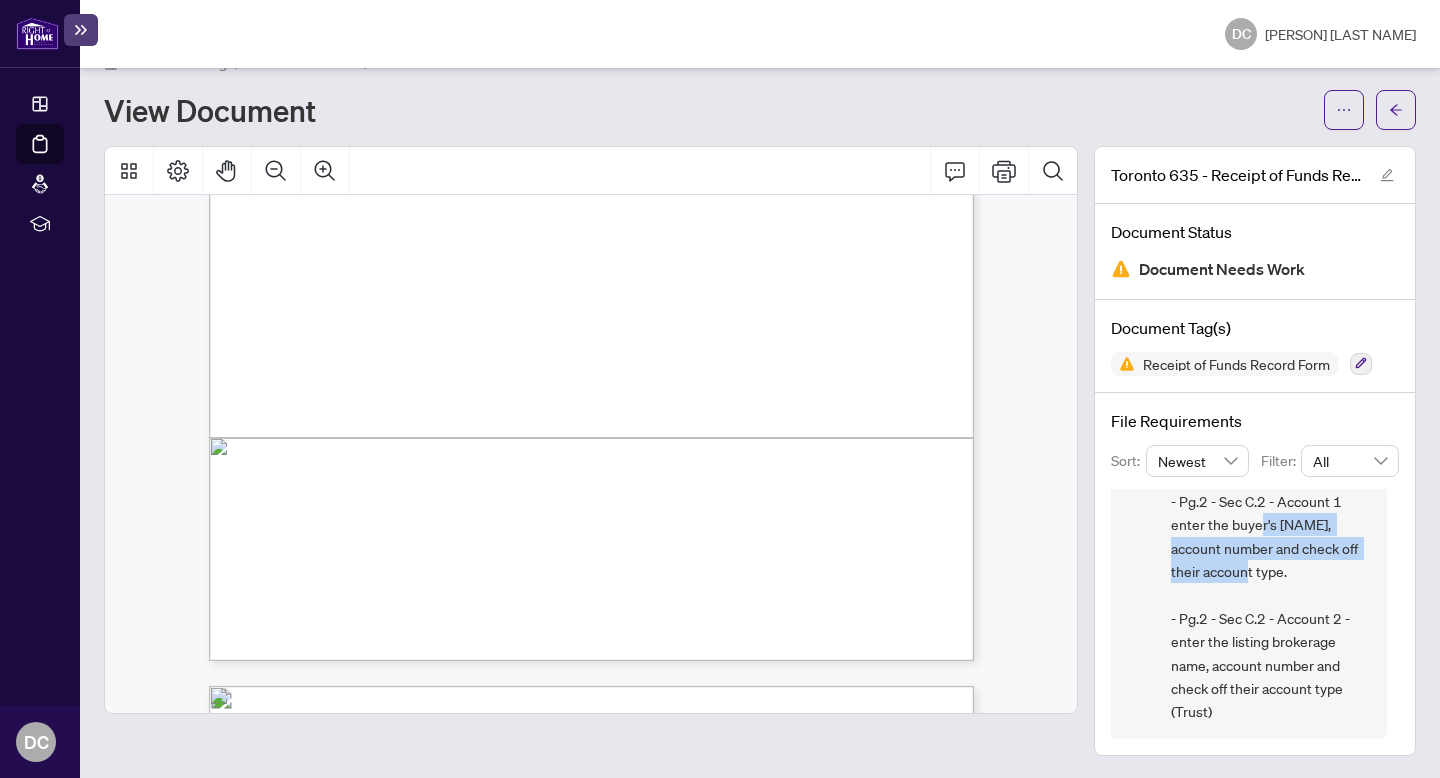 drag, startPoint x: 1257, startPoint y: 511, endPoint x: 1263, endPoint y: 570, distance: 59.3043 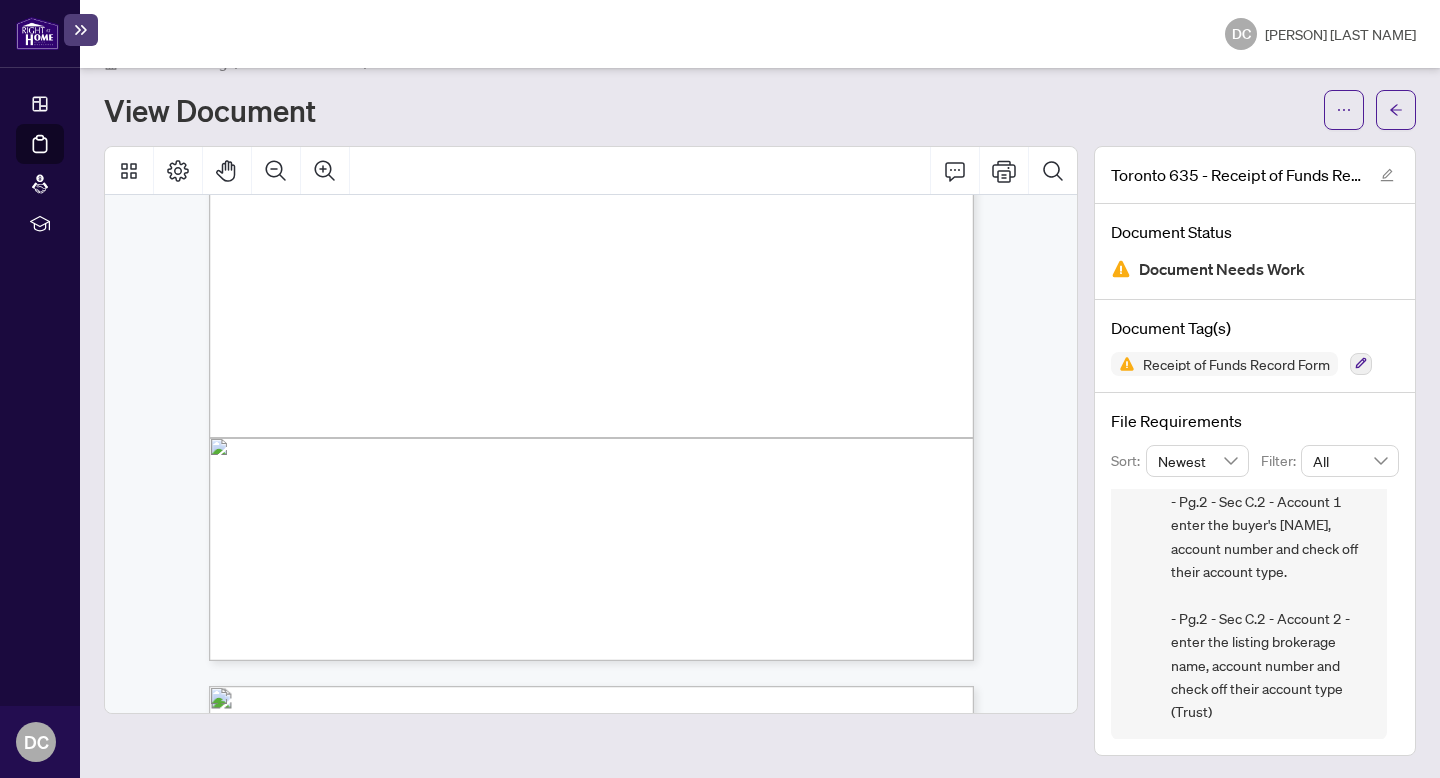 click on "COMPLIANCE: Receipt of funds:
- Pg.2 - Sec C.1 (top of the page) enter the  listing brokerage account number.
- Pg.2 - Sec C.2 - Account 1 enter the buyer's [NAME], account number and check off their account type.
- Pg.2 - Sec C.2 - Account 2 - enter the listing brokerage name, account number and check off their account type (Trust)" at bounding box center [1271, 537] 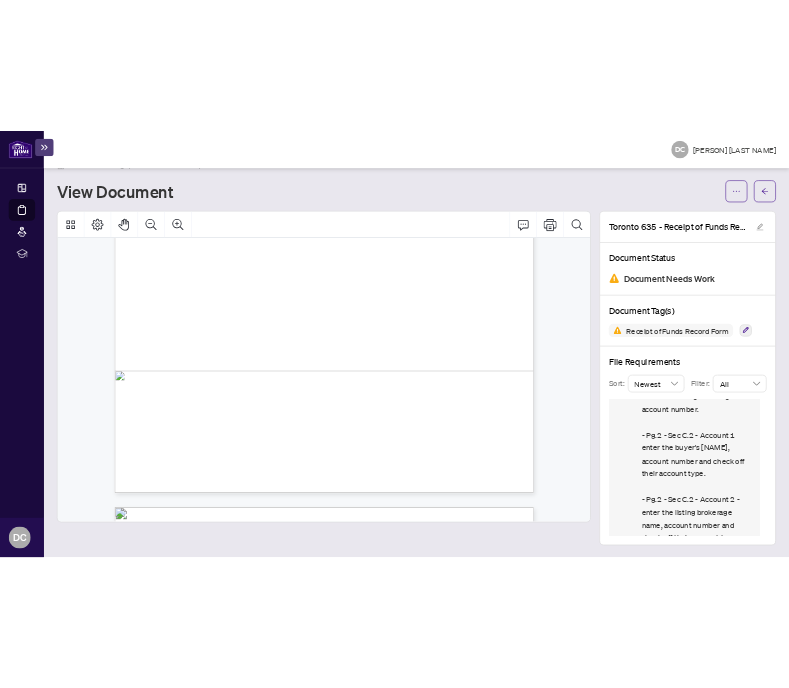 scroll, scrollTop: 171, scrollLeft: 0, axis: vertical 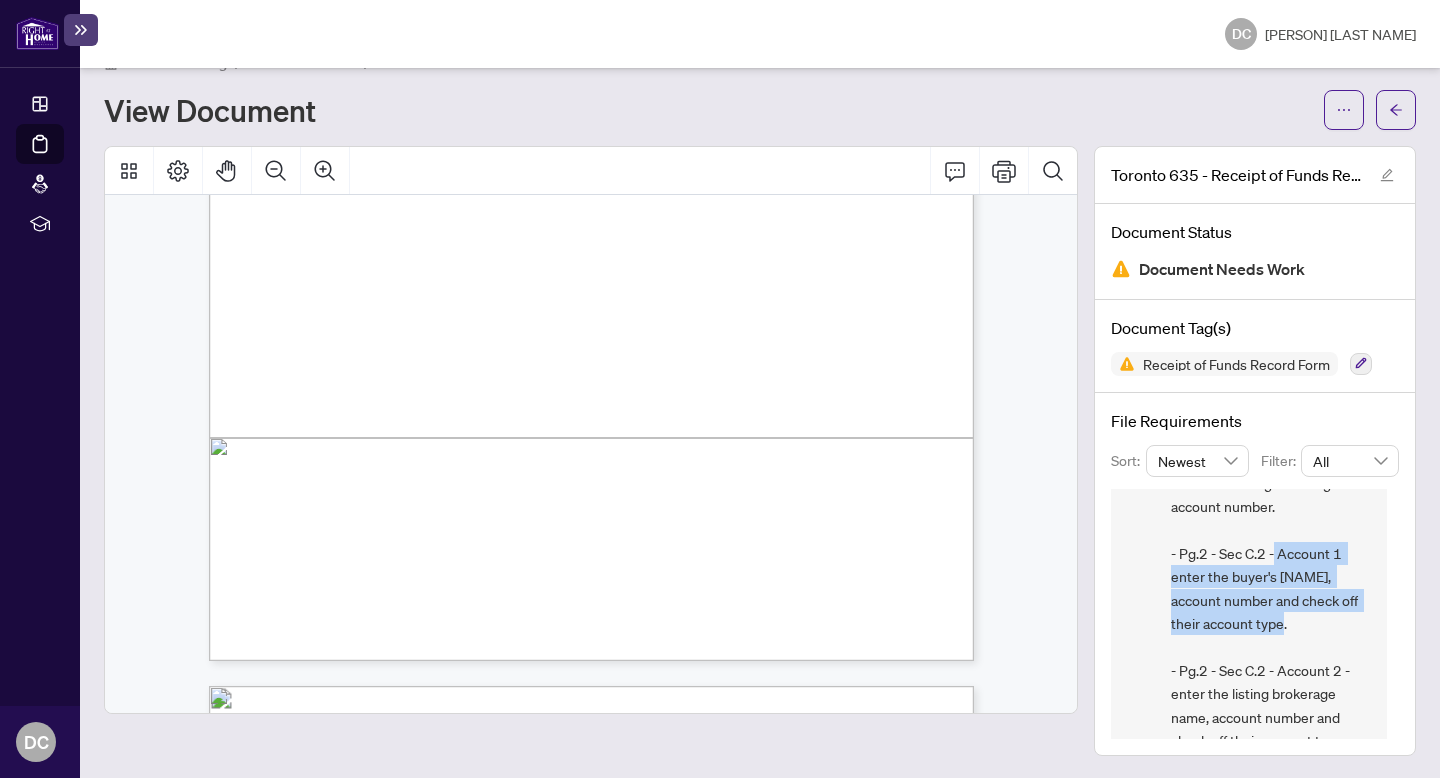 drag, startPoint x: 1274, startPoint y: 541, endPoint x: 1295, endPoint y: 643, distance: 104.13933 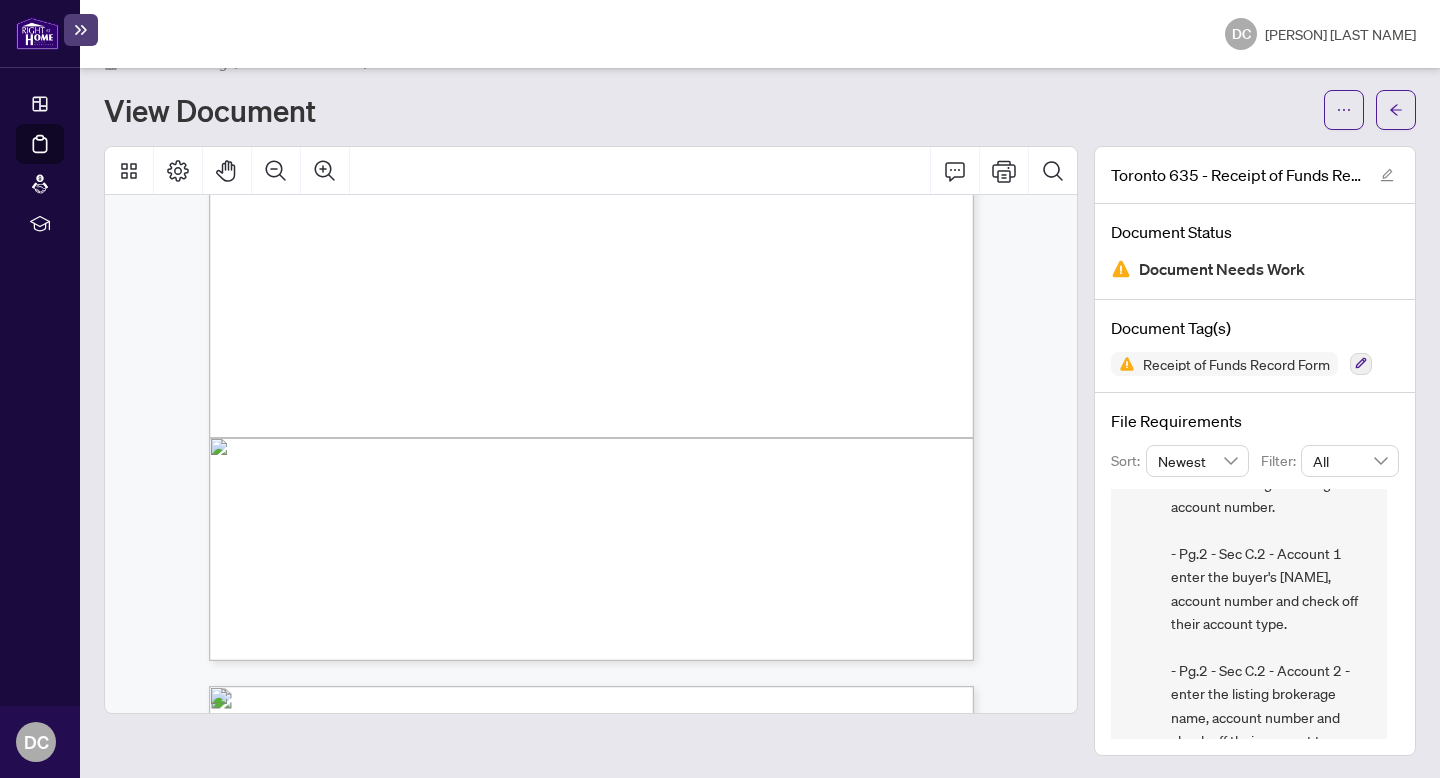 click on "COMPLIANCE: Receipt of funds:
- Pg.2 - Sec C.1 (top of the page) enter the  listing brokerage account number.
- Pg.2 - Sec C.2 - Account 1 enter the buyer's [NAME], account number and check off their account type.
- Pg.2 - Sec C.2 - Account 2 - enter the listing brokerage name, account number and check off their account type (Trust)" at bounding box center [1271, 589] 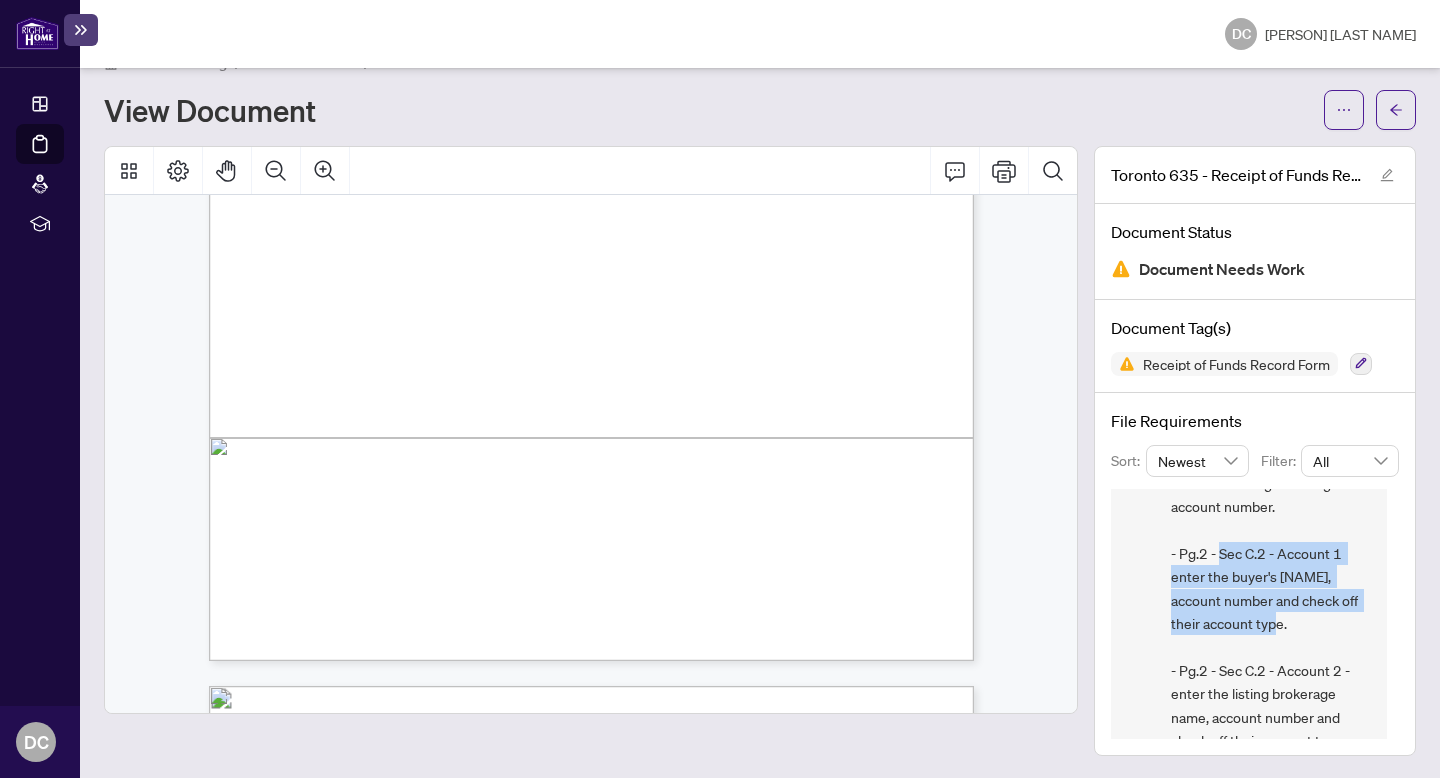 drag, startPoint x: 1221, startPoint y: 540, endPoint x: 1305, endPoint y: 631, distance: 123.84264 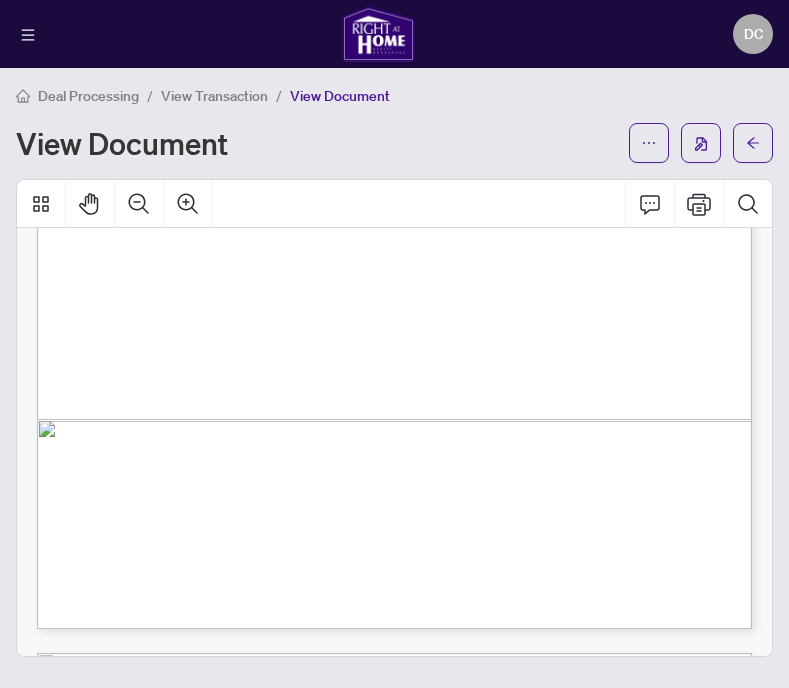 scroll, scrollTop: 508, scrollLeft: 0, axis: vertical 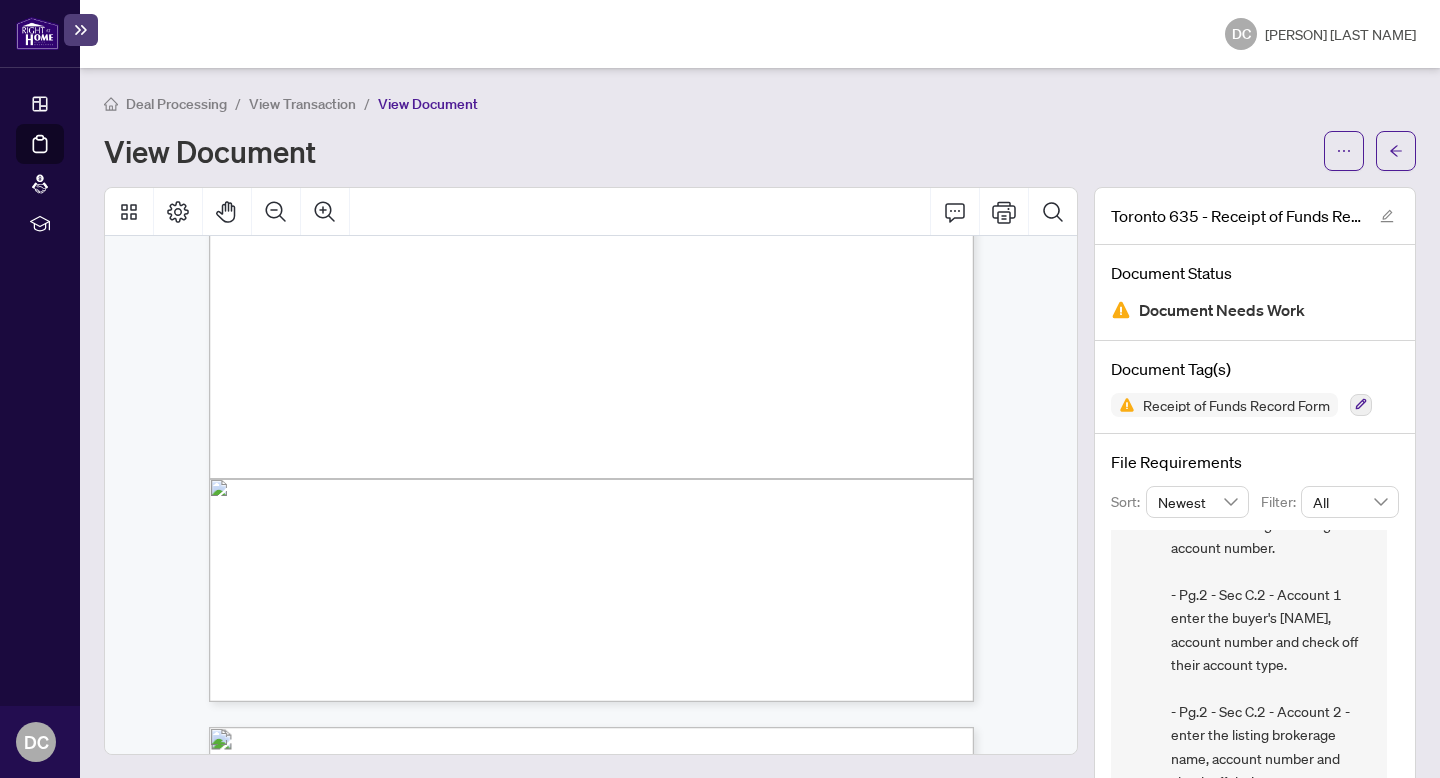 click on "Toronto 635 - Receipt of Funds Record.pdf Document Status Document Needs Work Document Tag(s) Receipt of Funds Record Form File Requirements Sort: Newest Filter: All DA [PERSON] [LAST NAME]   [MONTH]/[DAY]/[YEAR], [HOUR]:[MINUTE][AM/PM] COMPLIANCE: Receipt of funds:
- Pg.2 - Sec C.1 (top of the page) enter the  listing brokerage account number.
- Pg.2 - Sec C.2 - Account 1 enter the buyer's [NAME], account number and check off their account type.
- Pg.2 - Sec C.2 - Account 2 - enter the listing brokerage name, account number and check off their account type (Trust)" at bounding box center [1255, 492] 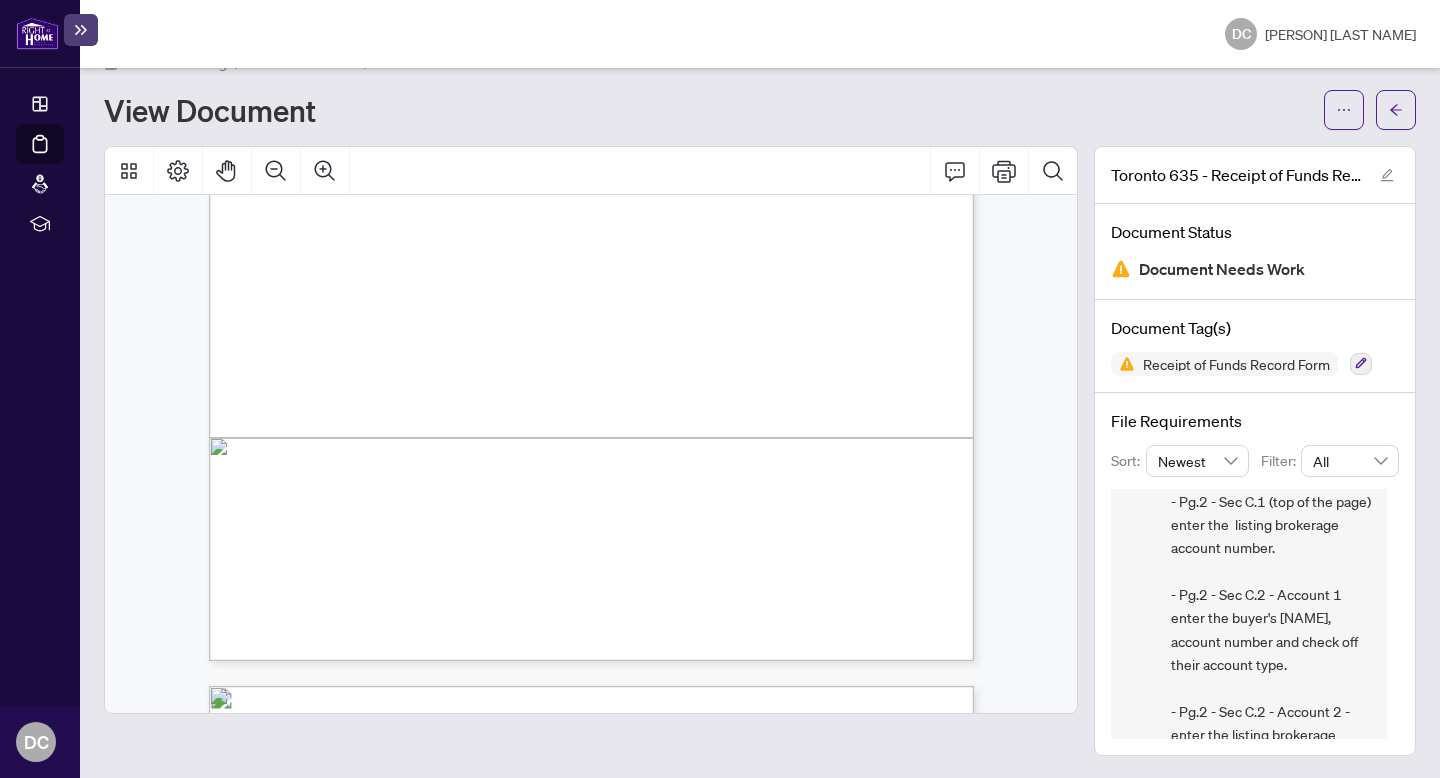 scroll, scrollTop: 100, scrollLeft: 0, axis: vertical 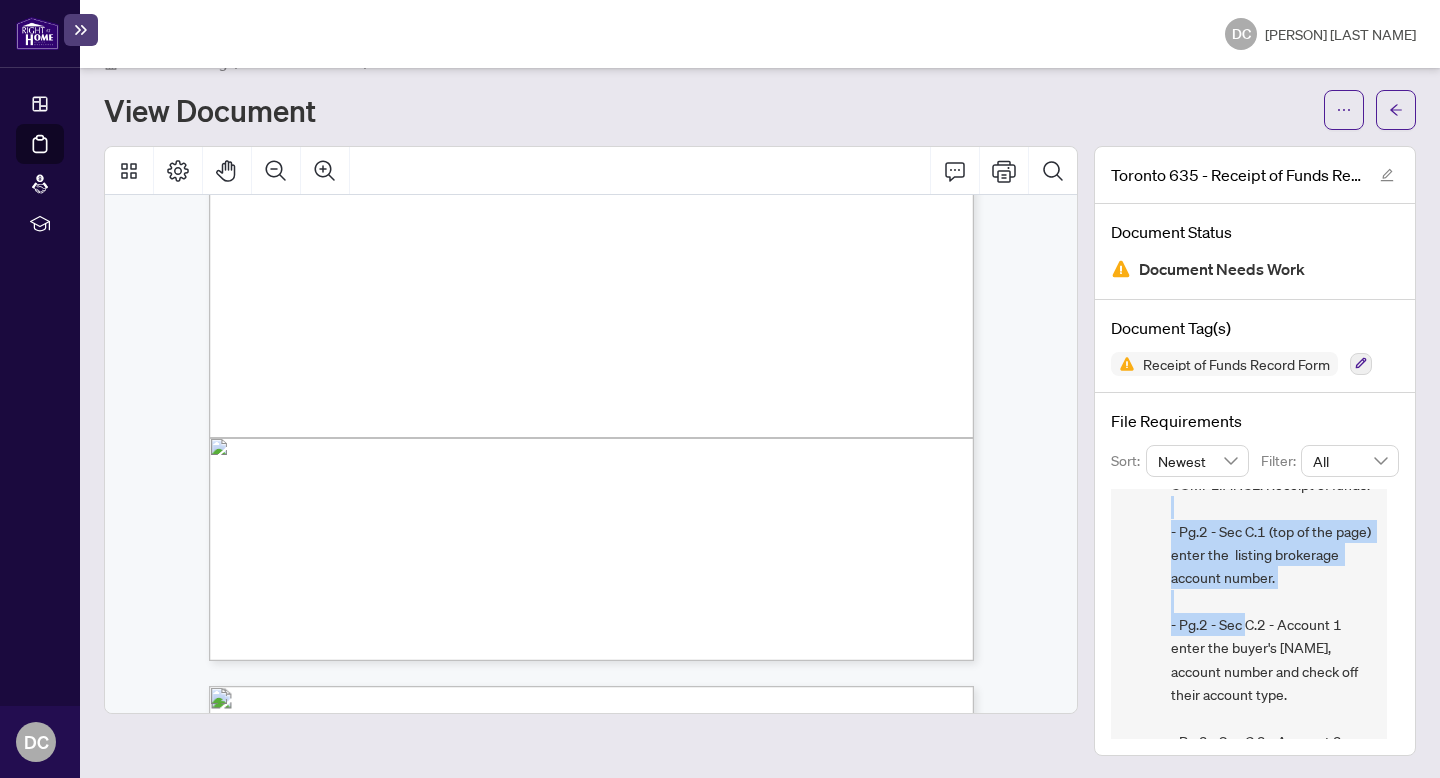 drag, startPoint x: 1232, startPoint y: 497, endPoint x: 1245, endPoint y: 617, distance: 120.70211 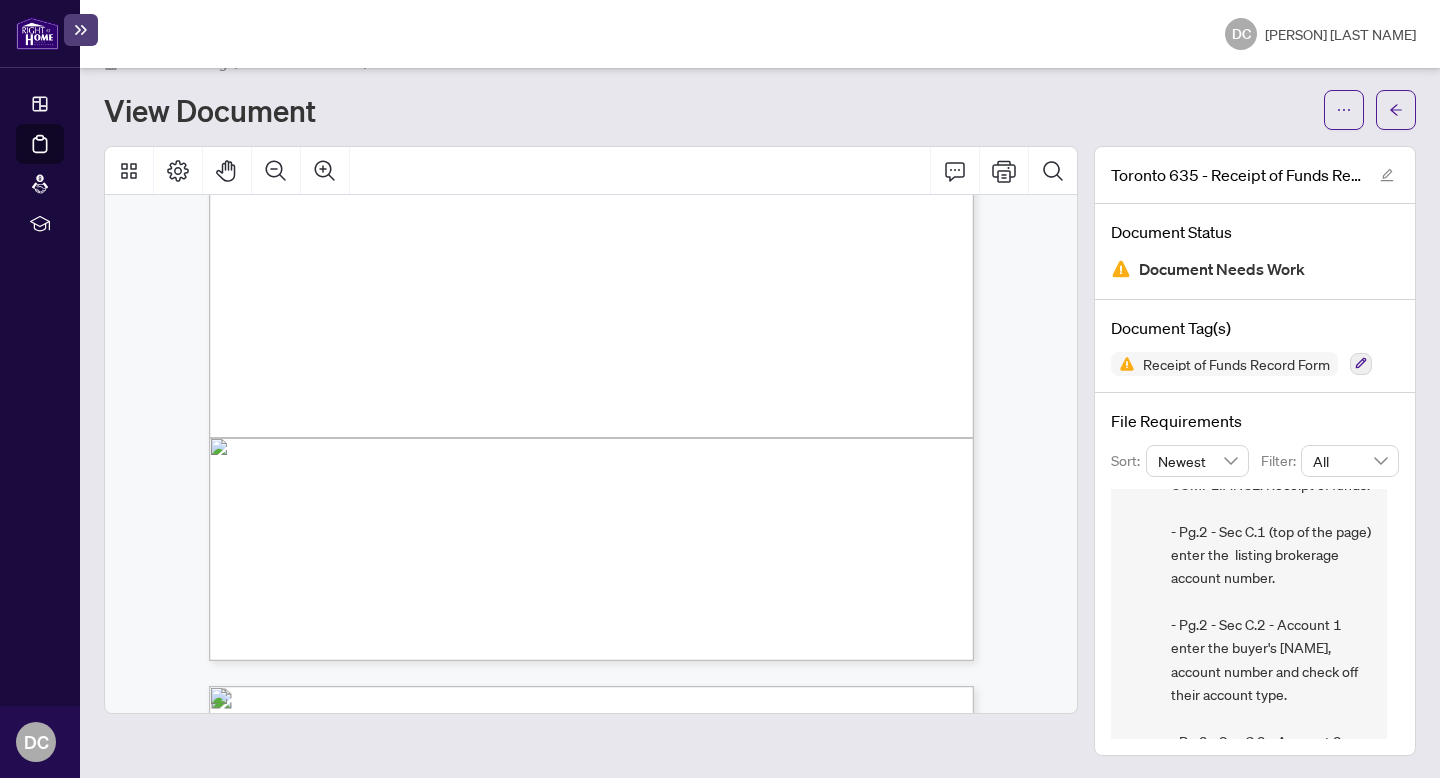 click on "DA [PERSON] [LAST NAME]   [MONTH]/[DAY]/[YEAR], [HOUR]:[MINUTE][AM/PM] COMPLIANCE: Receipt of funds:
- Pg.2 - Sec C.1 (top of the page) enter the  listing brokerage account number.
- Pg.2 - Sec C.2 - Account 1 enter the buyer's [NAME], account number and check off their account type.
- Pg.2 - Sec C.2 - Account 2 - enter the listing brokerage name, account number and check off their account type (Trust)" at bounding box center [1249, 626] 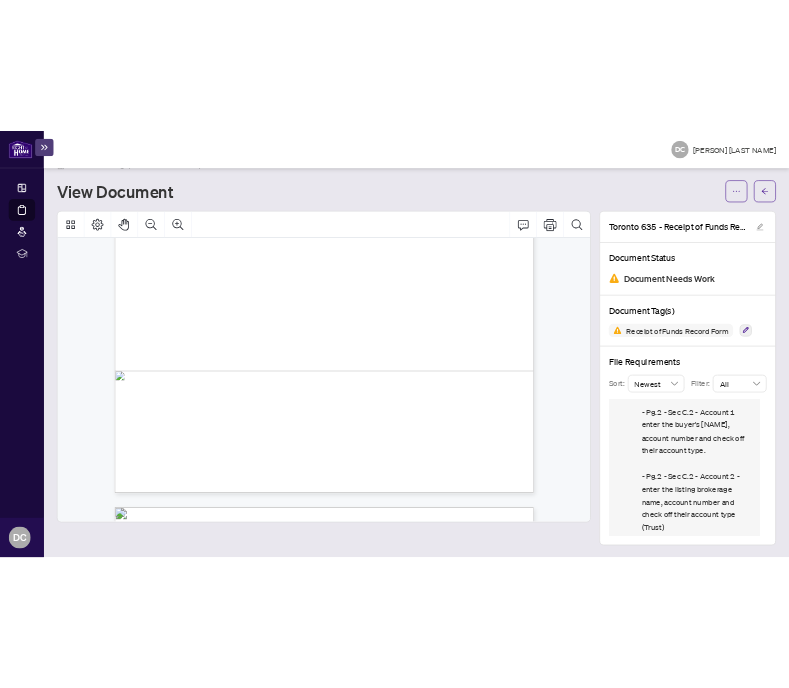 scroll, scrollTop: 210, scrollLeft: 0, axis: vertical 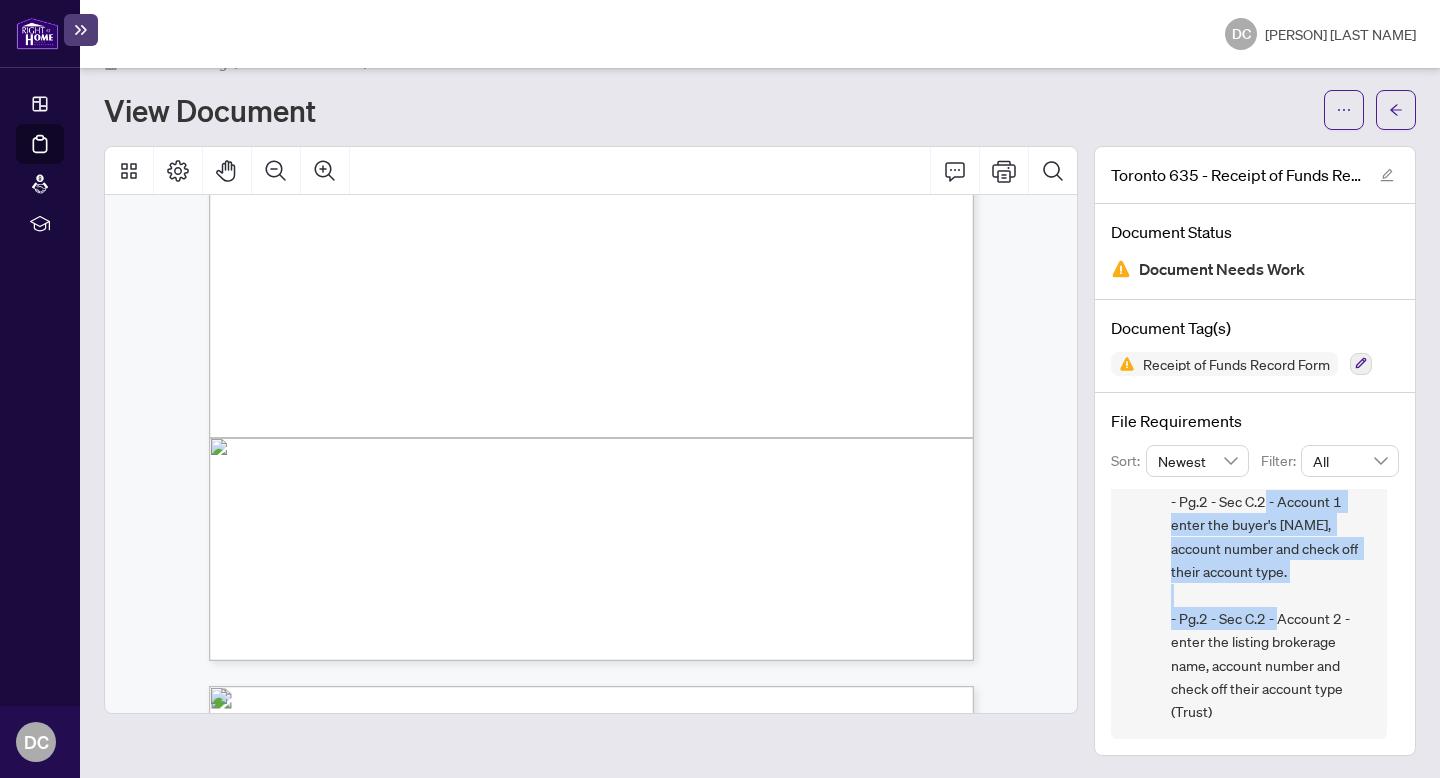 drag, startPoint x: 1263, startPoint y: 500, endPoint x: 1297, endPoint y: 611, distance: 116.090485 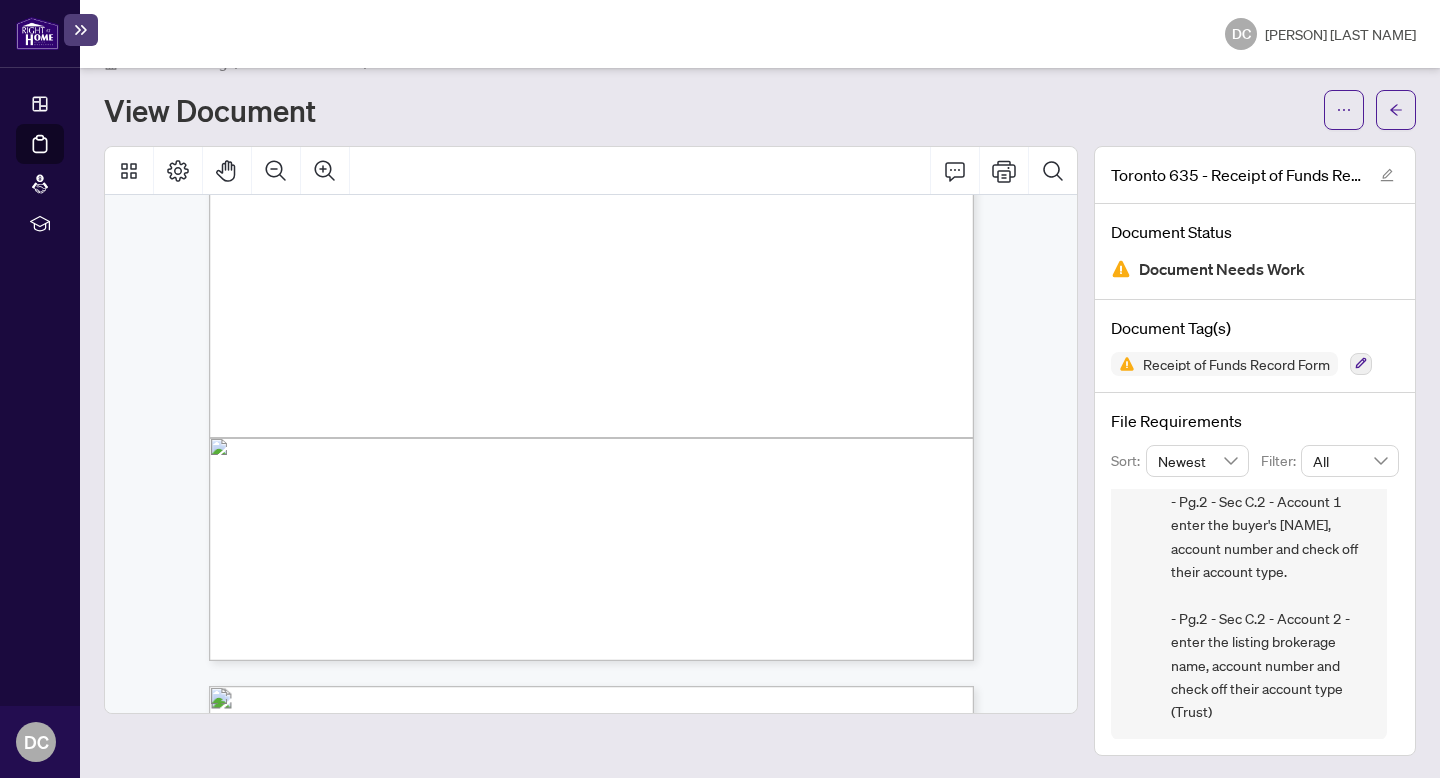 click on "COMPLIANCE: Receipt of funds:
- Pg.2 - Sec C.1 (top of the page) enter the  listing brokerage account number.
- Pg.2 - Sec C.2 - Account 1 enter the buyer's [NAME], account number and check off their account type.
- Pg.2 - Sec C.2 - Account 2 - enter the listing brokerage name, account number and check off their account type (Trust)" at bounding box center (1271, 537) 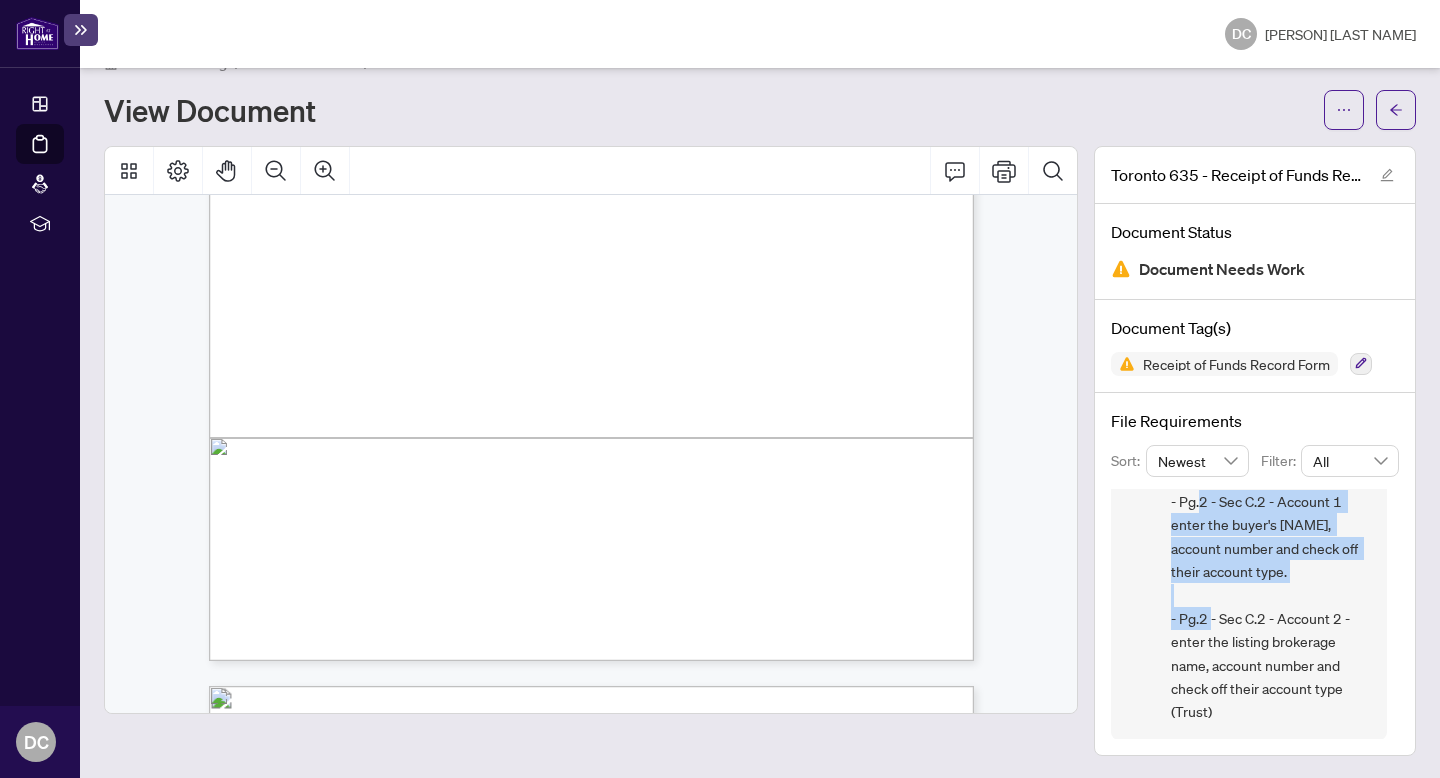 drag, startPoint x: 1203, startPoint y: 503, endPoint x: 1223, endPoint y: 613, distance: 111.8034 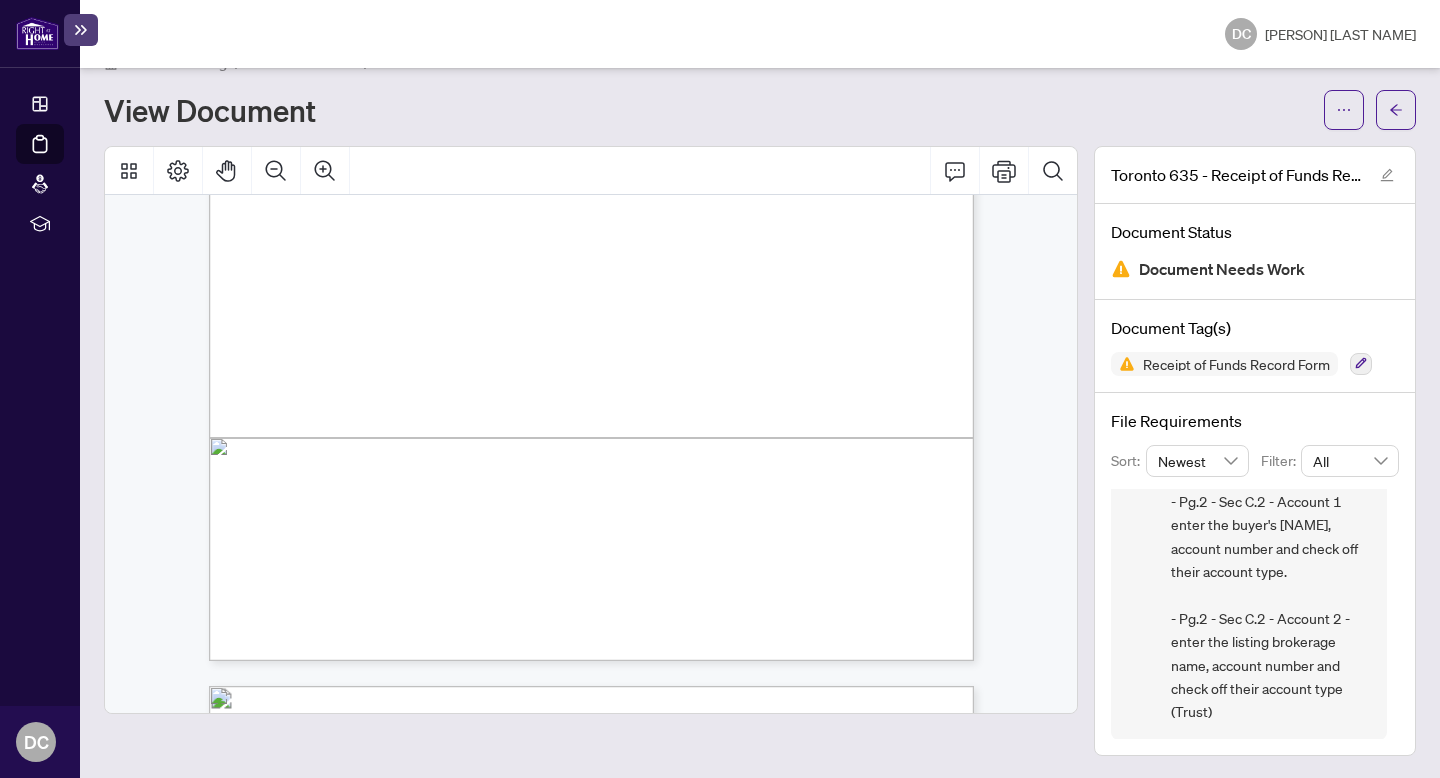 click on "DA [PERSON] [LAST NAME]   [MONTH]/[DAY]/[YEAR], [HOUR]:[MINUTE][AM/PM] COMPLIANCE: Receipt of funds:
- Pg.2 - Sec C.1 (top of the page) enter the  listing brokerage account number.
- Pg.2 - Sec C.2 - Account 1 enter the buyer's [NAME], account number and check off their account type.
- Pg.2 - Sec C.2 - Account 2 - enter the listing brokerage name, account number and check off their account type (Trust)" at bounding box center (1249, 503) 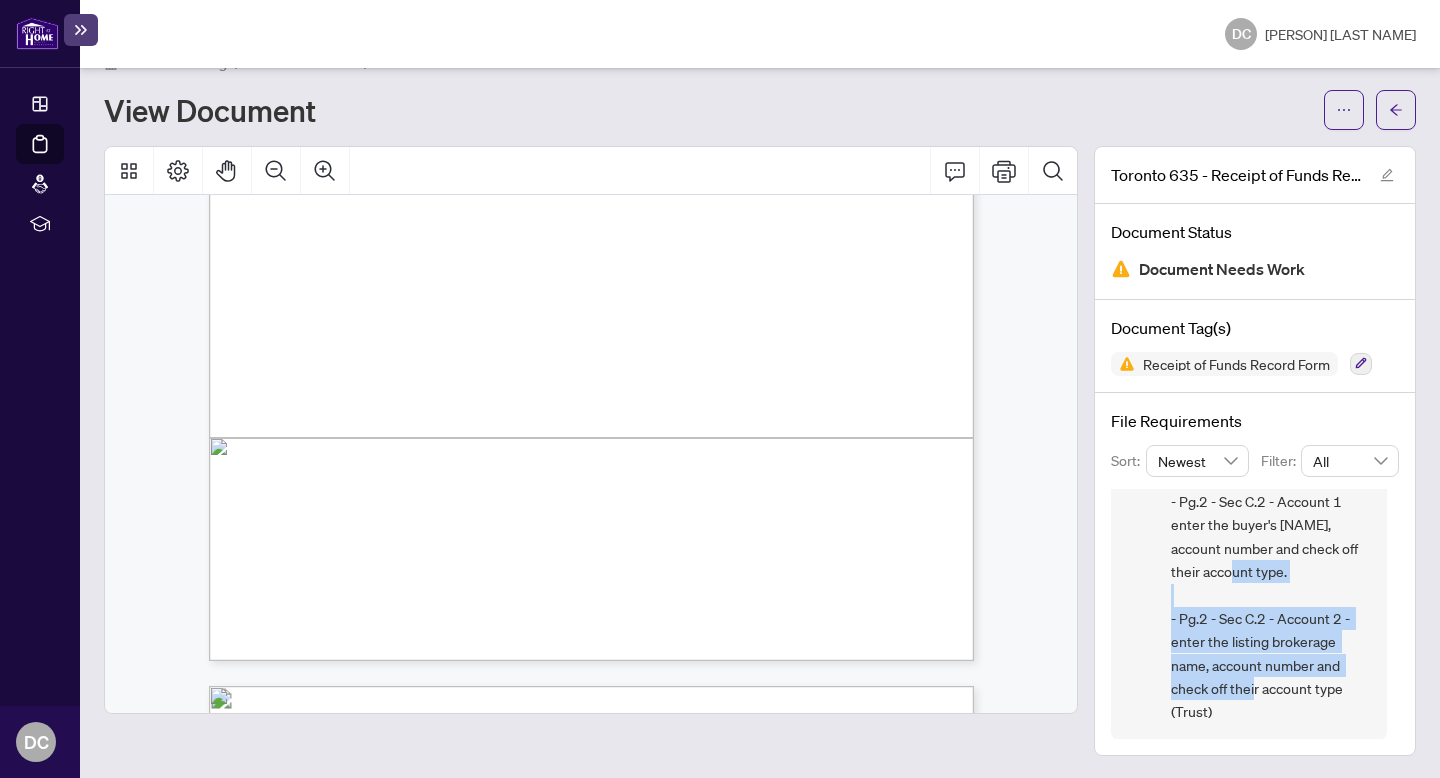 drag, startPoint x: 1245, startPoint y: 568, endPoint x: 1265, endPoint y: 688, distance: 121.65525 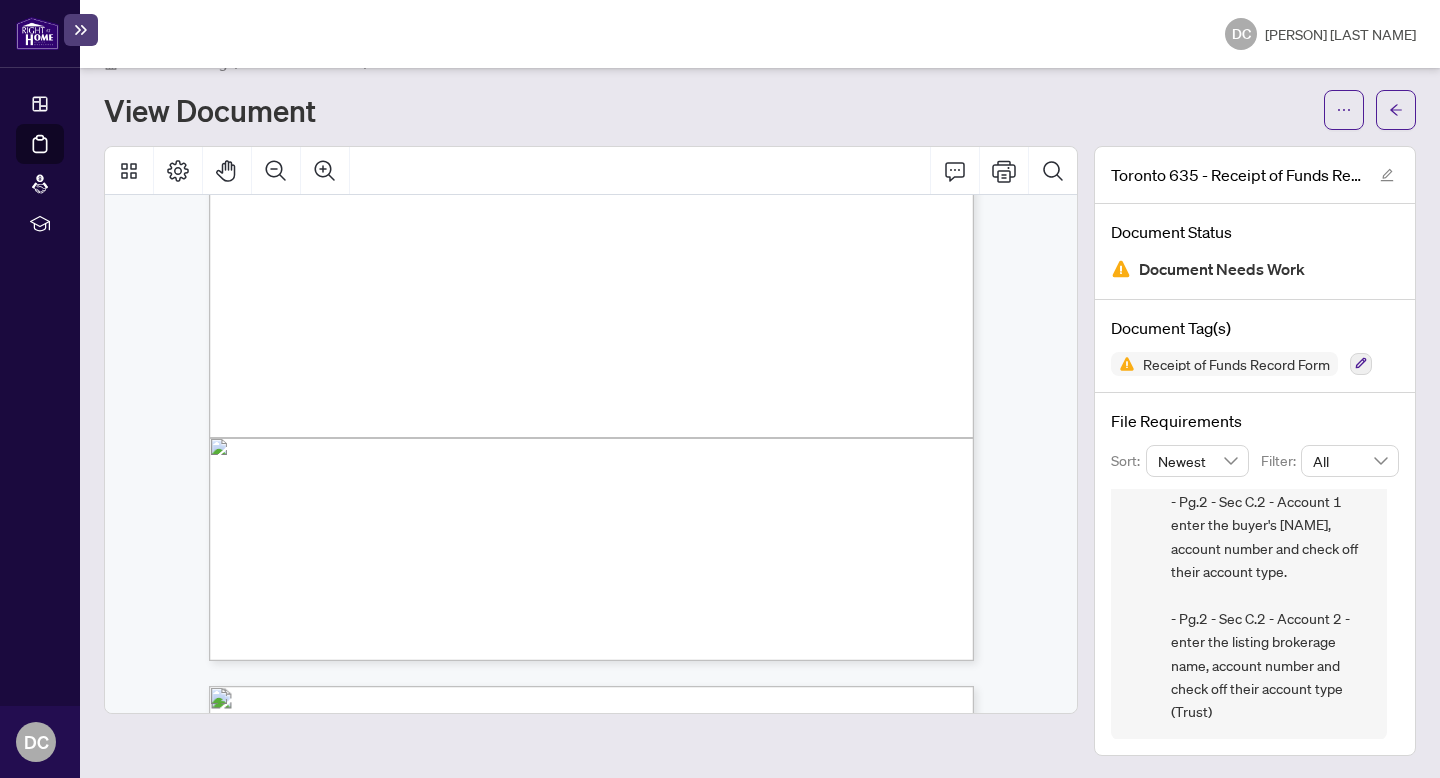 click on "COMPLIANCE: Receipt of funds:
- Pg.2 - Sec C.1 (top of the page) enter the  listing brokerage account number.
- Pg.2 - Sec C.2 - Account 1 enter the buyer's [NAME], account number and check off their account type.
- Pg.2 - Sec C.2 - Account 2 - enter the listing brokerage name, account number and check off their account type (Trust)" at bounding box center (1271, 537) 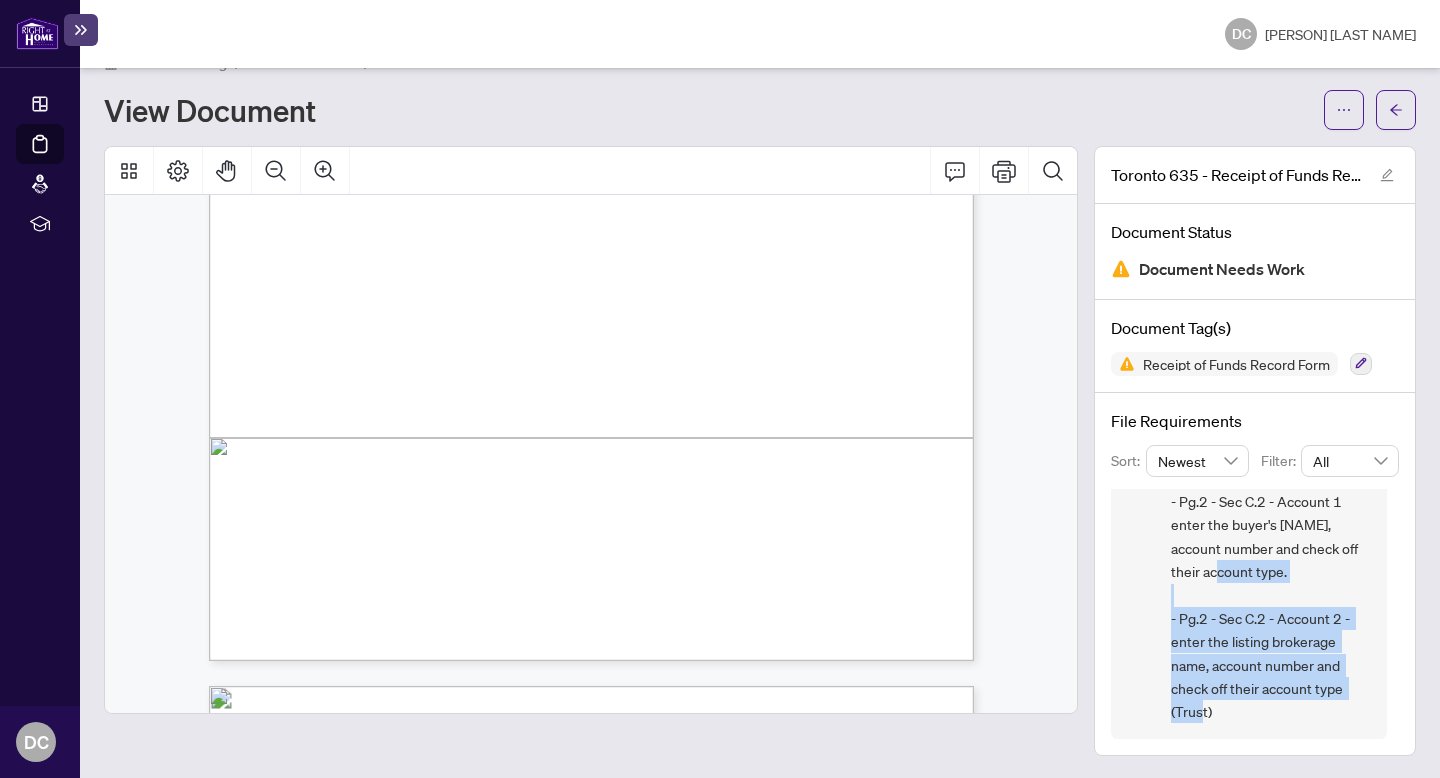 drag, startPoint x: 1235, startPoint y: 576, endPoint x: 1251, endPoint y: 713, distance: 137.93114 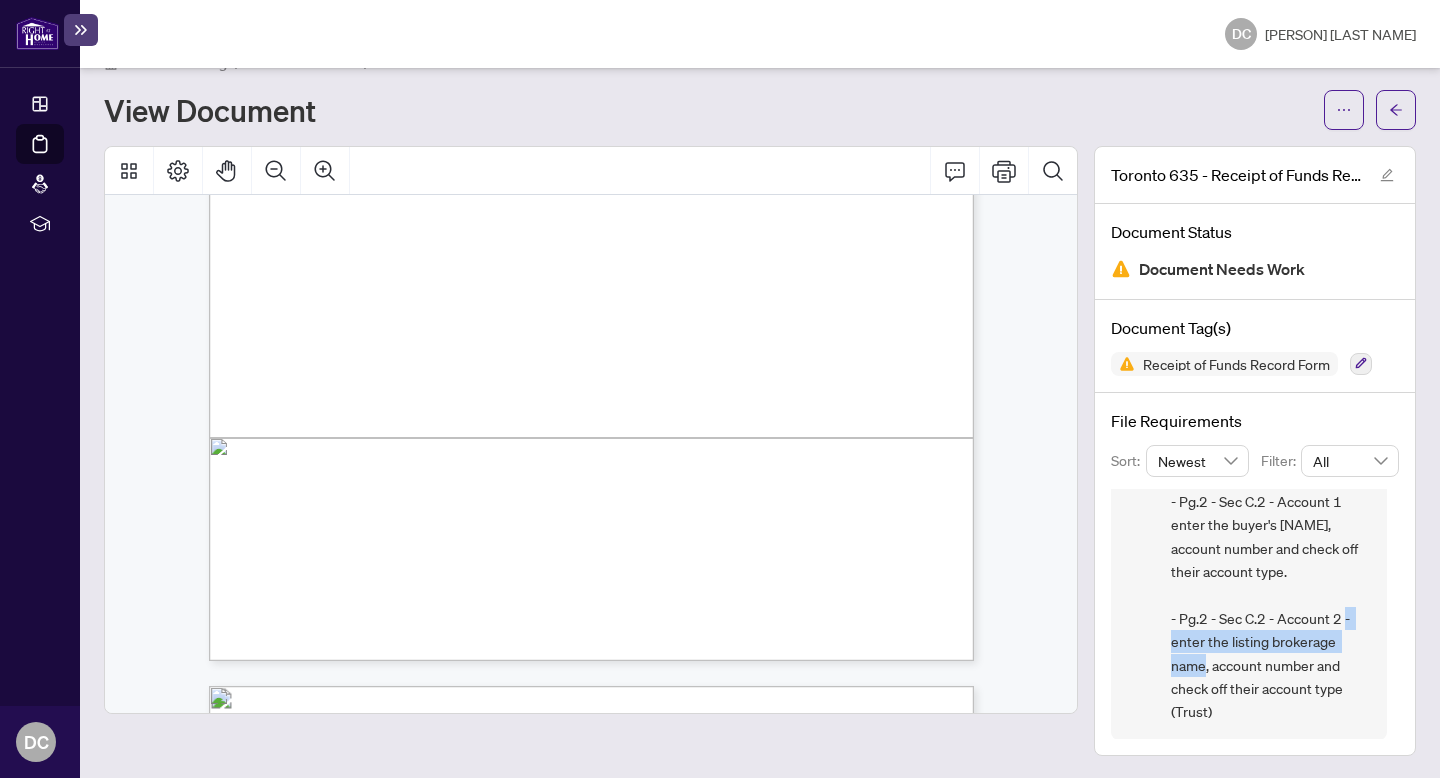 drag, startPoint x: 1171, startPoint y: 636, endPoint x: 1212, endPoint y: 658, distance: 46.52956 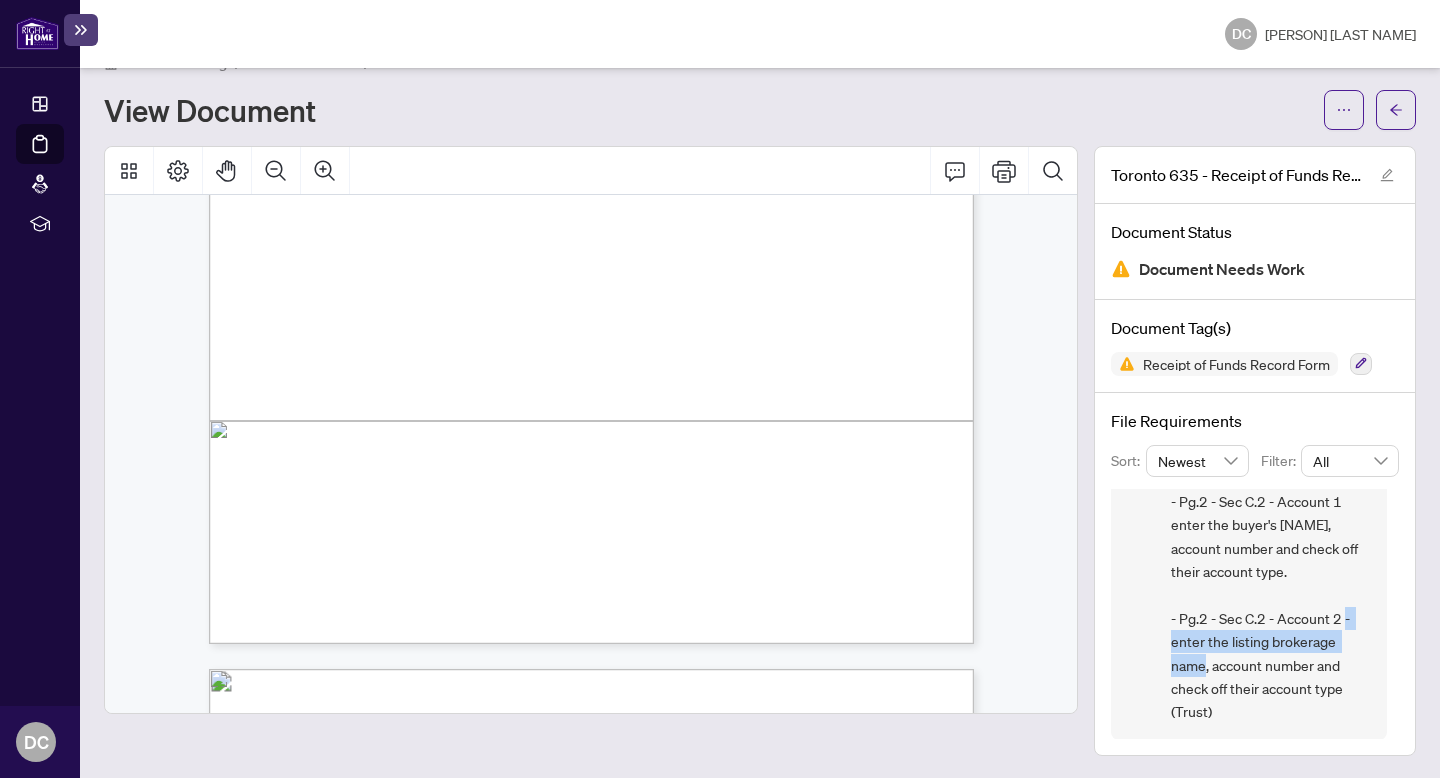 scroll, scrollTop: 571, scrollLeft: 0, axis: vertical 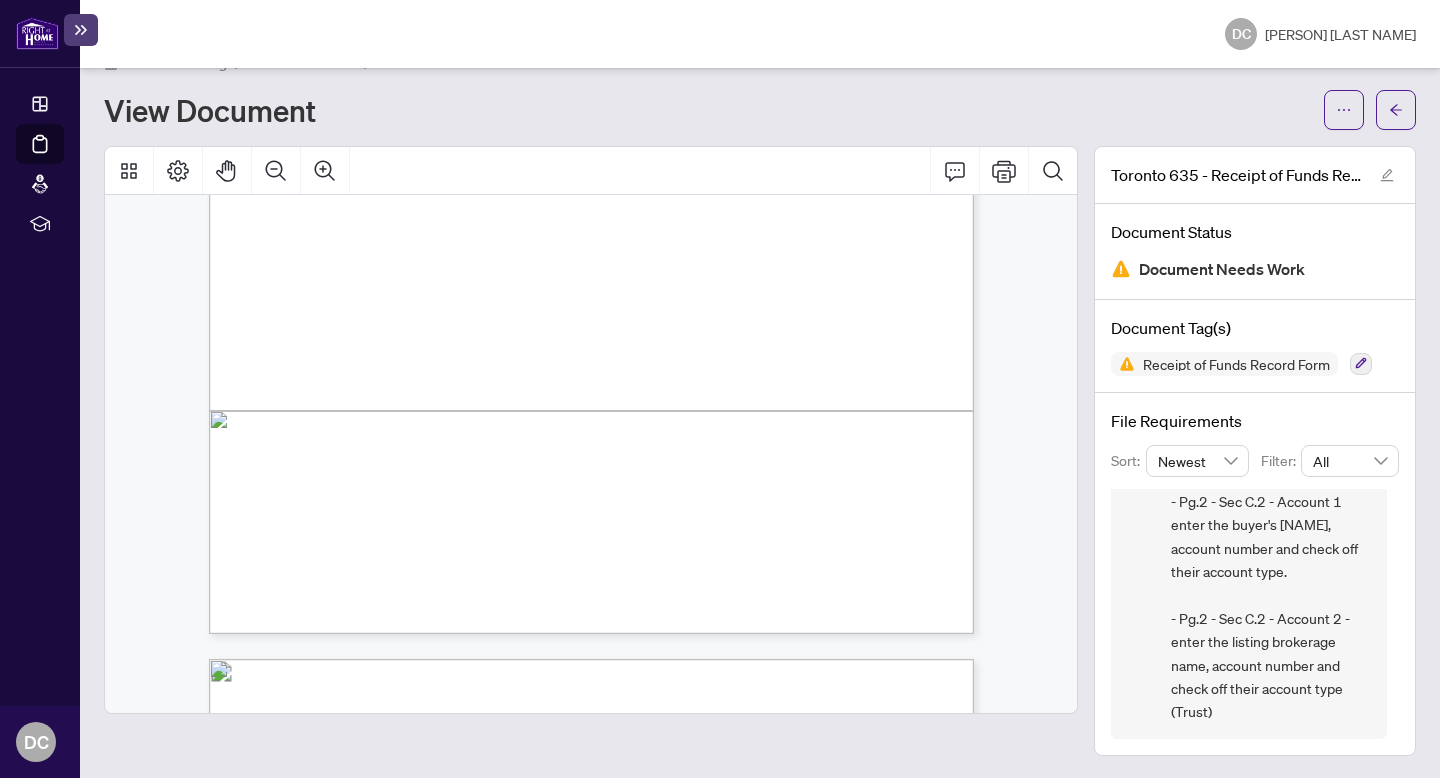 click on "COMPLIANCE: Receipt of funds:
- Pg.2 - Sec C.1 (top of the page) enter the  listing brokerage account number.
- Pg.2 - Sec C.2 - Account 1 enter the buyer's [NAME], account number and check off their account type.
- Pg.2 - Sec C.2 - Account 2 - enter the listing brokerage name, account number and check off their account type (Trust)" at bounding box center (1271, 537) 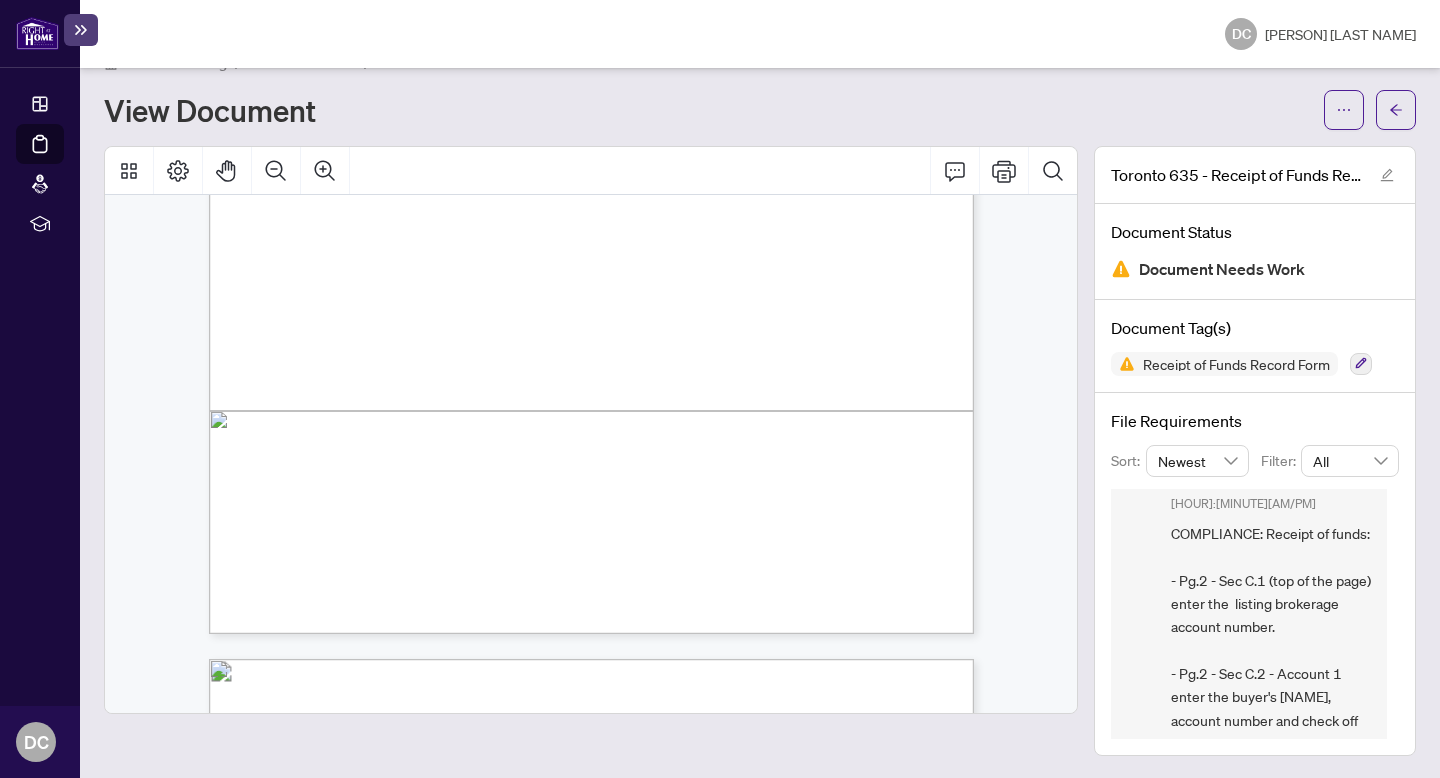 click on "View Document" at bounding box center [708, 110] 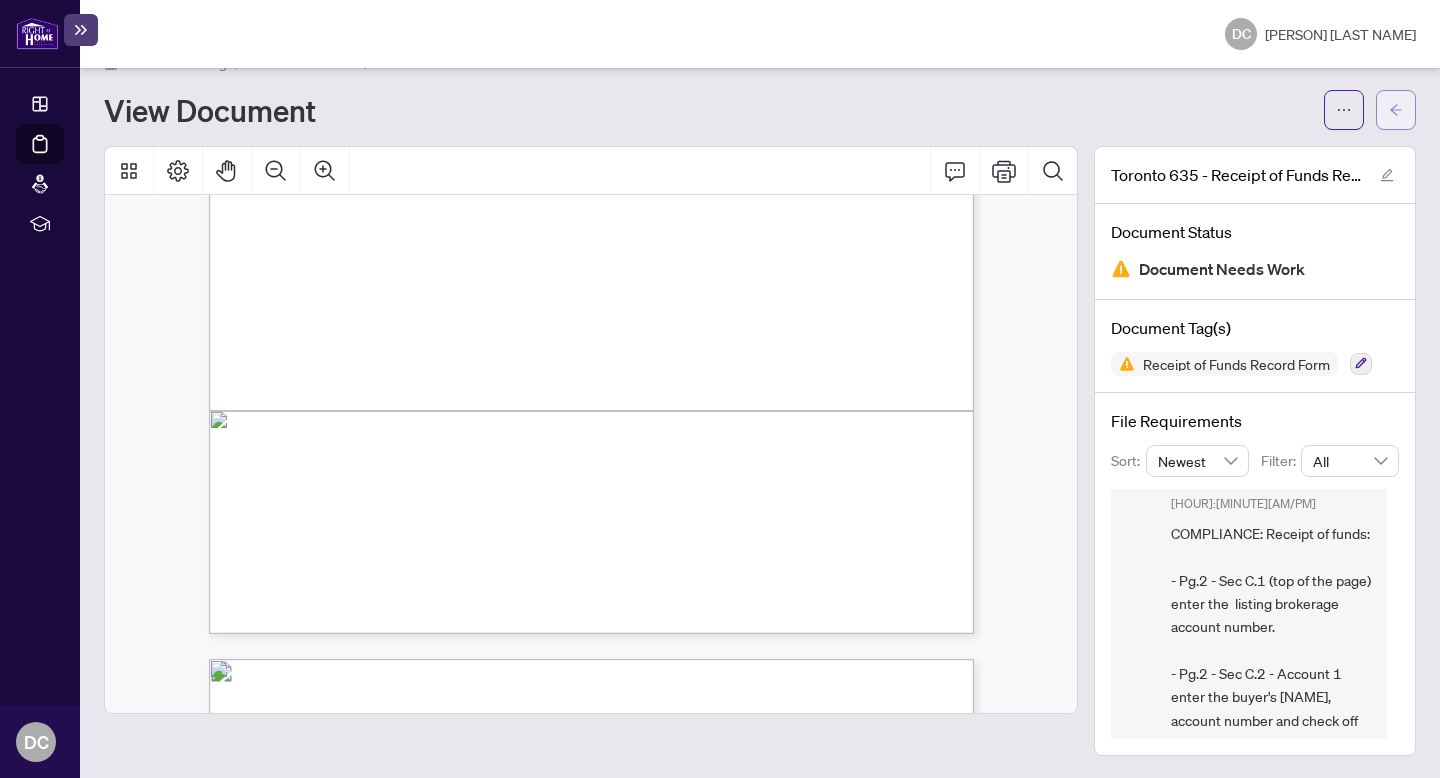 click at bounding box center [1396, 110] 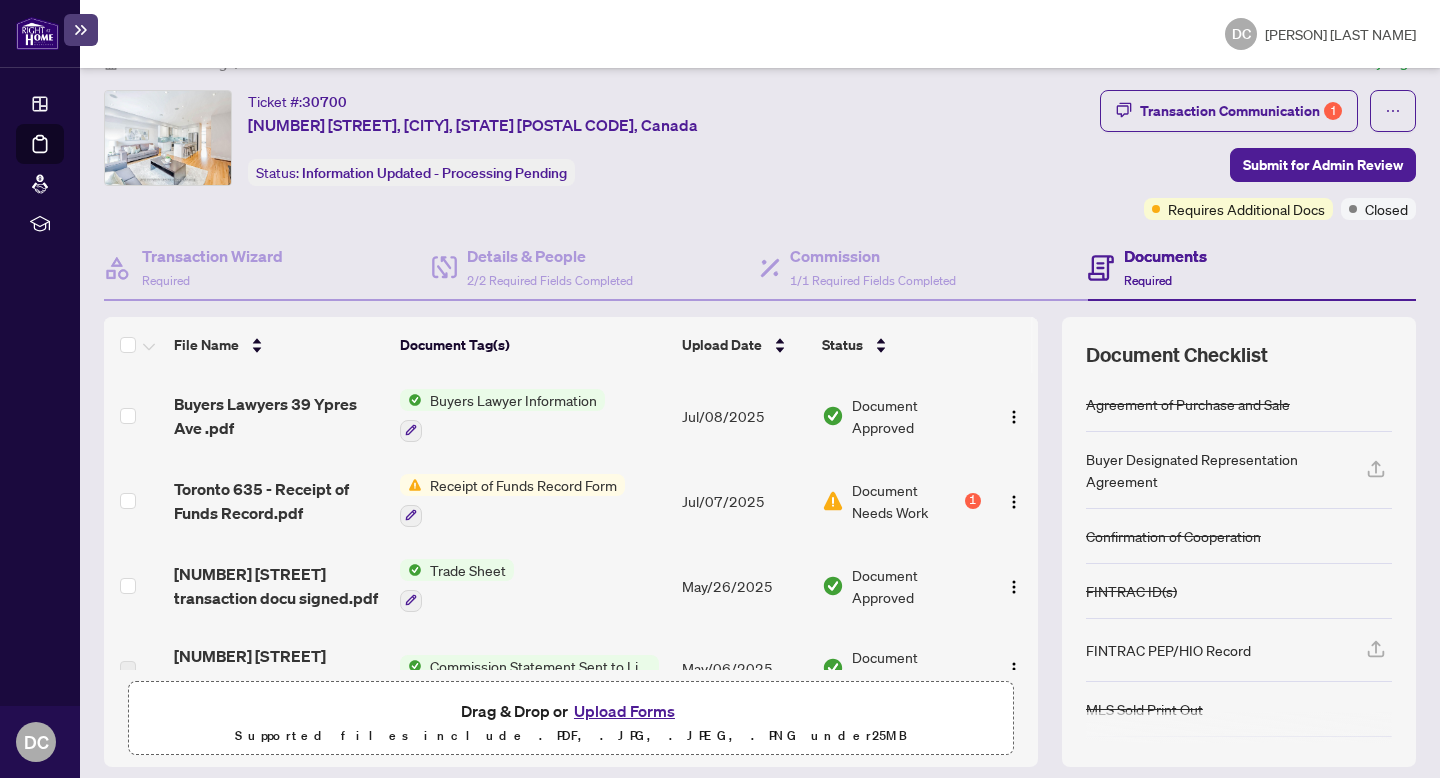 click on "Ticket #:  30700 [NUMBER] [STREET], [CITY], [STATE] [POSTAL CODE], Canada Status:   Information Updated - Processing Pending Submit for Admin Review" at bounding box center (598, 138) 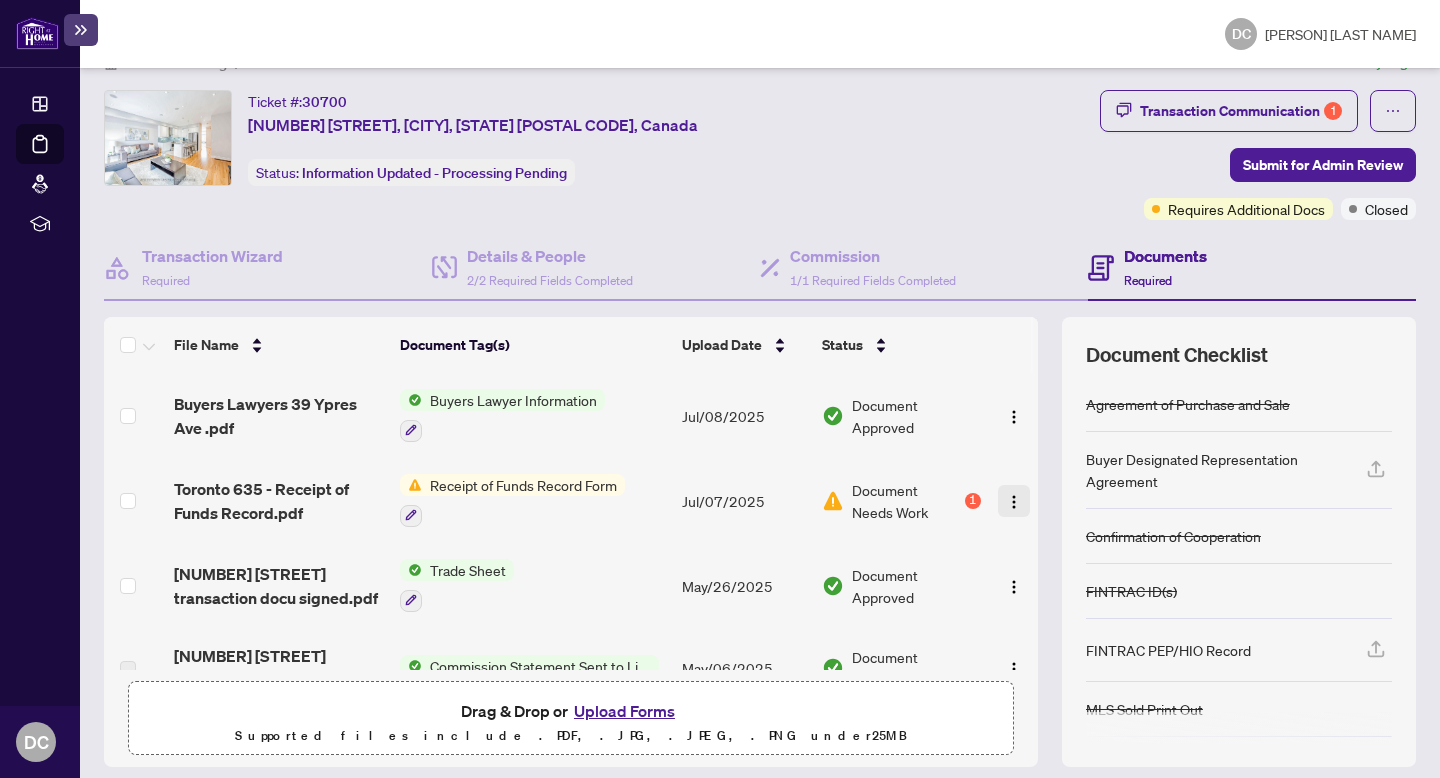 click at bounding box center (1014, 502) 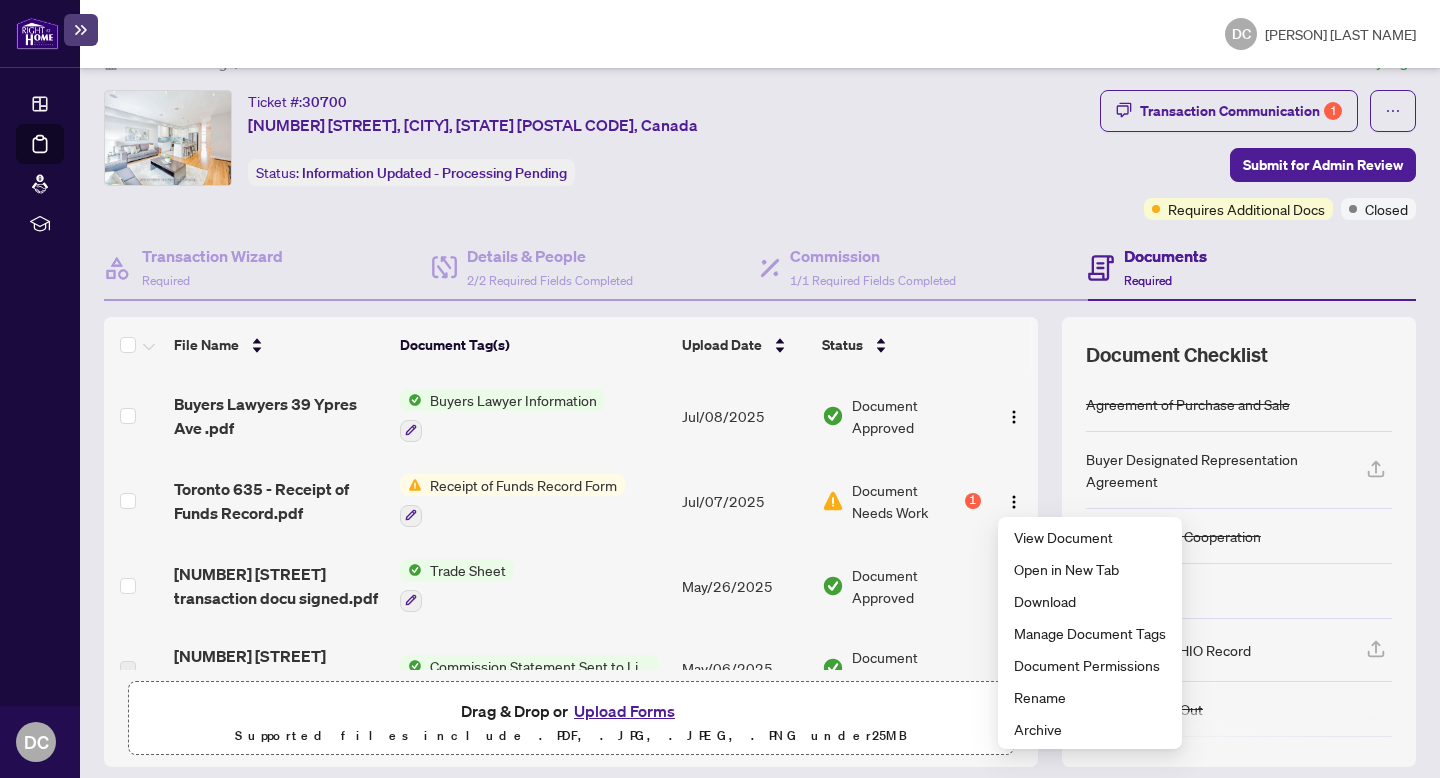 click on "Ticket #:  30700 [NUMBER] [STREET], [CITY], [STATE] [POSTAL CODE], Canada Status:   Information Updated - Processing Pending Submit for Admin Review" at bounding box center [598, 138] 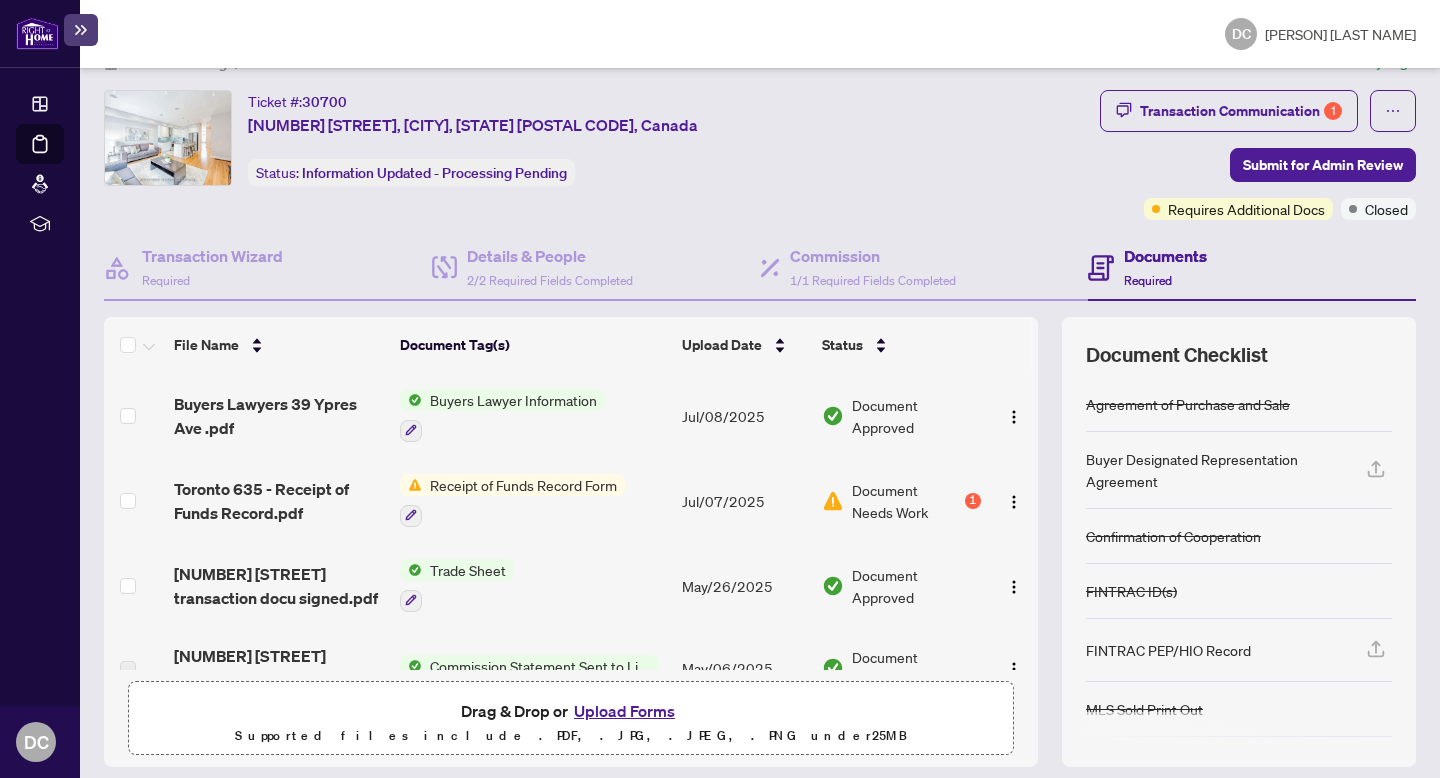 scroll, scrollTop: 110, scrollLeft: 0, axis: vertical 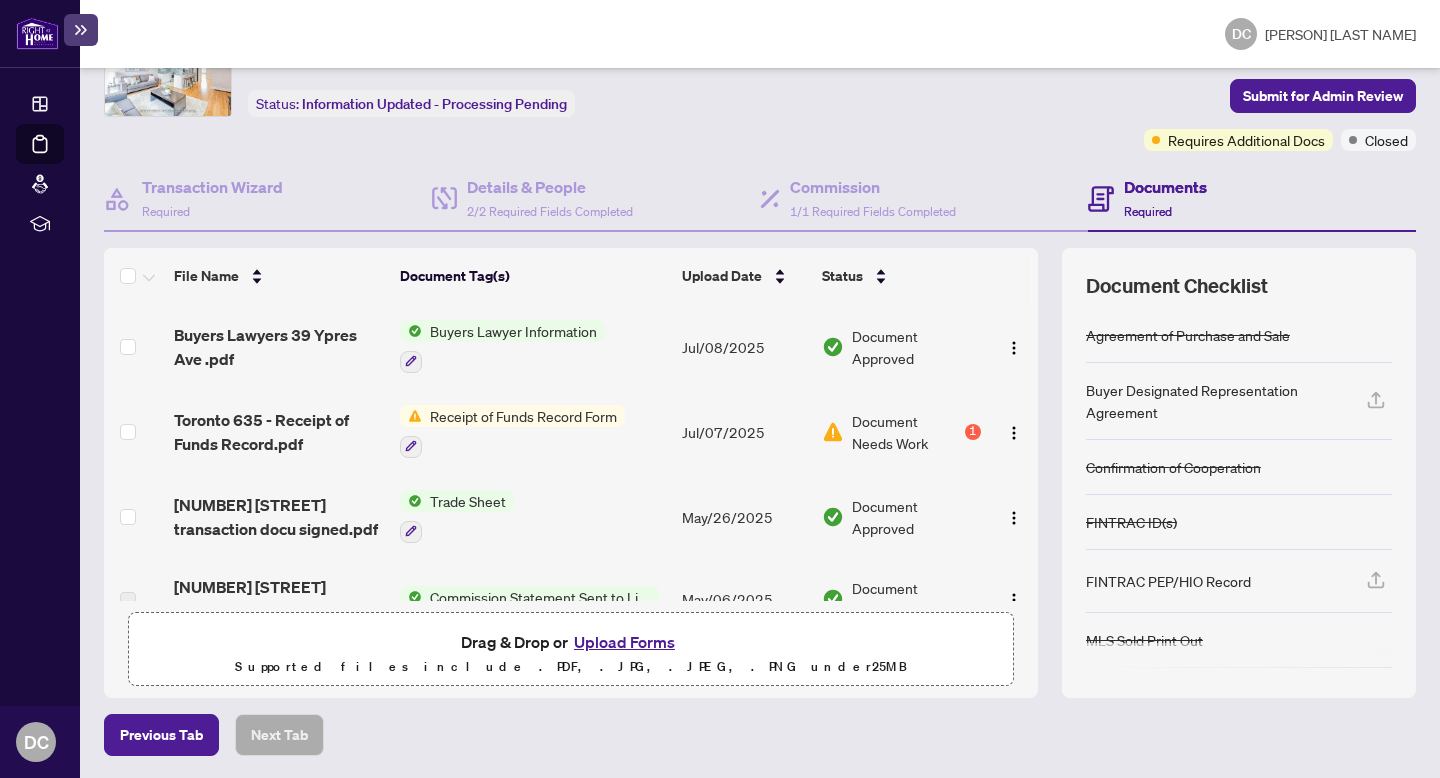 click on "Upload Forms" at bounding box center (624, 642) 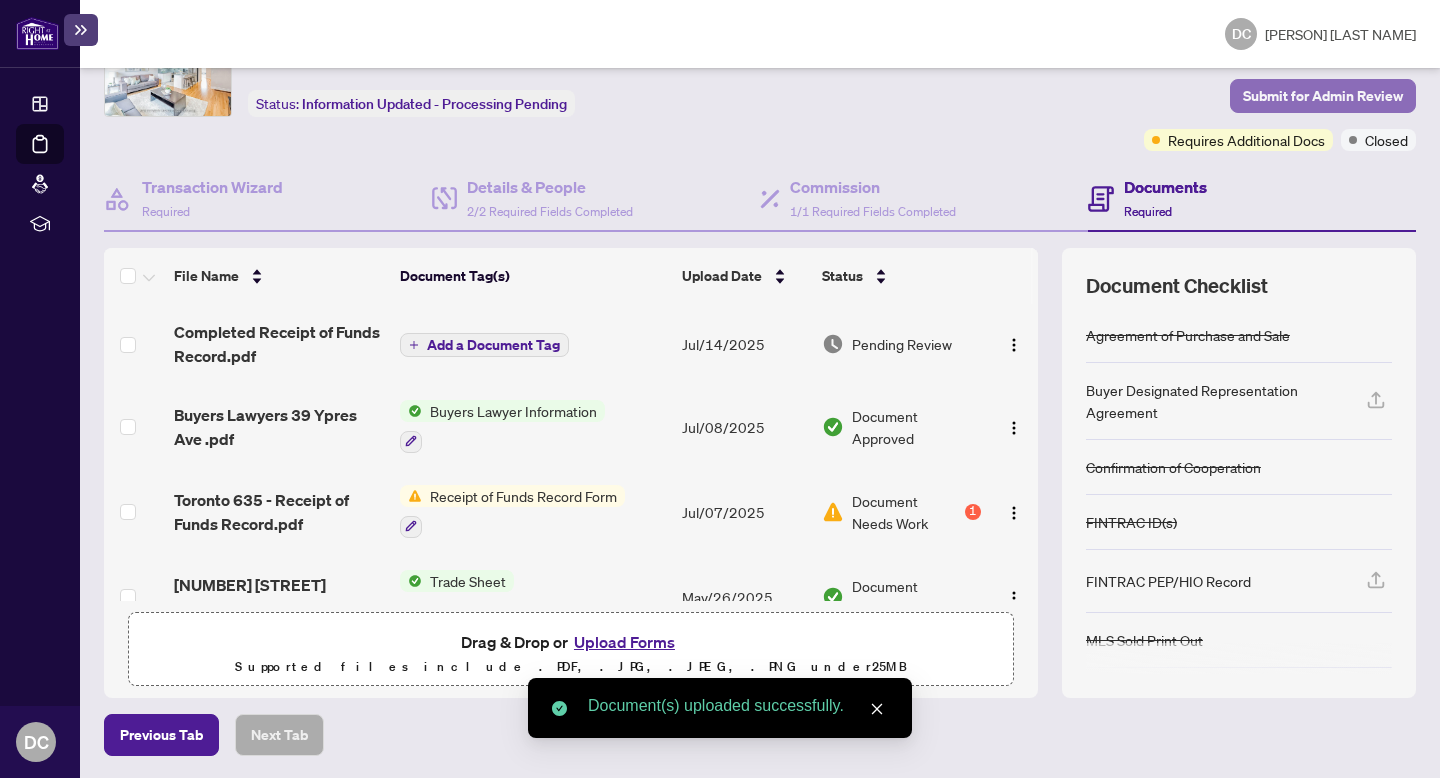click on "Submit for Admin Review" at bounding box center (1323, 96) 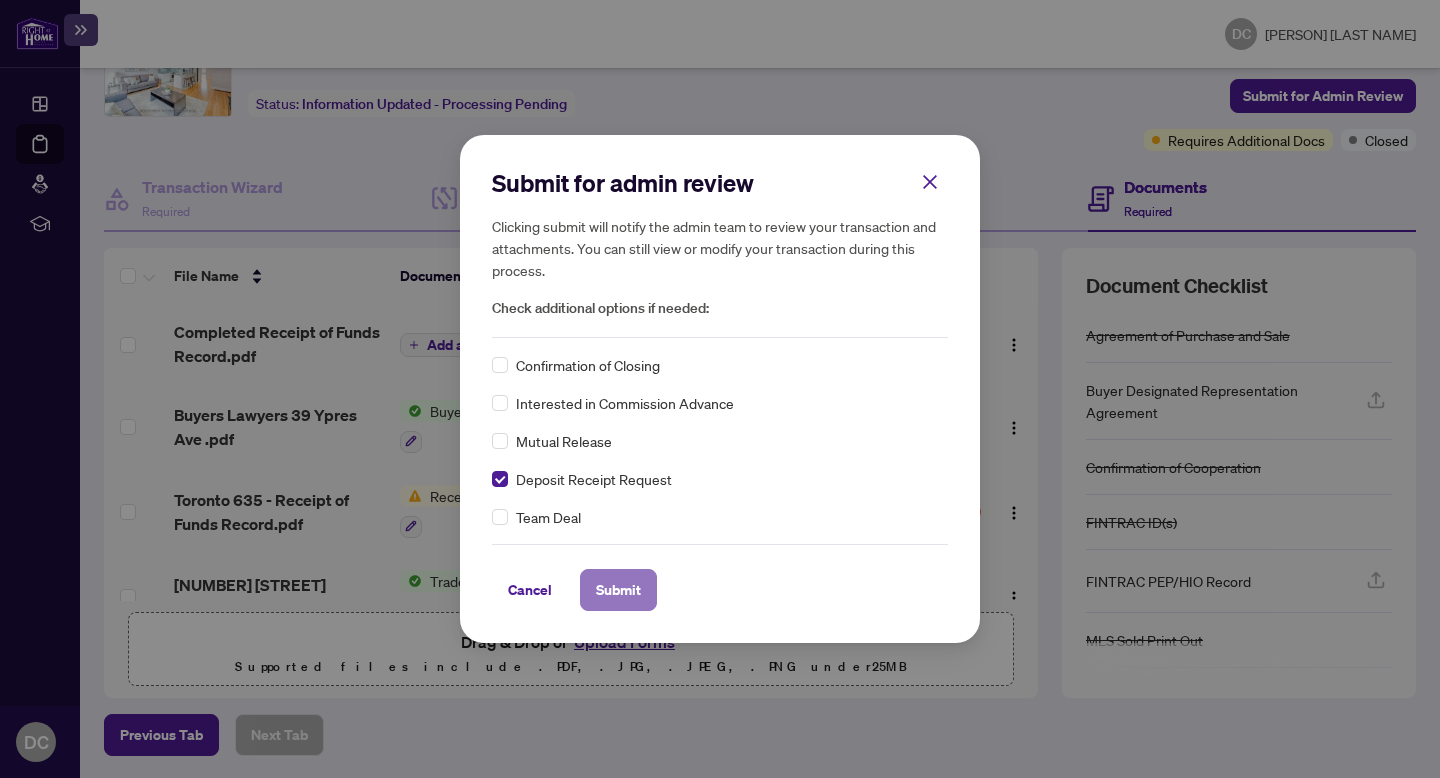 click on "Submit" at bounding box center [618, 590] 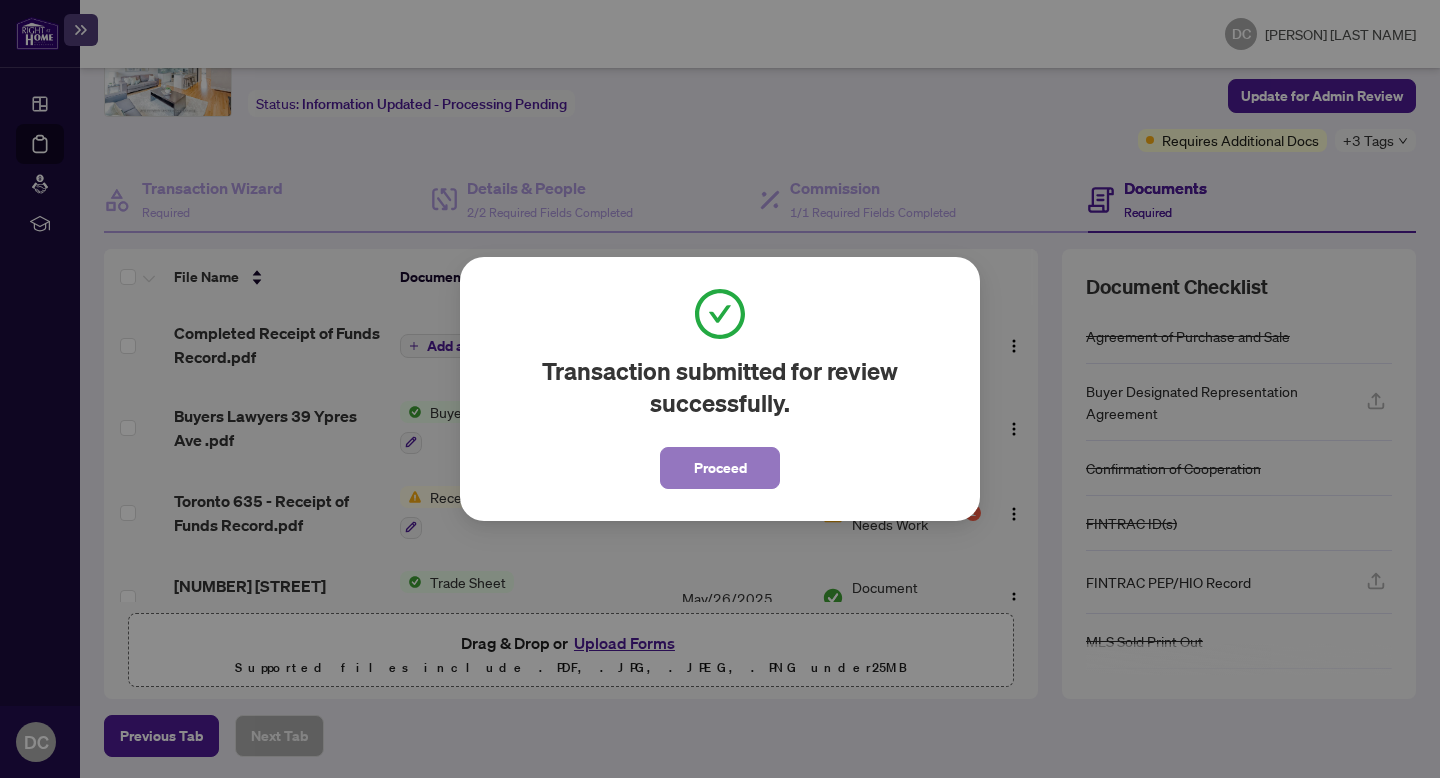 click on "Proceed" at bounding box center (720, 468) 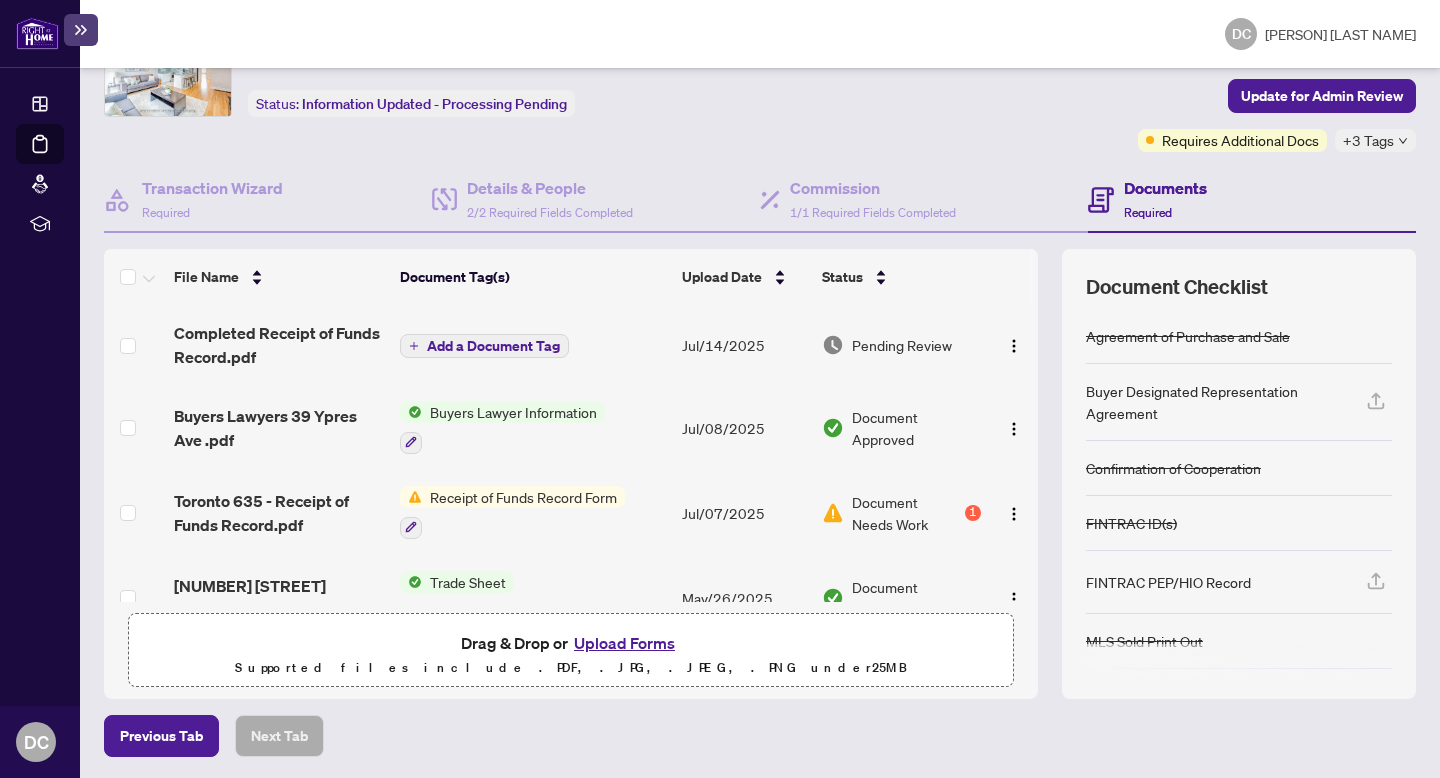 click on "Ticket #:  30700 [NUMBER] [STREET], [CITY], [STATE] [POSTAL CODE], Canada Status:   Information Updated - Processing Pending Update for Admin Review" at bounding box center [598, 86] 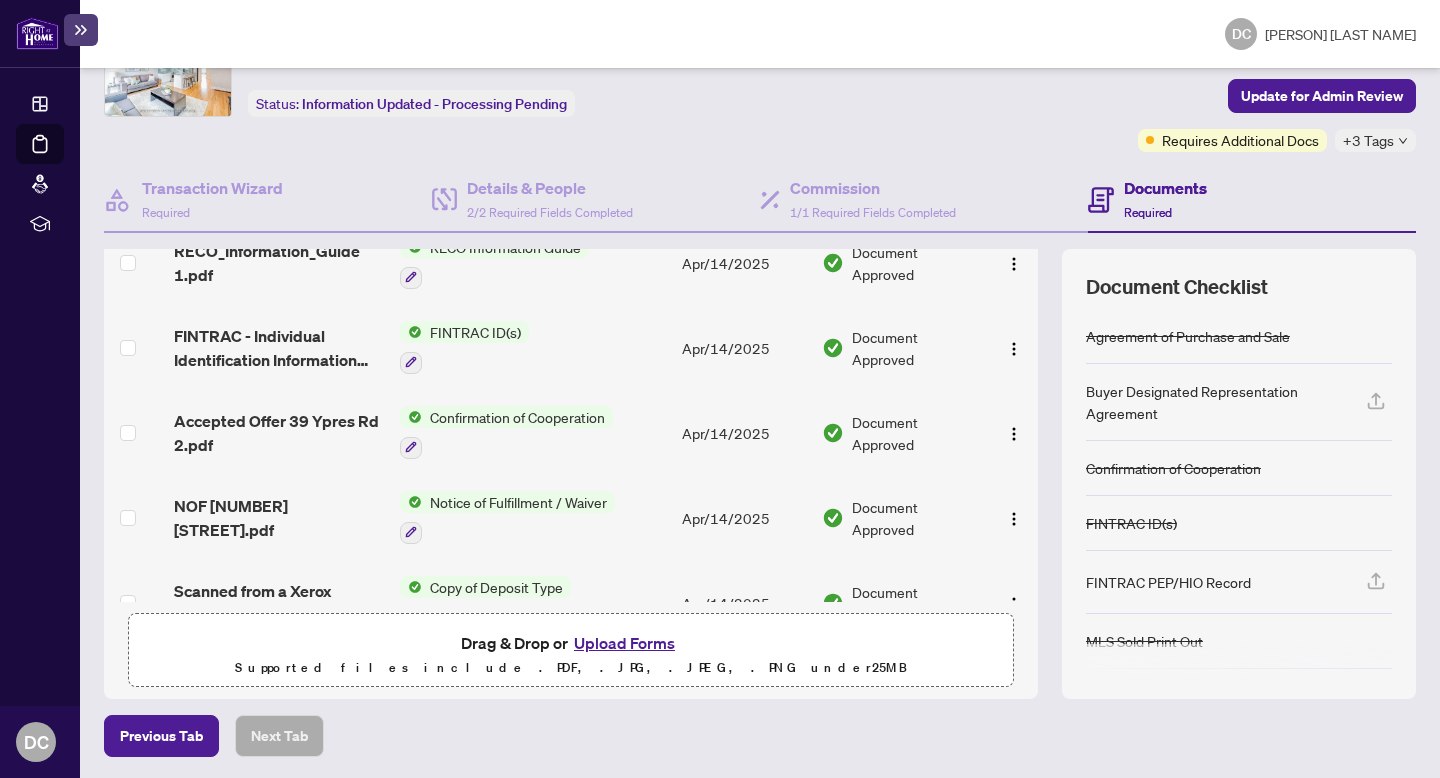 scroll, scrollTop: 789, scrollLeft: 0, axis: vertical 